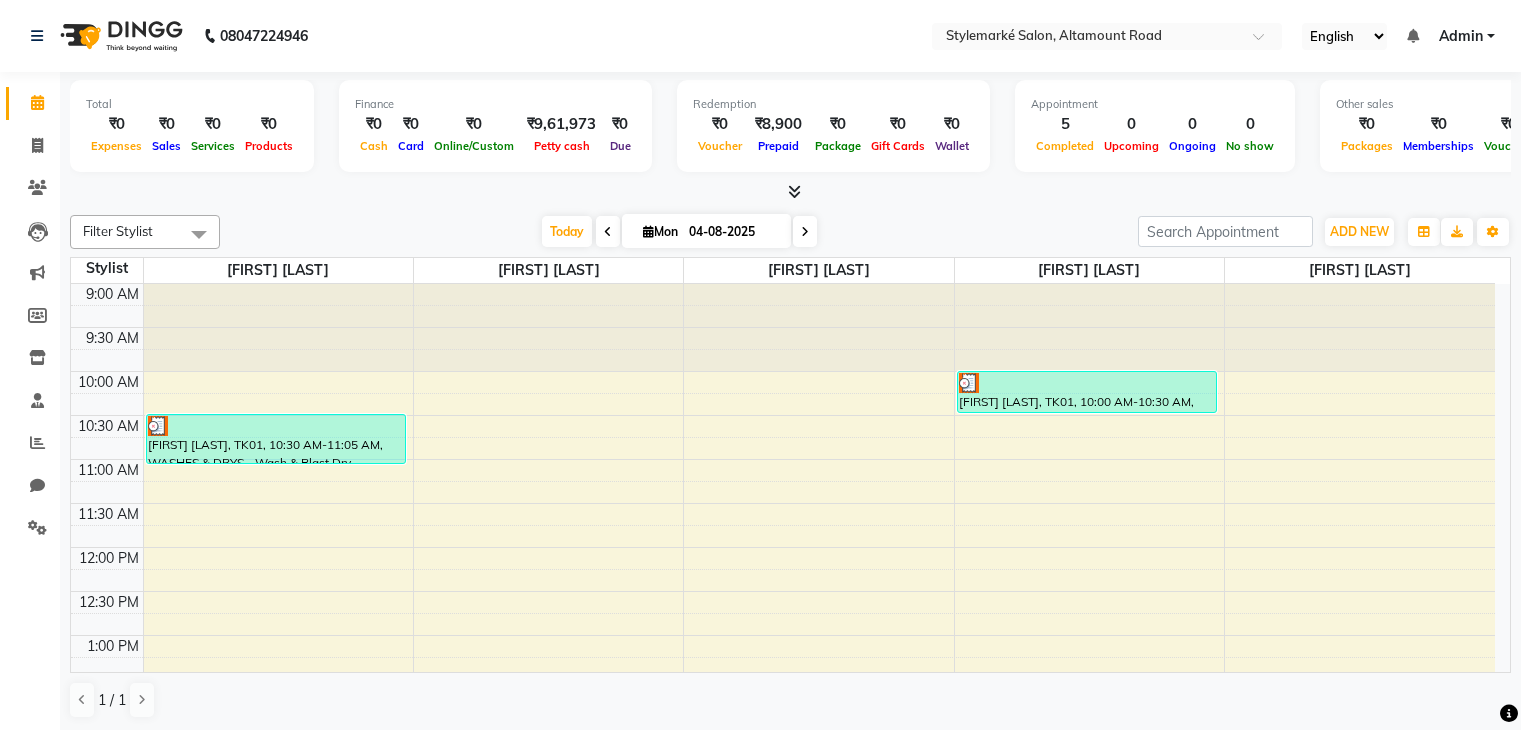 scroll, scrollTop: 1, scrollLeft: 0, axis: vertical 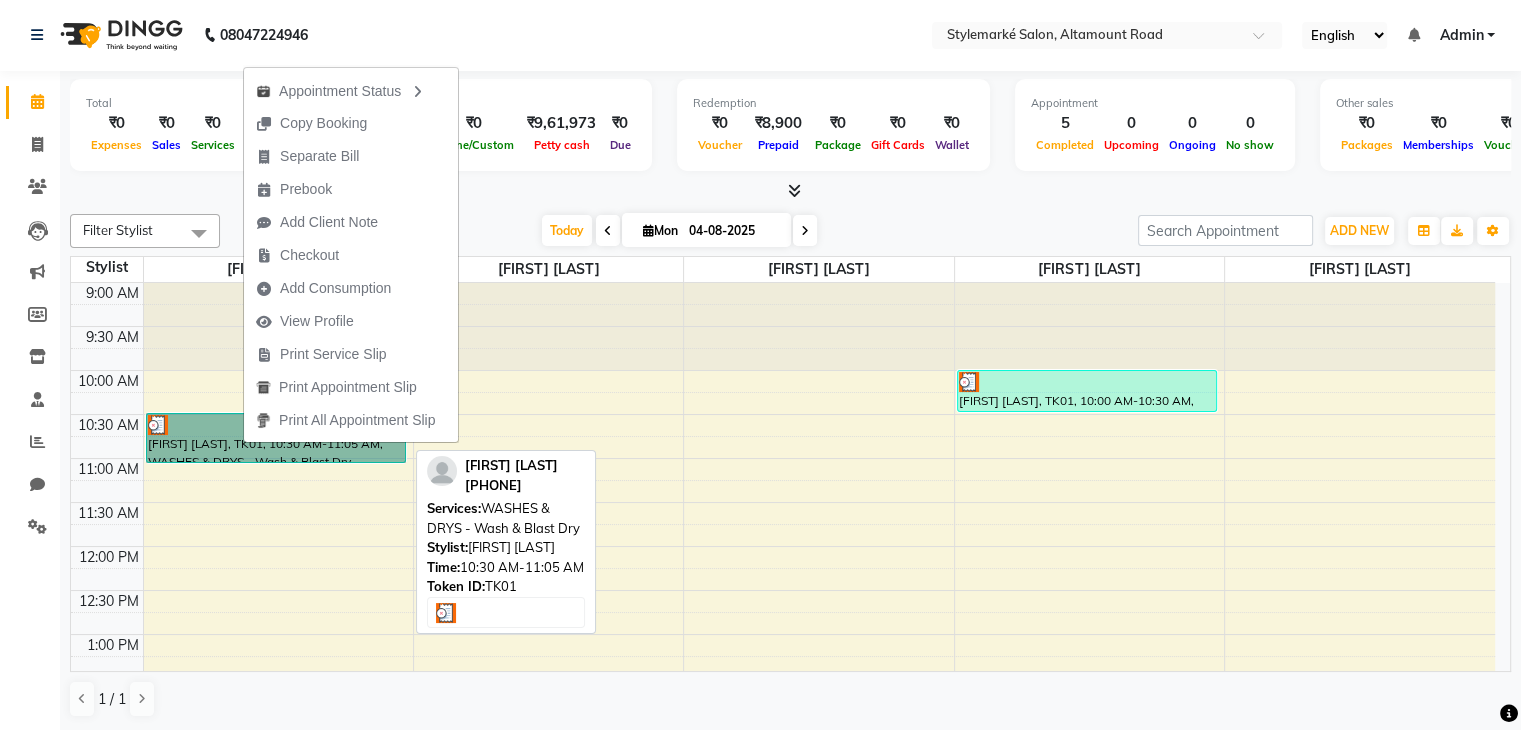 click on "[FIRST] [LAST], TK01, 10:30 AM-11:05 AM, WASHES & DRYS - Wash & Blast Dry" at bounding box center [276, 438] 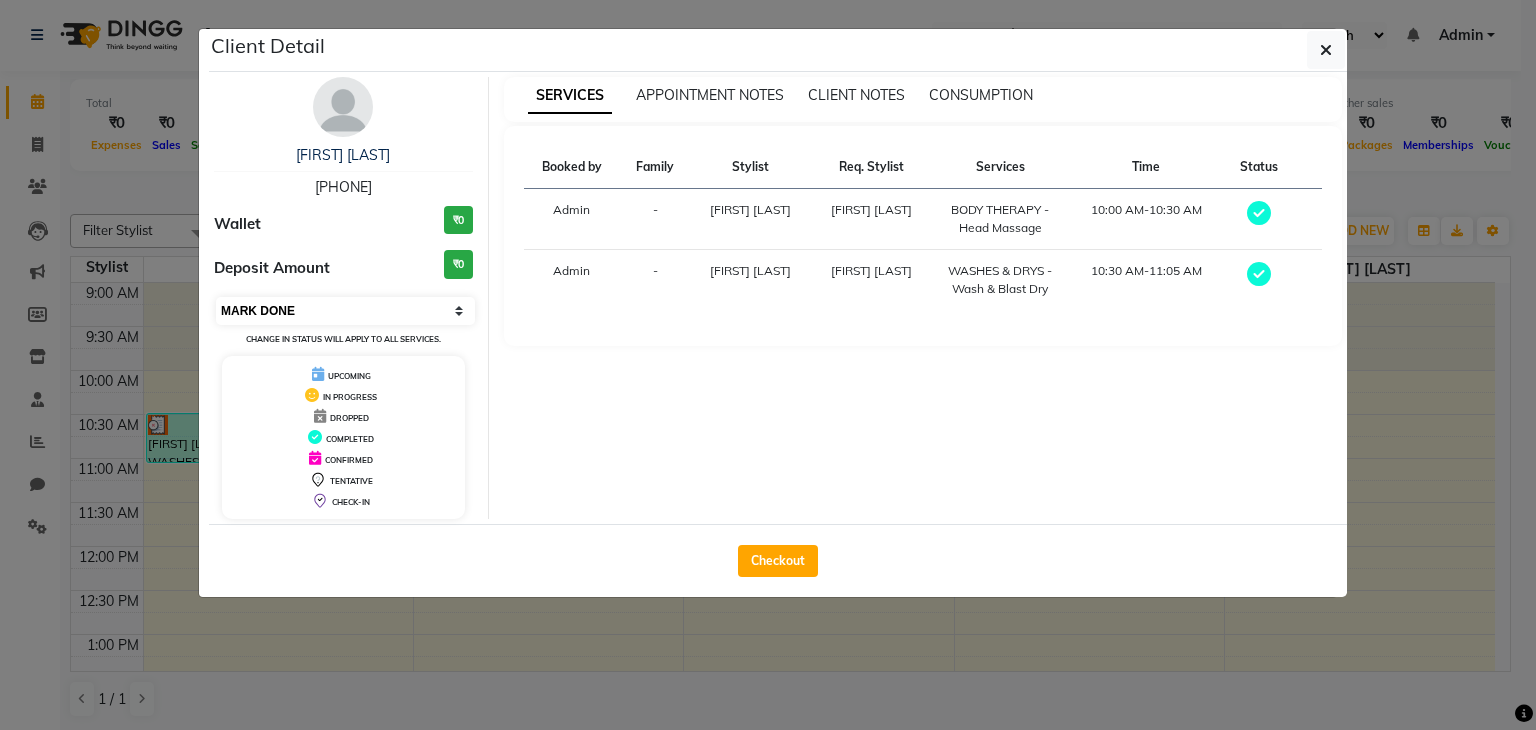 click on "Select MARK DONE UPCOMING" at bounding box center [345, 311] 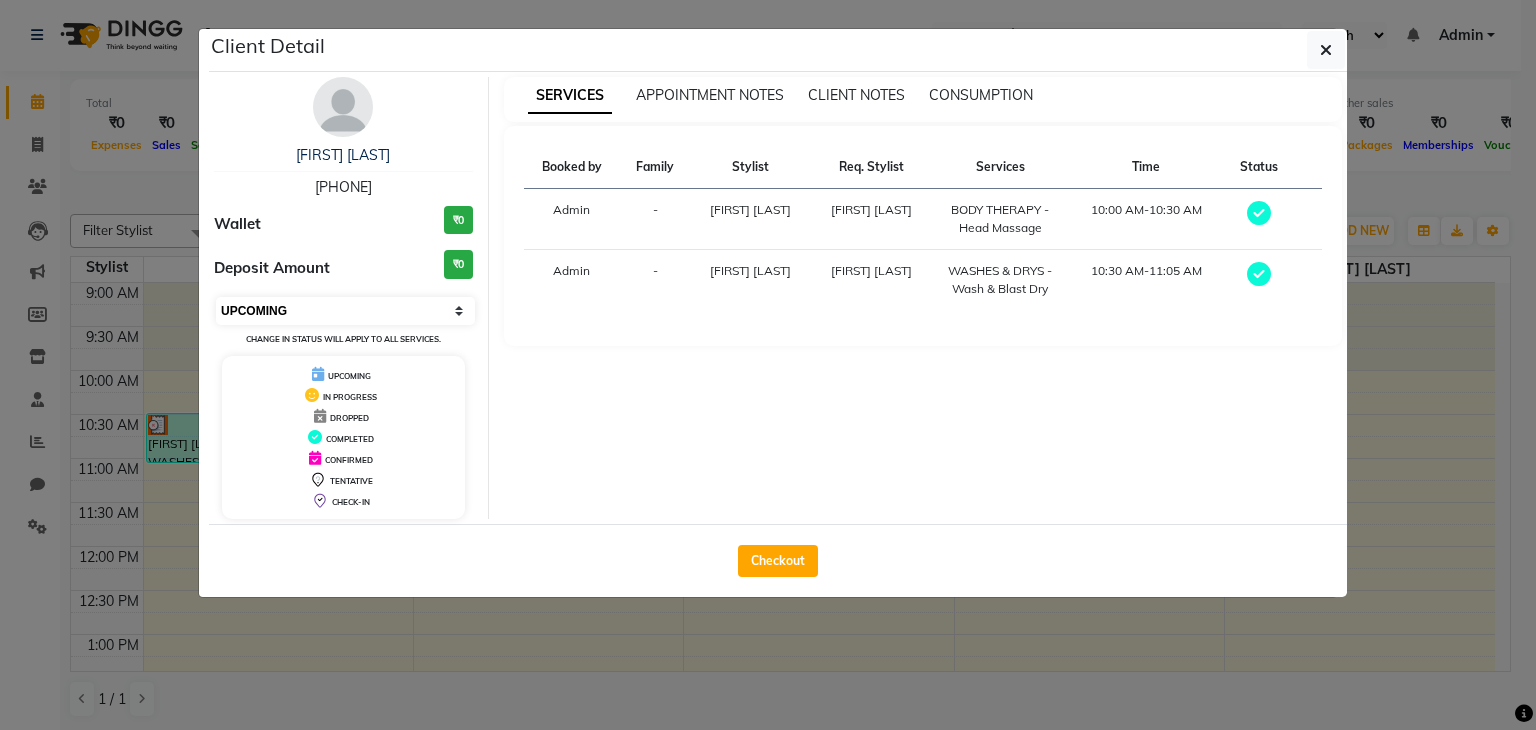 click on "Select MARK DONE UPCOMING" at bounding box center [345, 311] 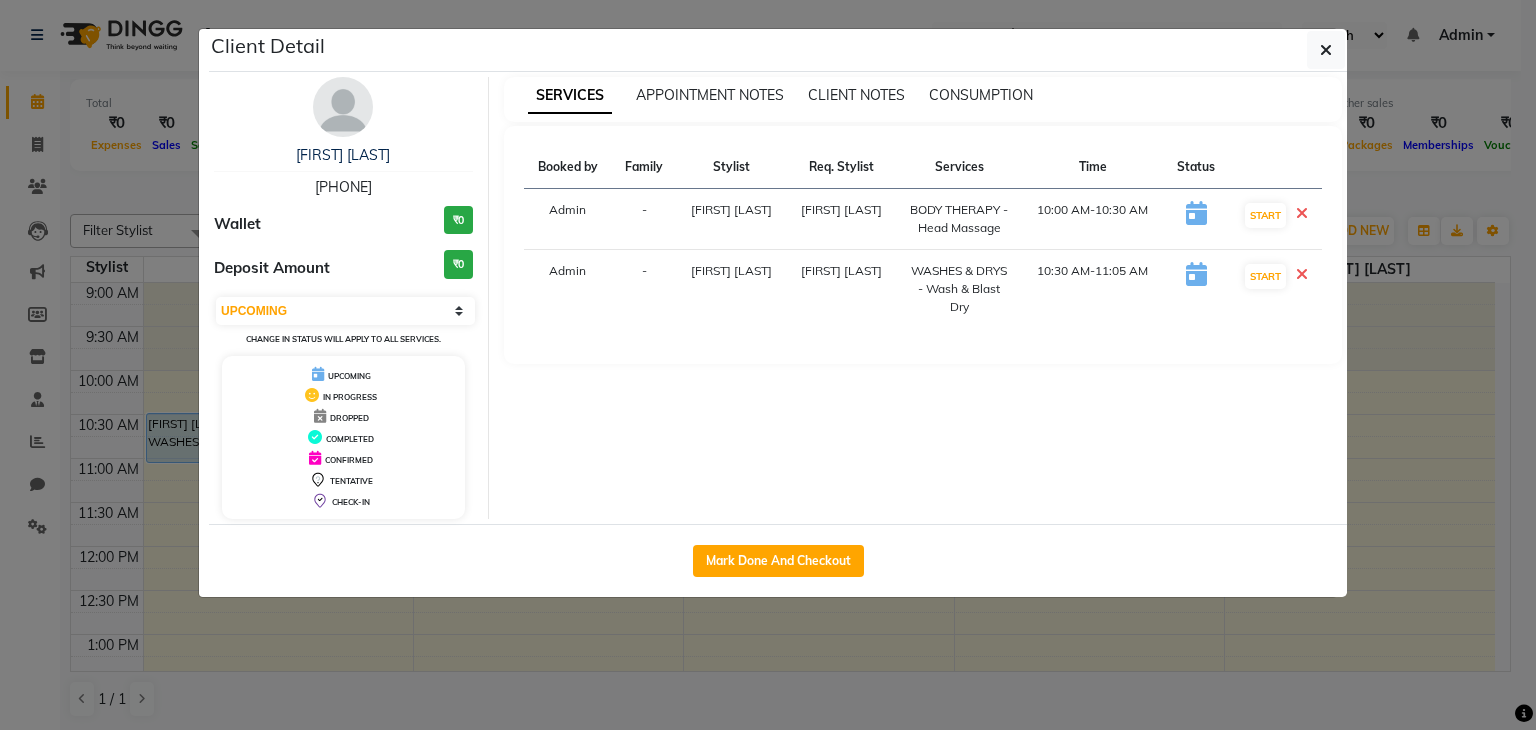 click on "Client Detail [FIRST] [LAST] [PHONE] Wallet ₹0 Deposit Amount ₹0 Select IN SERVICE CONFIRMED TENTATIVE CHECK IN MARK DONE DROPPED UPCOMING Change in status will apply to all services. UPCOMING IN PROGRESS DROPPED COMPLETED CONFIRMED TENTATIVE CHECK-IN SERVICES APPOINTMENT NOTES CLIENT NOTES CONSUMPTION Booked by Family Stylist Req. Stylist Services Time Status Admin - ⁠[FIRST] [LAST] ⁠[FIRST] [LAST] BODY THERAPY - Head Massage 10:00 AM-10:30 AM START Admin - [FIRST] [LAST] [FIRST] [LAST] WASHES & DRYS - Wash & Blast Dry 10:30 AM-11:05 AM START Mark Done And Checkout" 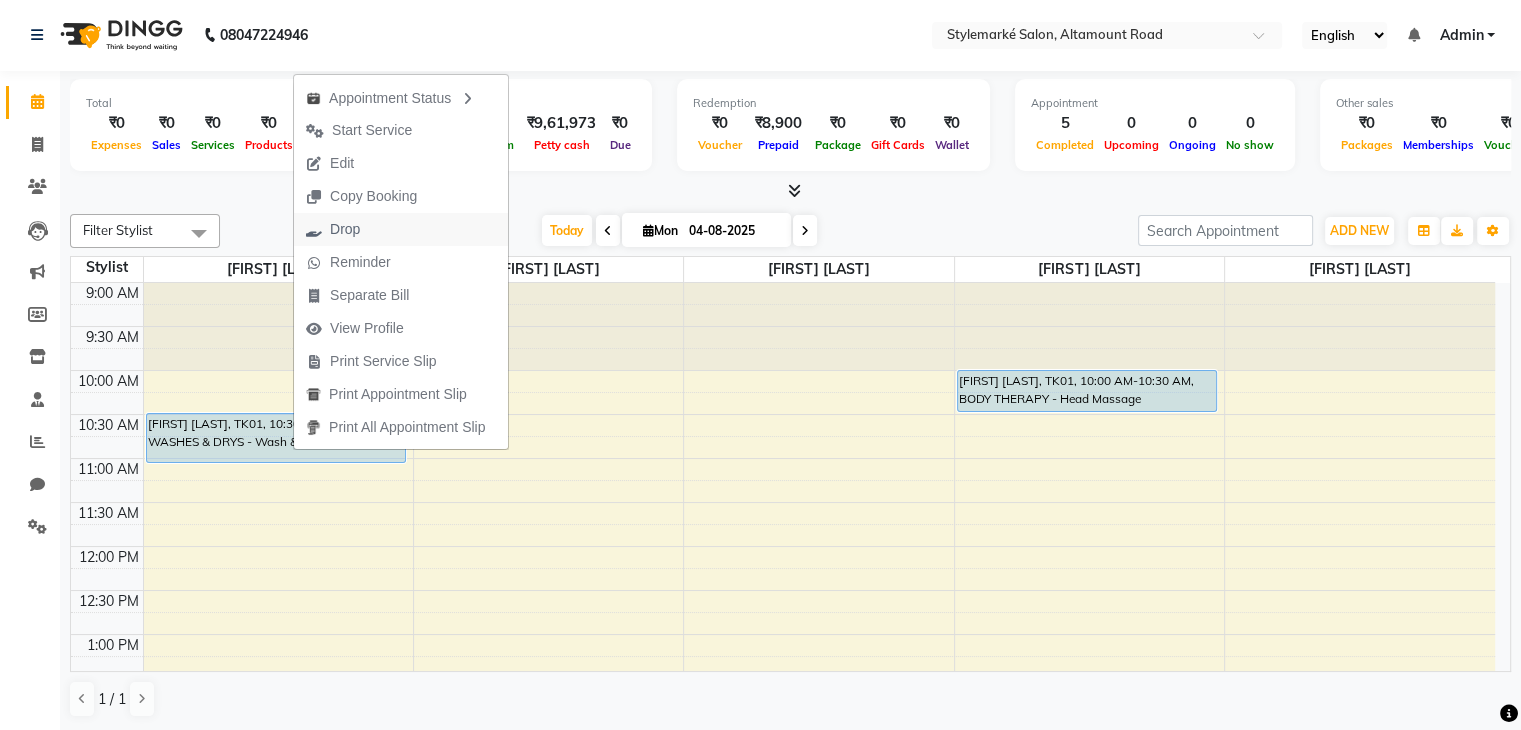 click on "Drop" at bounding box center (401, 229) 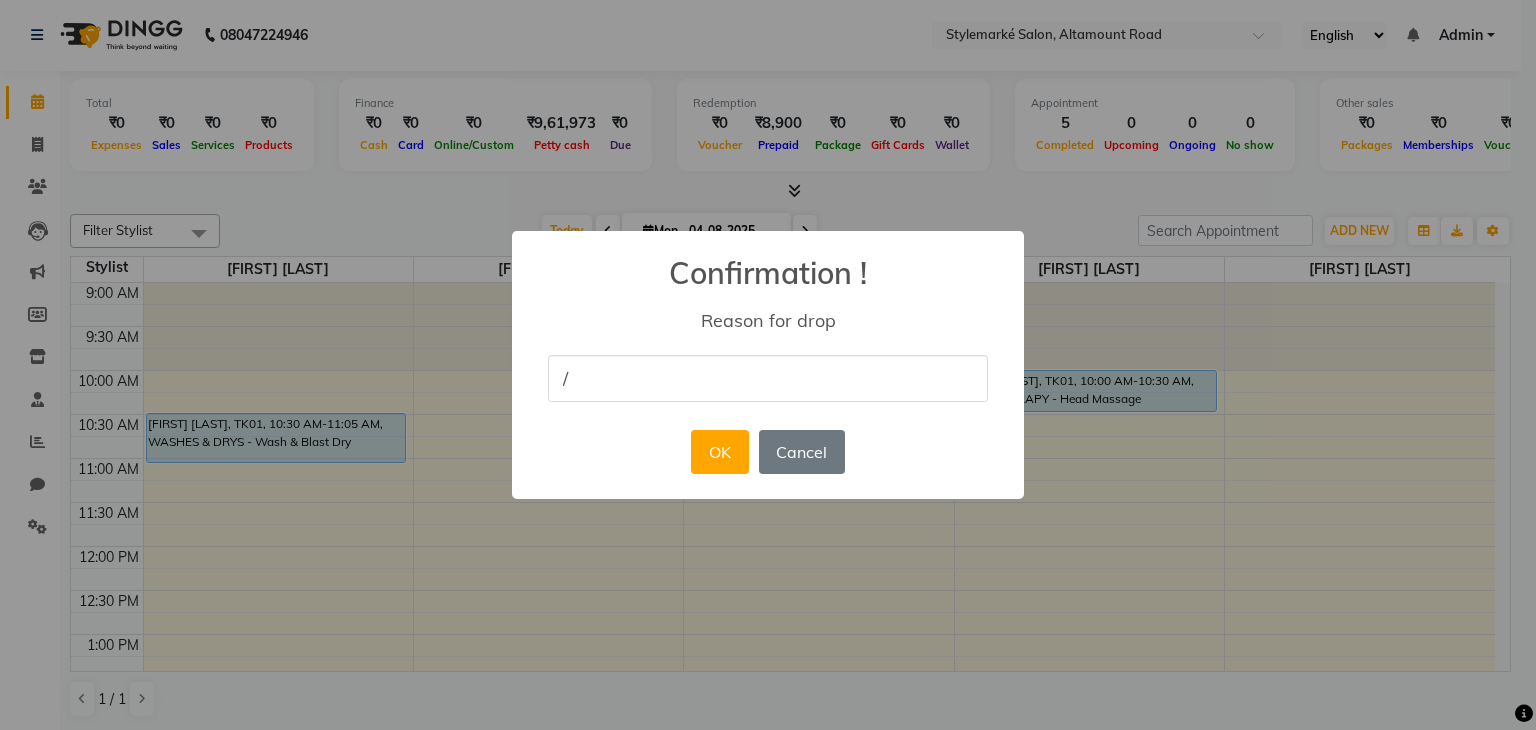 type on "/" 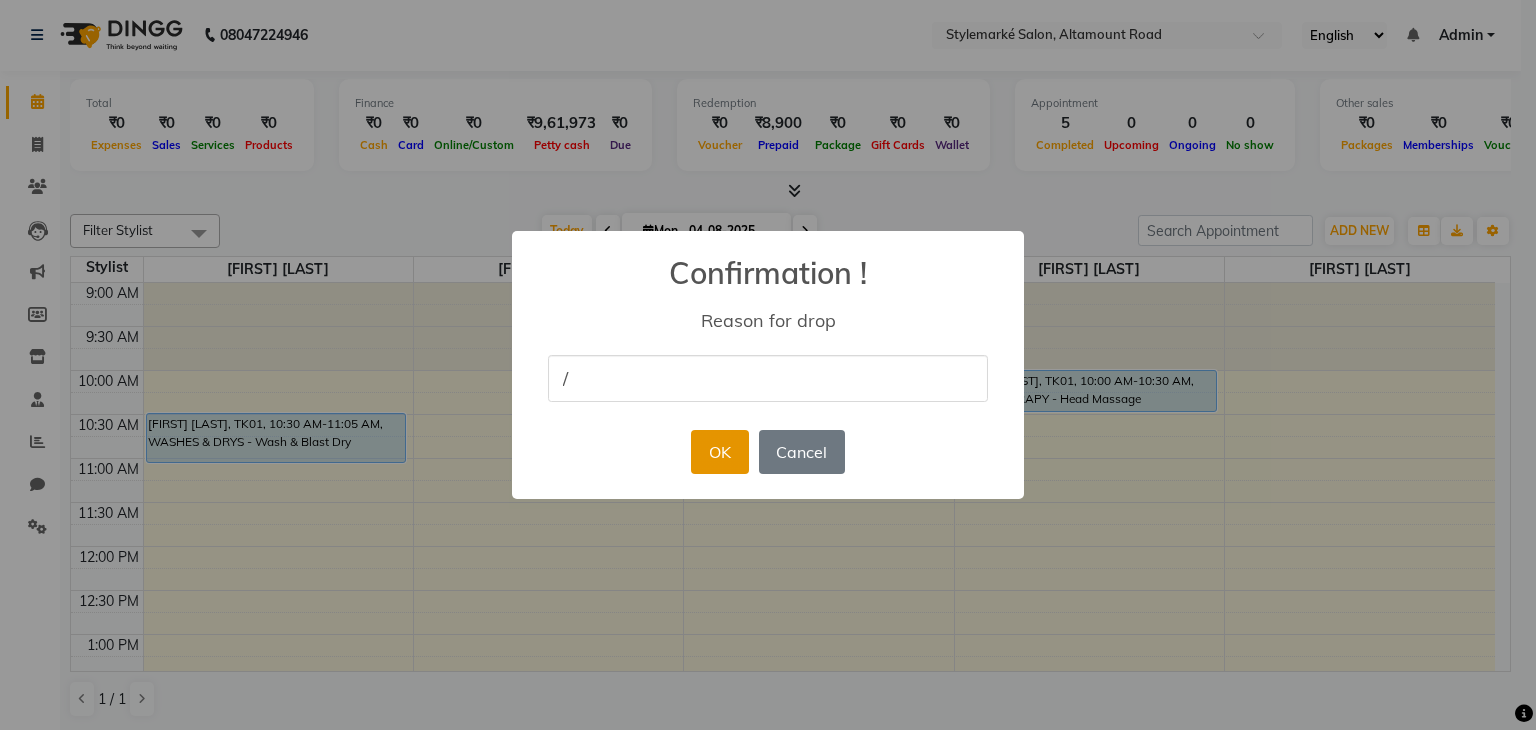 click on "OK" at bounding box center (719, 452) 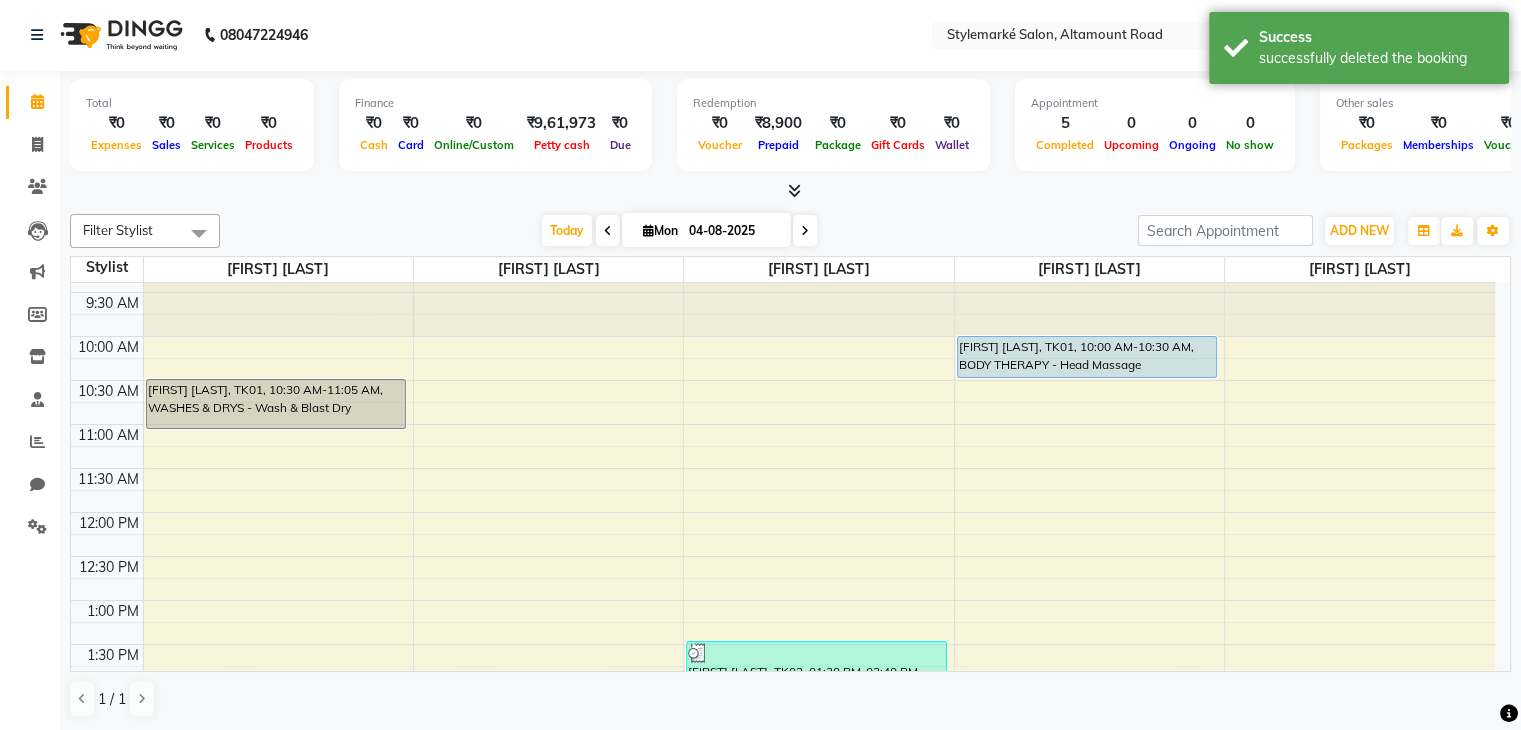 scroll, scrollTop: 0, scrollLeft: 0, axis: both 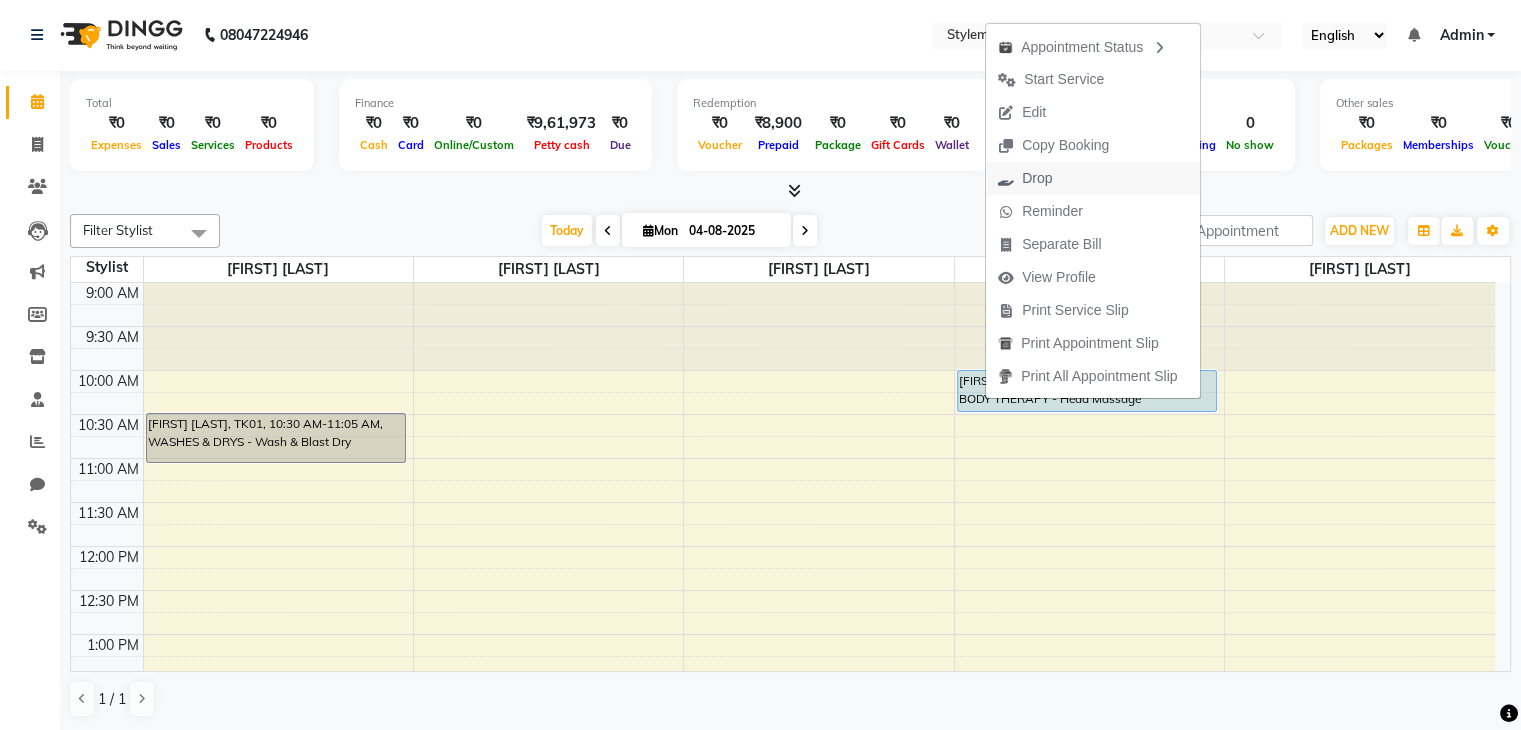 click on "Drop" at bounding box center (1093, 178) 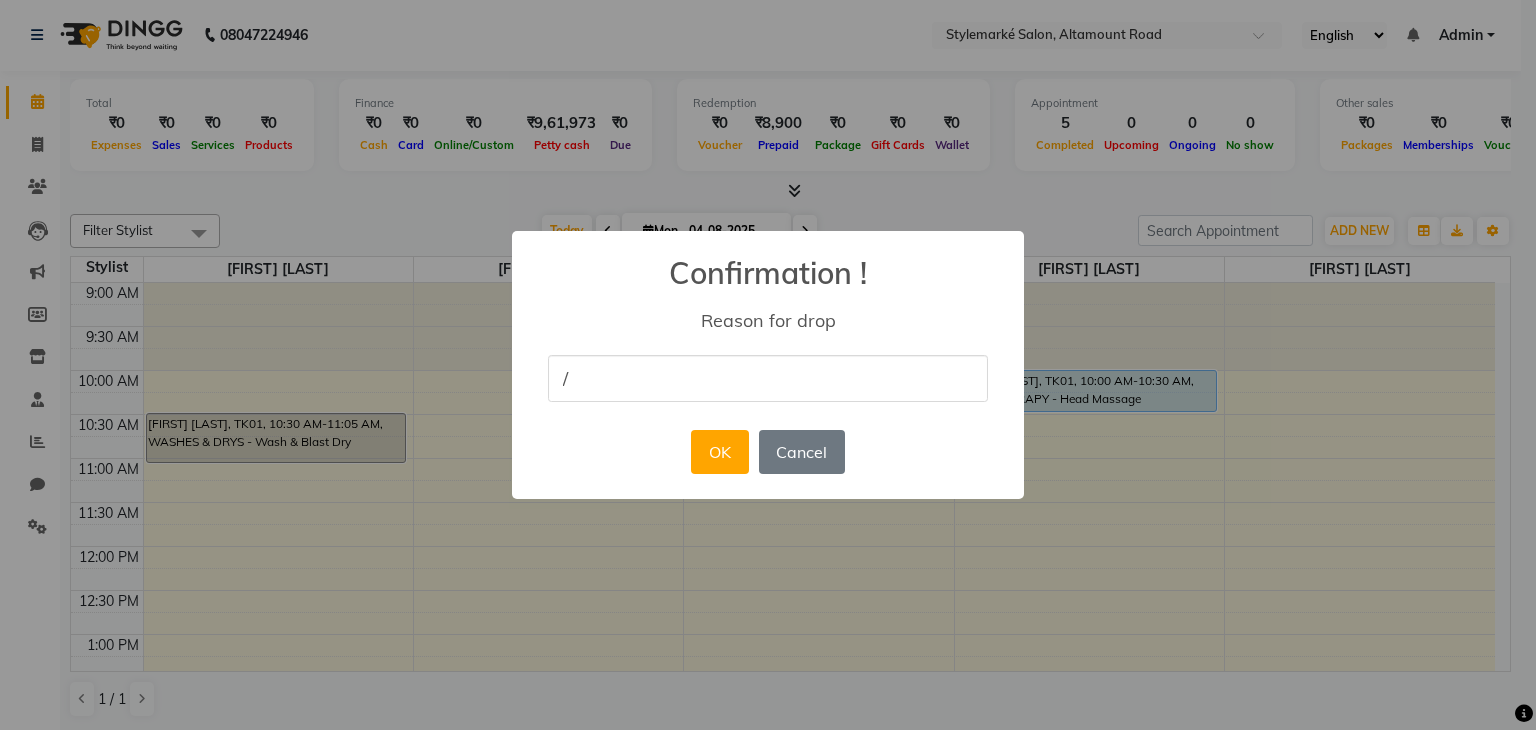 type on "/" 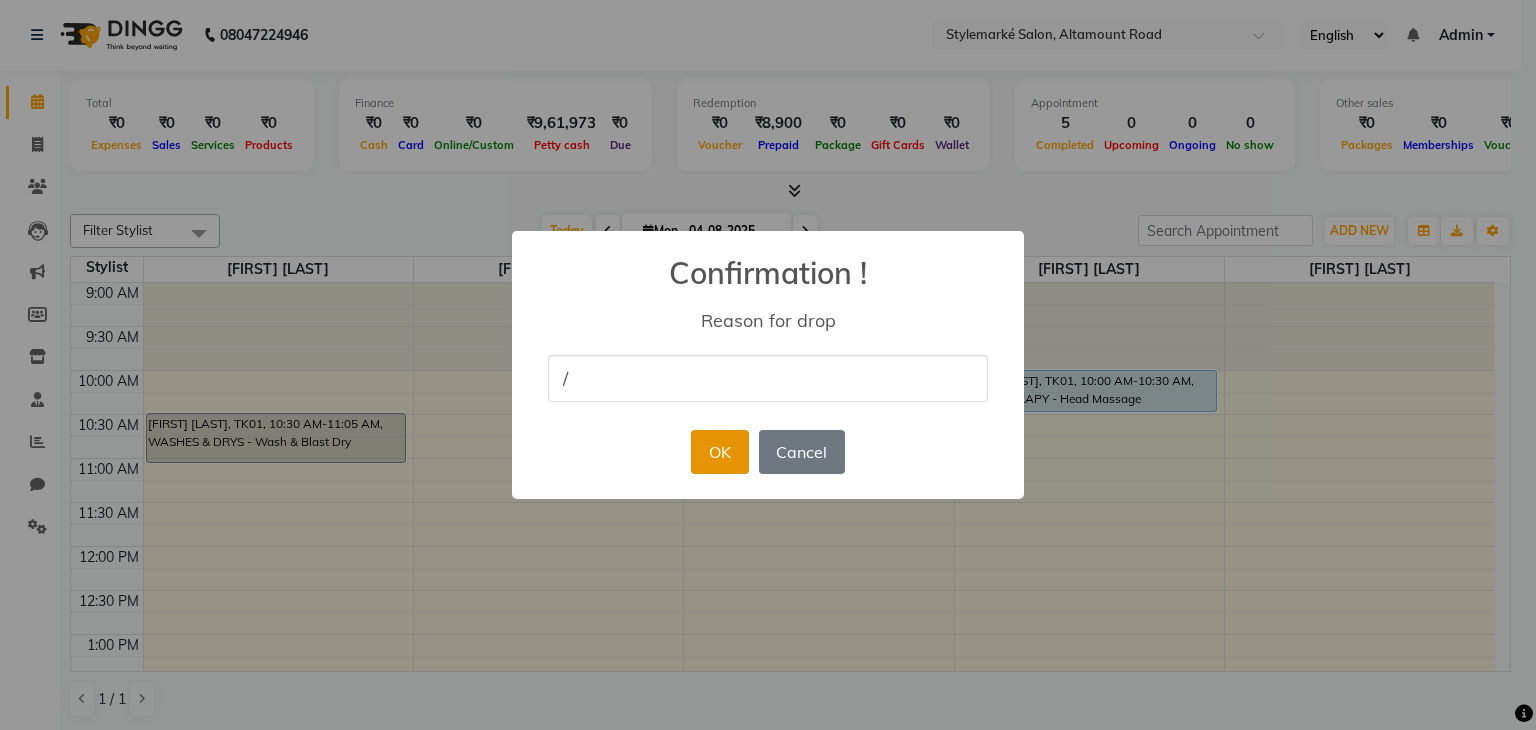click on "OK" at bounding box center [719, 452] 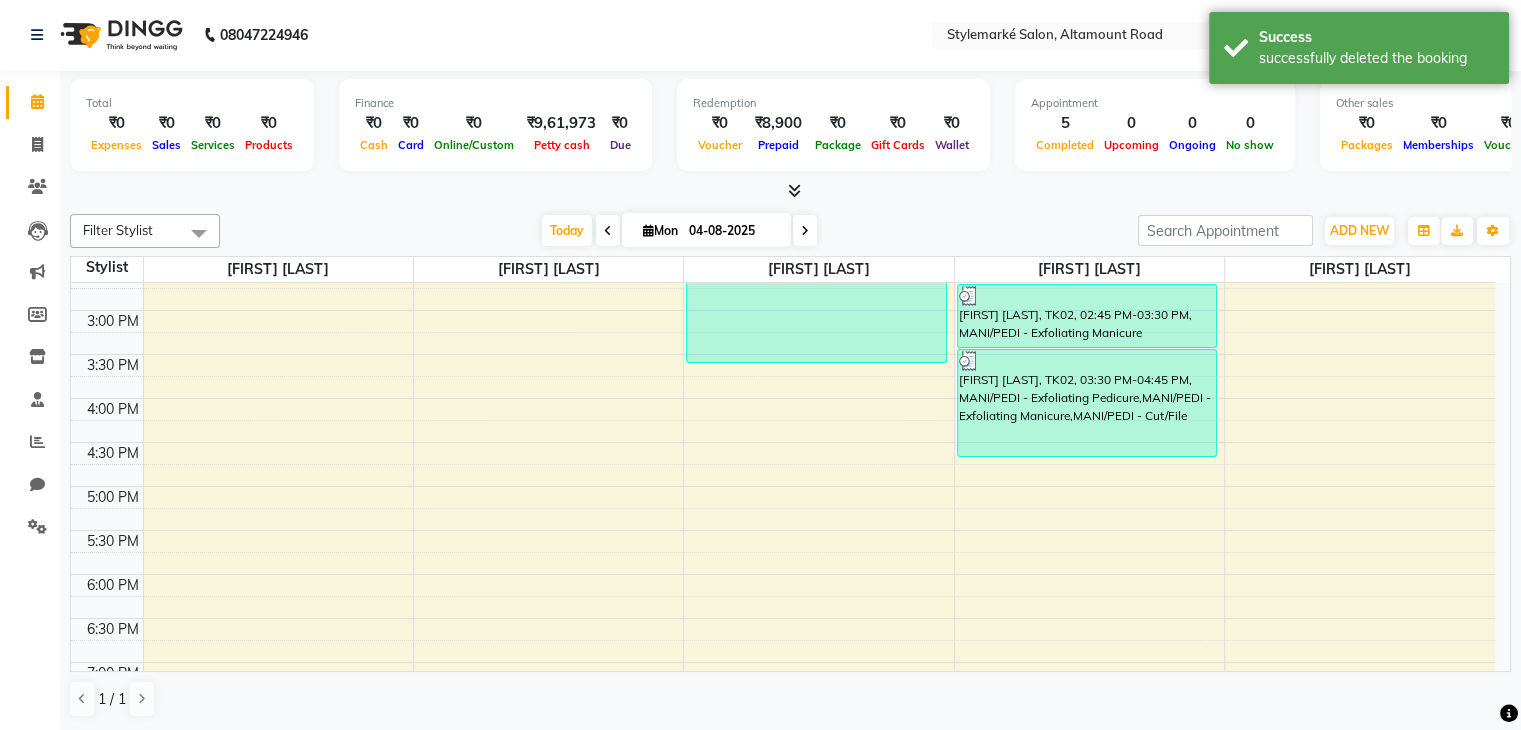 scroll, scrollTop: 656, scrollLeft: 0, axis: vertical 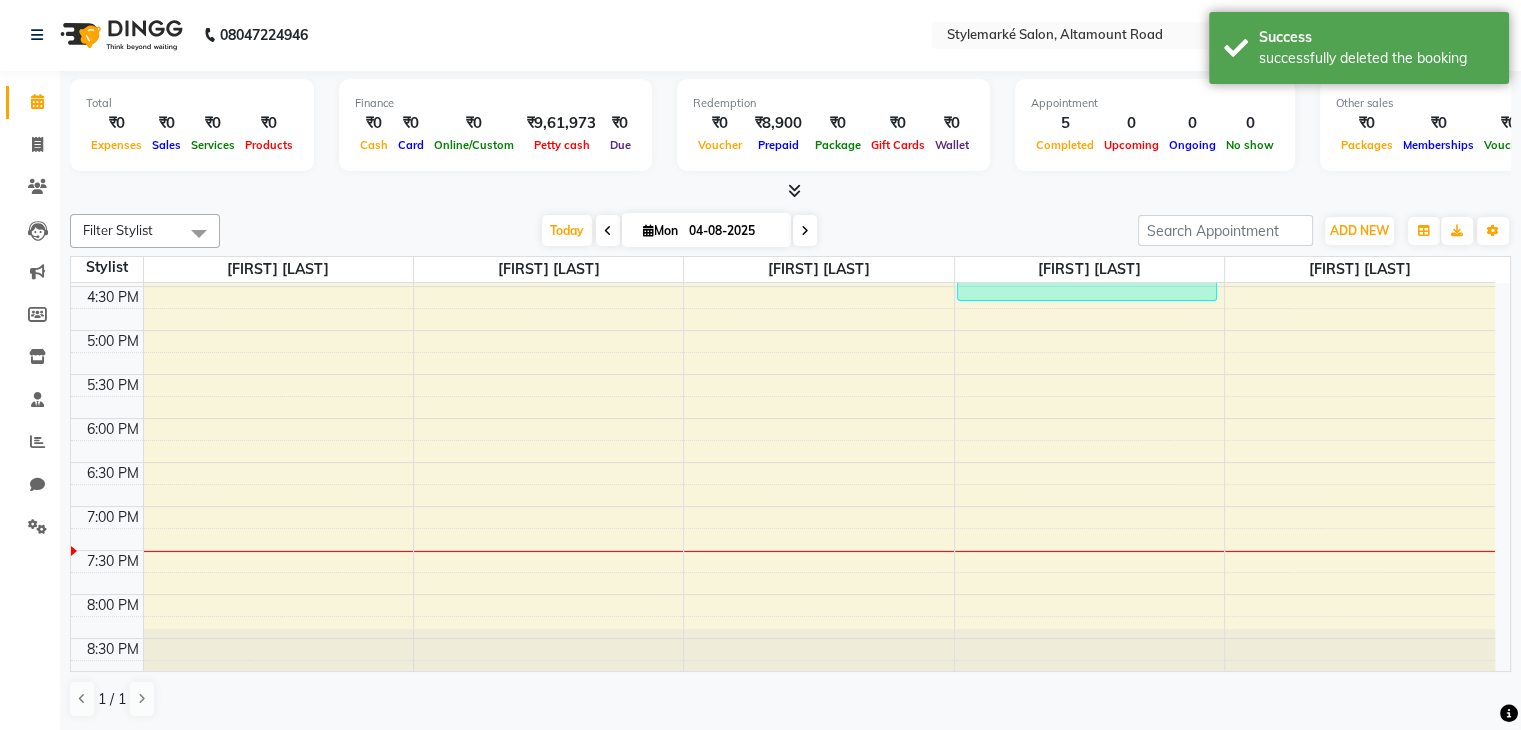 click on "9:00 AM 9:30 AM 10:00 AM 10:30 AM 11:00 AM 11:30 AM 12:00 PM 12:30 PM 1:00 PM 1:30 PM 2:00 PM 2:30 PM 3:00 PM 3:30 PM 4:00 PM 4:30 PM 5:00 PM 5:30 PM 6:00 PM 6:30 PM 7:00 PM 7:30 PM 8:00 PM 8:30 PM [FIRST] [LAST], TK01, 10:30 AM-11:05 AM, WASHES & DRYS - Wash & Blast Dry [FIRST] [LAST], TK02, 01:30 PM-03:40 PM, WASHES & DRYS - In/Out Curls,EXQUISITE SCALP... - 3TenX VIP Hair Indulgence,Aminexel Leave in [FIRST] [LAST], TK01, 10:00 AM-10:30 AM, BODY THERAPY - Head Massage [FIRST] [LAST], TK02, 02:45 PM-03:30 PM, MANI/PEDI - Exfoliating Manicure [FIRST] [LAST], TK02, 03:30 PM-04:45 PM, MANI/PEDI - Exfoliating Pedicure,MANI/PEDI - Exfoliating Manicure,MANI/PEDI - Cut/File" at bounding box center (783, 154) 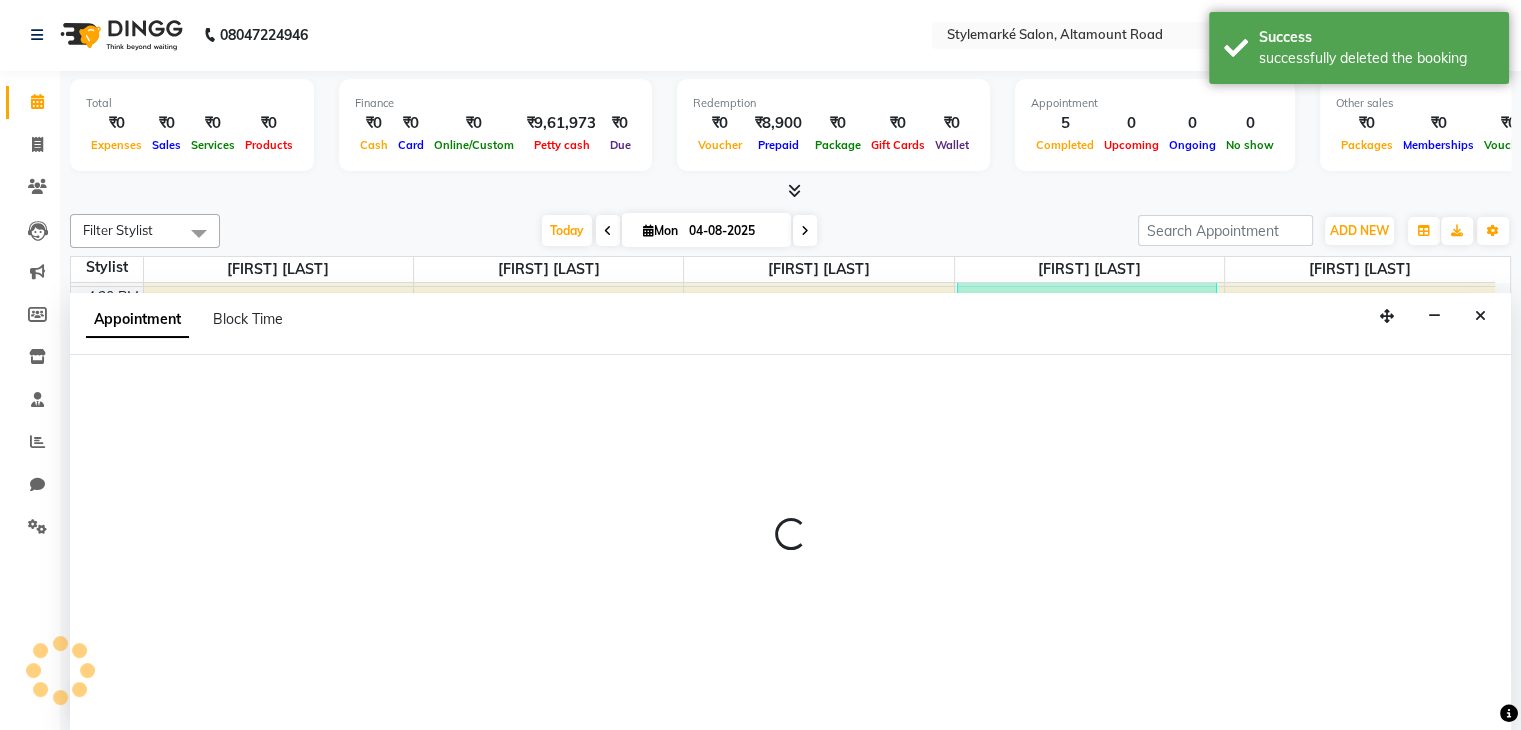 select on "71241" 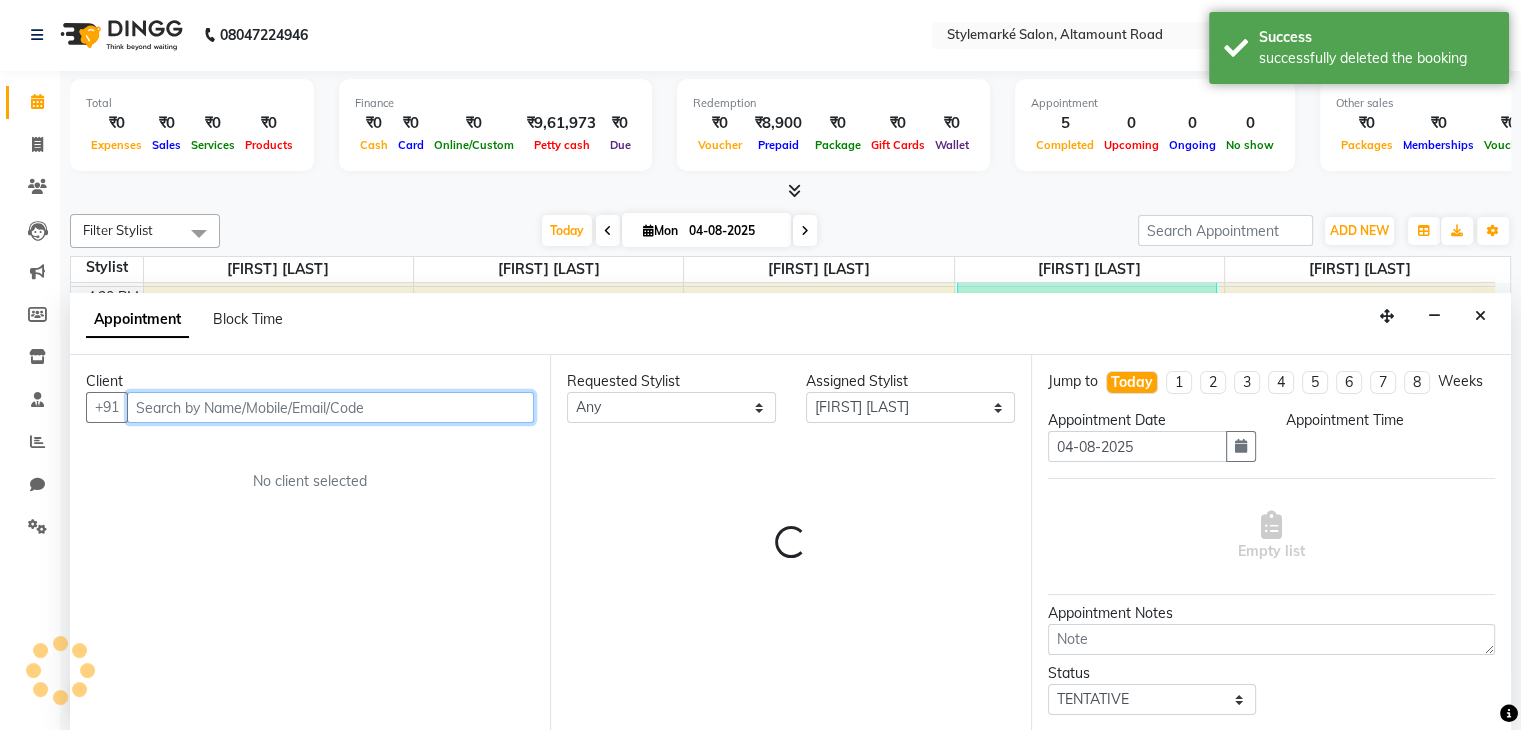 select on "1155" 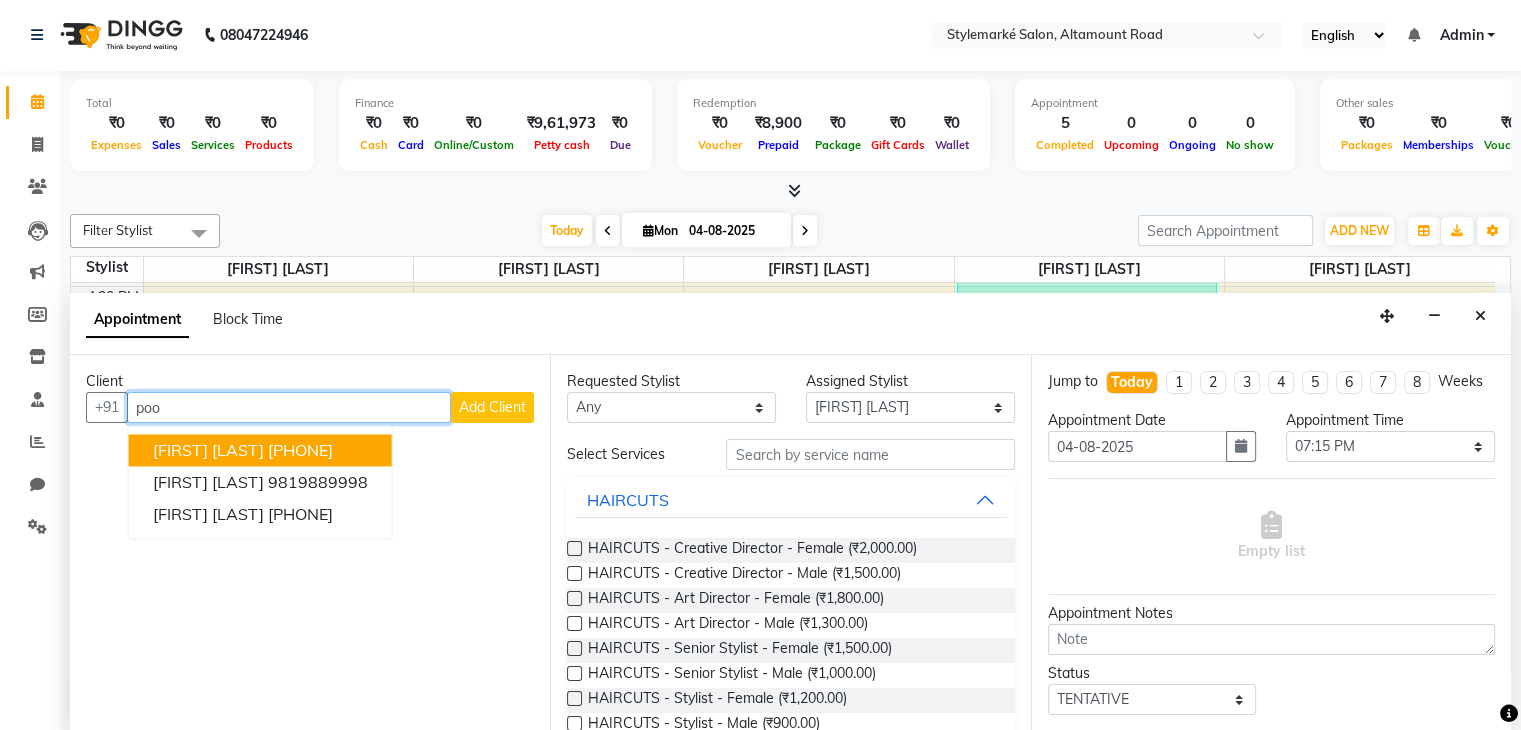 click on "[FIRST] [LAST] [PHONE]" at bounding box center [260, 451] 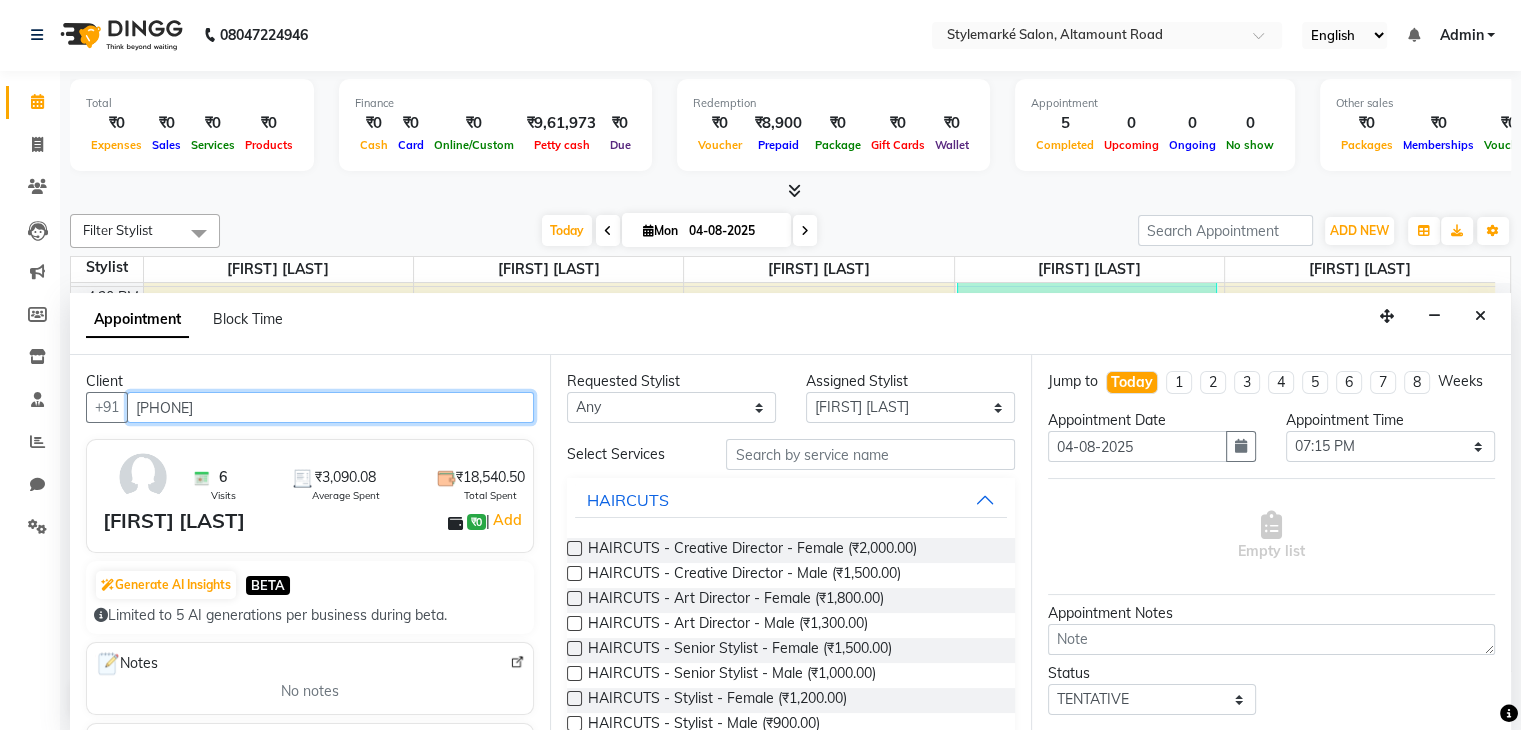 type on "[PHONE]" 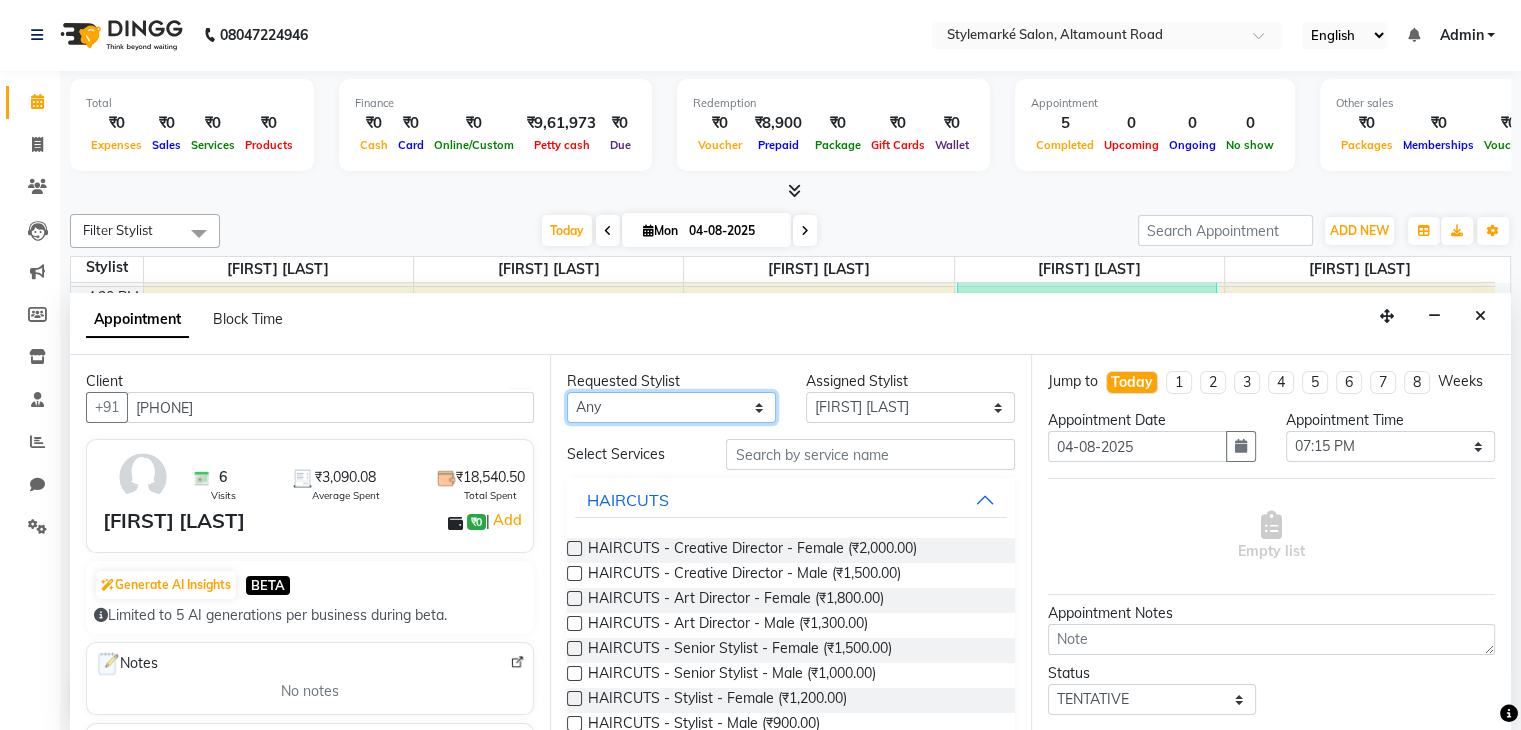 click on "Any [FIRST] [LAST] ⁠[FIRST] [LAST] ⁠[FIRST] [LAST] [FIRST] [LAST] [FIRST] [LAST]" at bounding box center [671, 407] 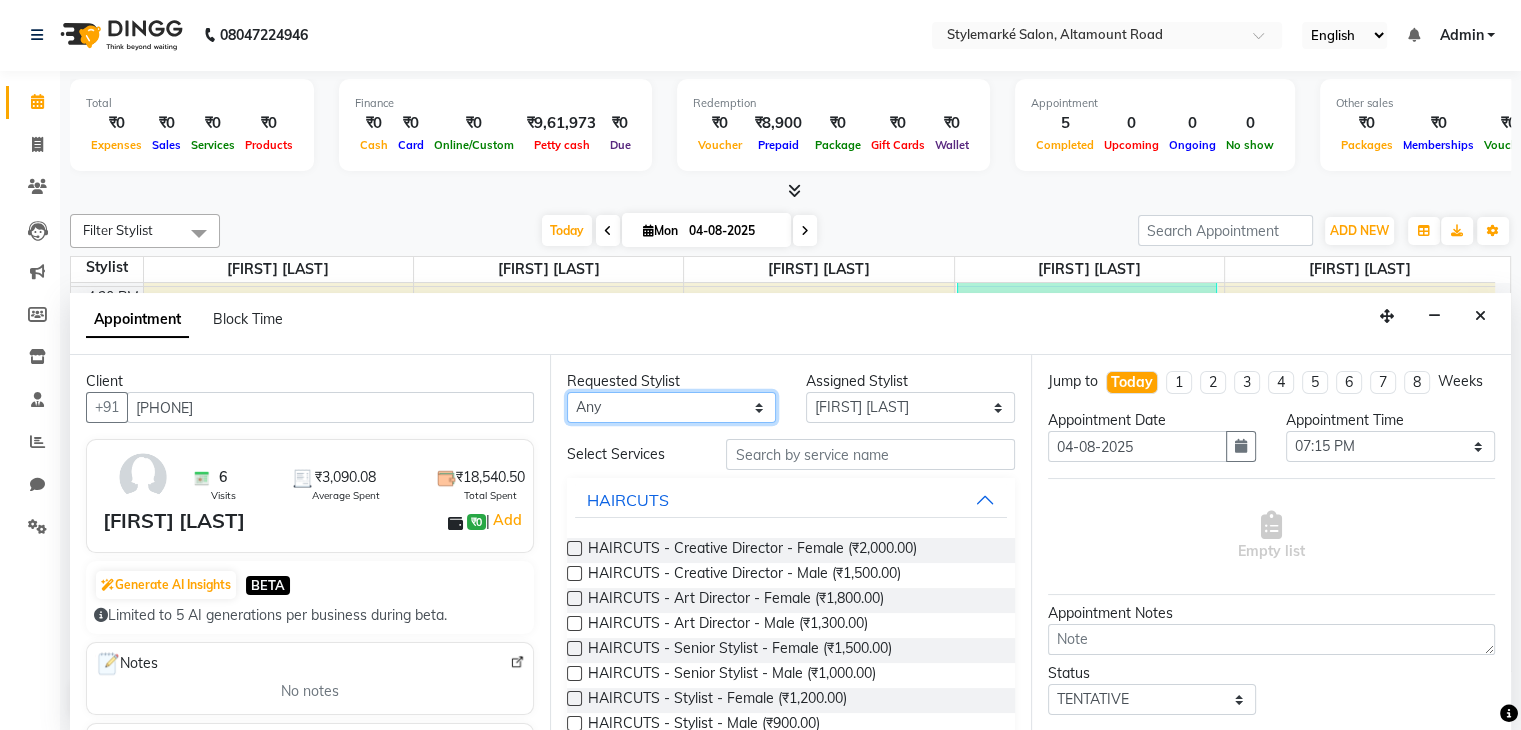 select on "71241" 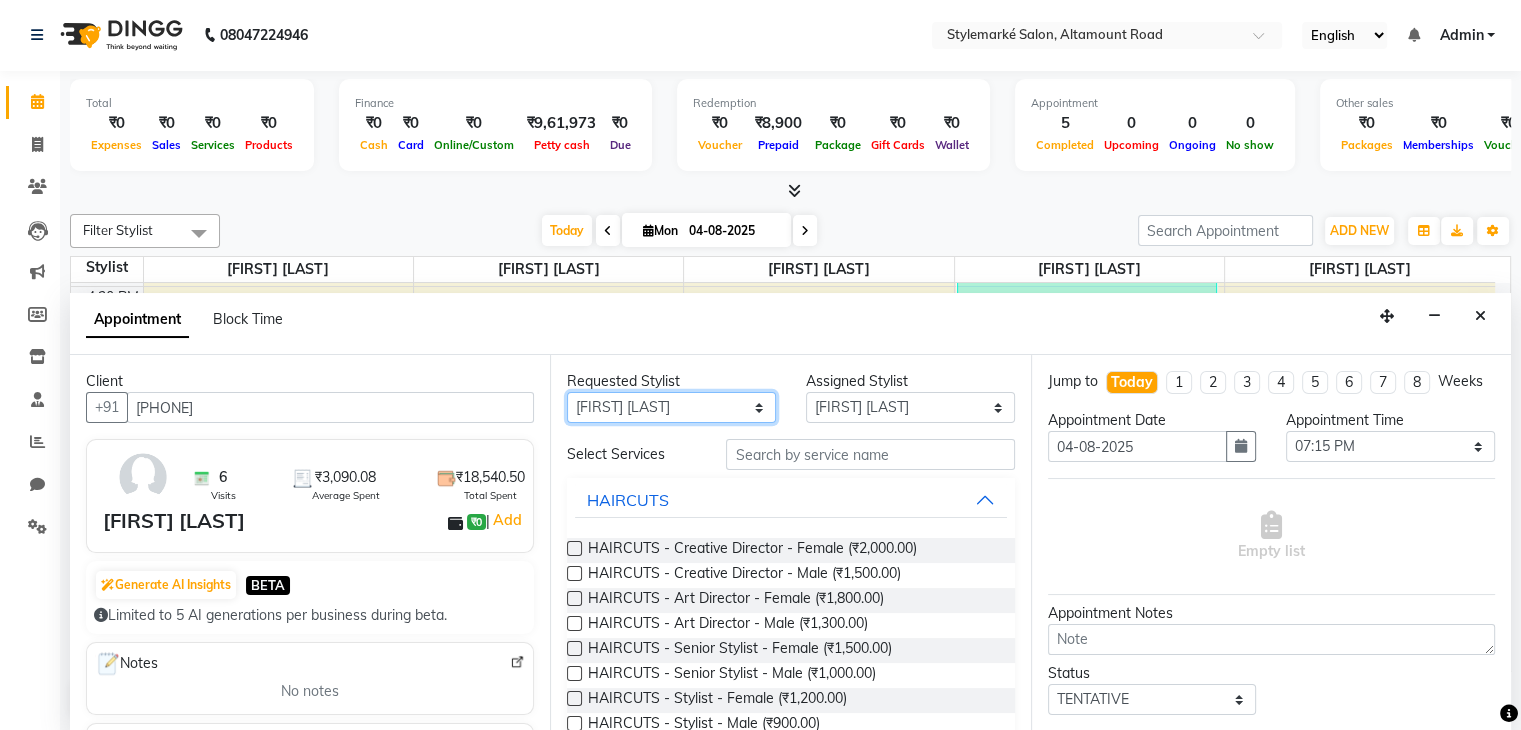 click on "Any [FIRST] [LAST] ⁠[FIRST] [LAST] ⁠[FIRST] [LAST] [FIRST] [LAST] [FIRST] [LAST]" at bounding box center (671, 407) 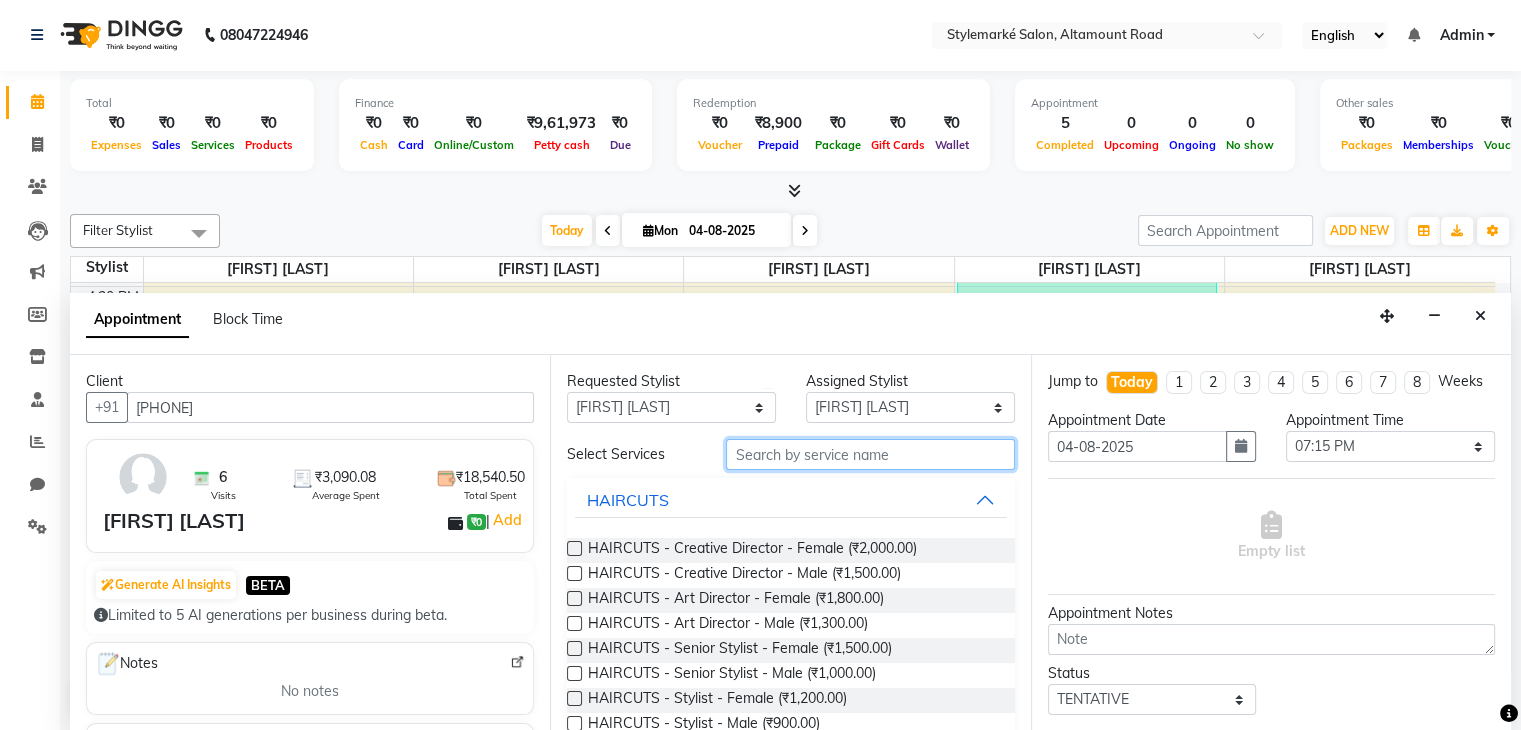 click at bounding box center [870, 454] 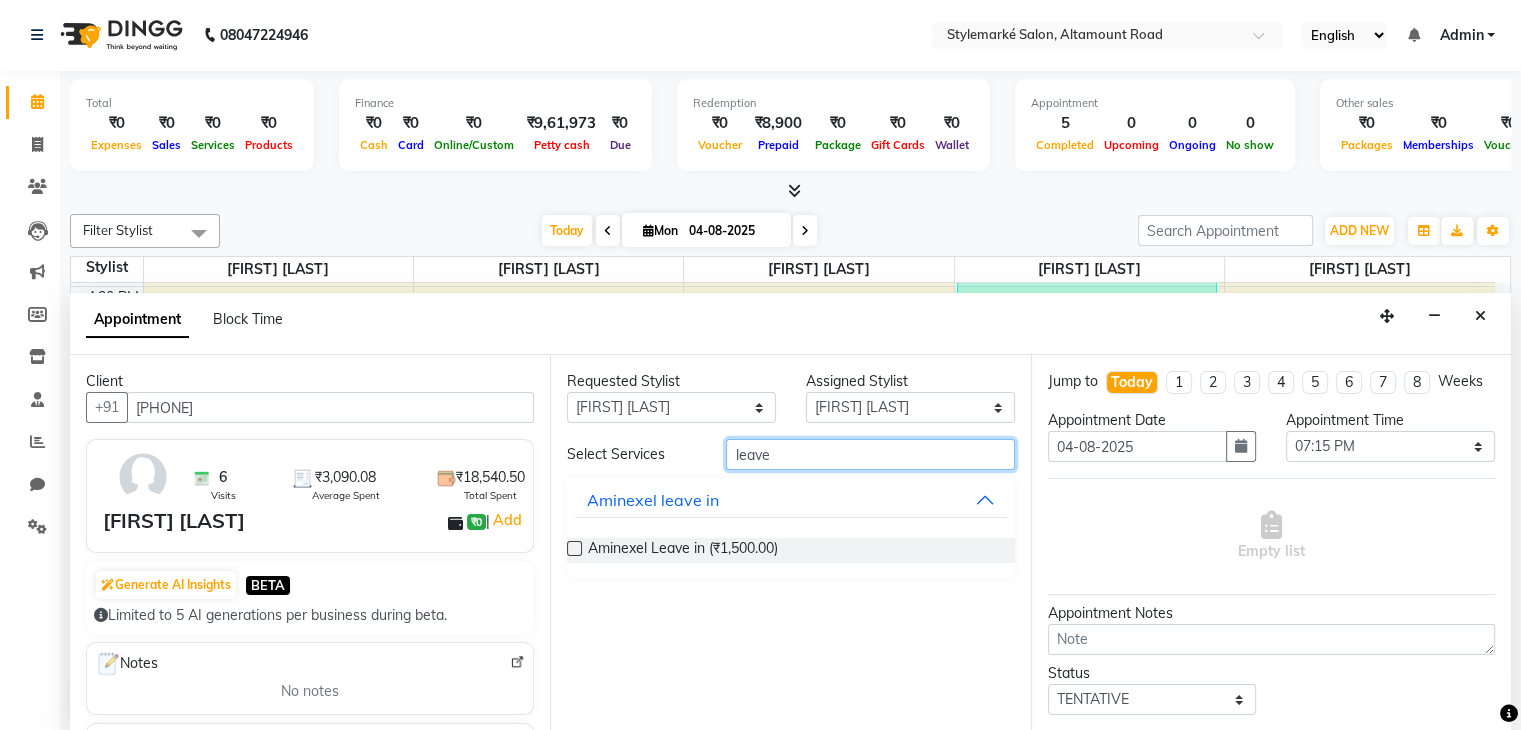 type on "leave" 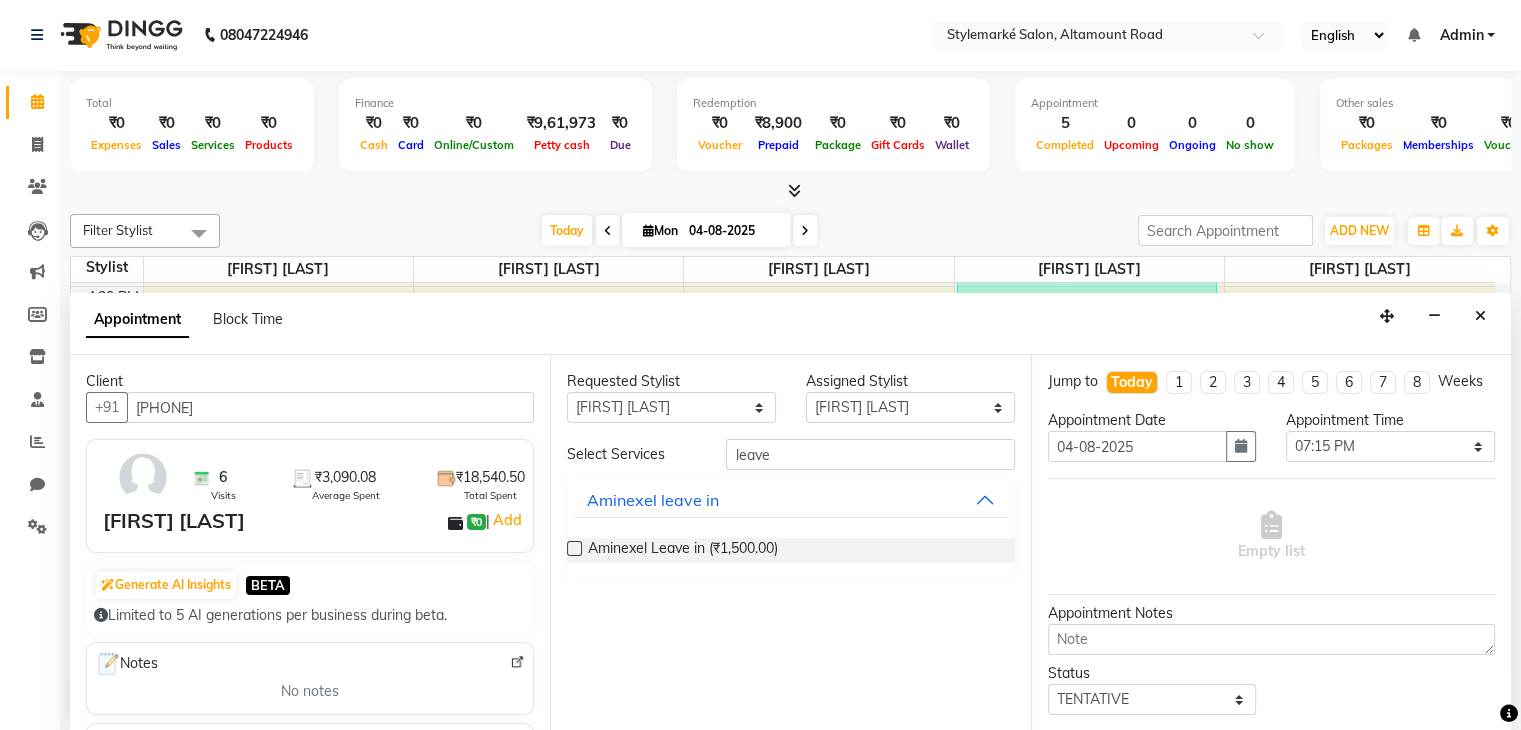 click at bounding box center [574, 548] 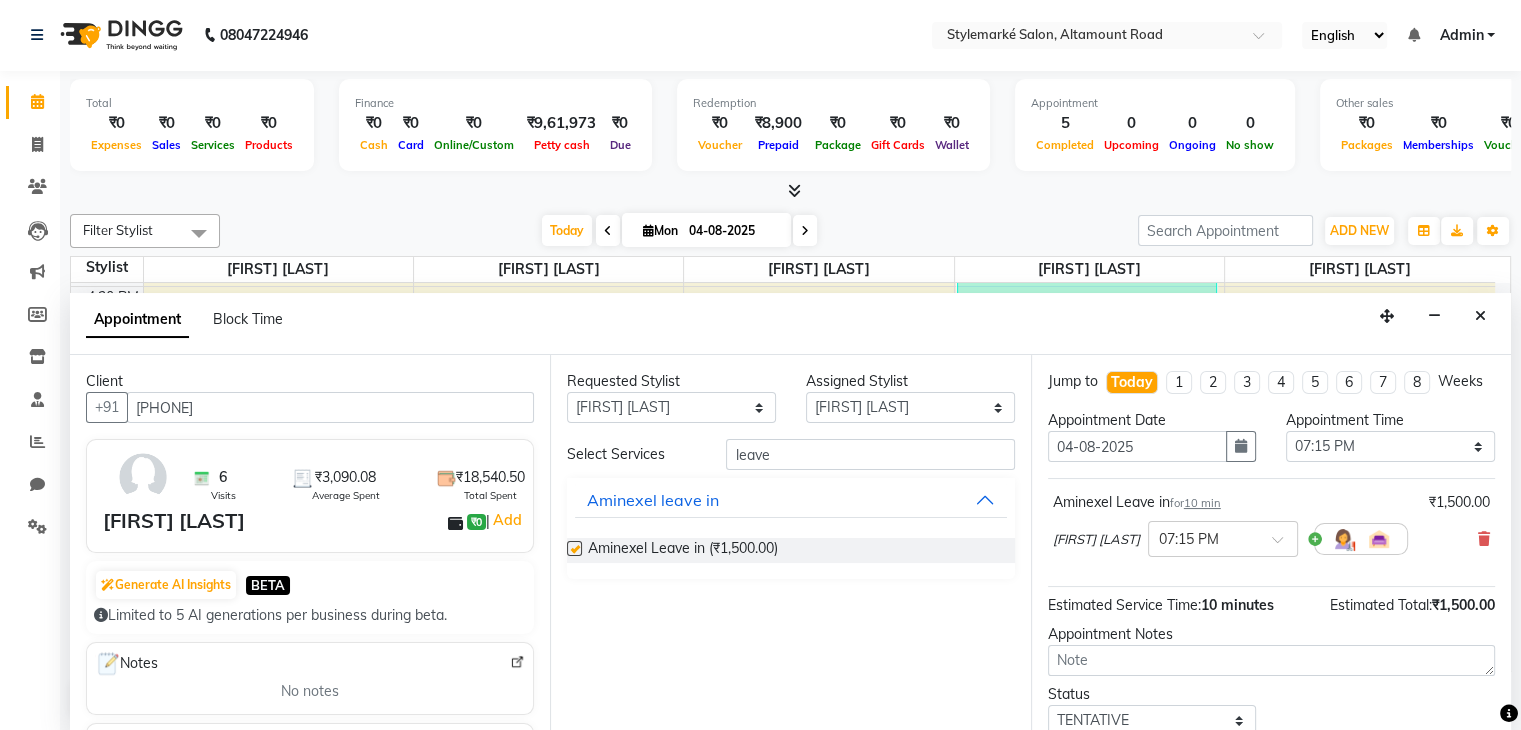 checkbox on "false" 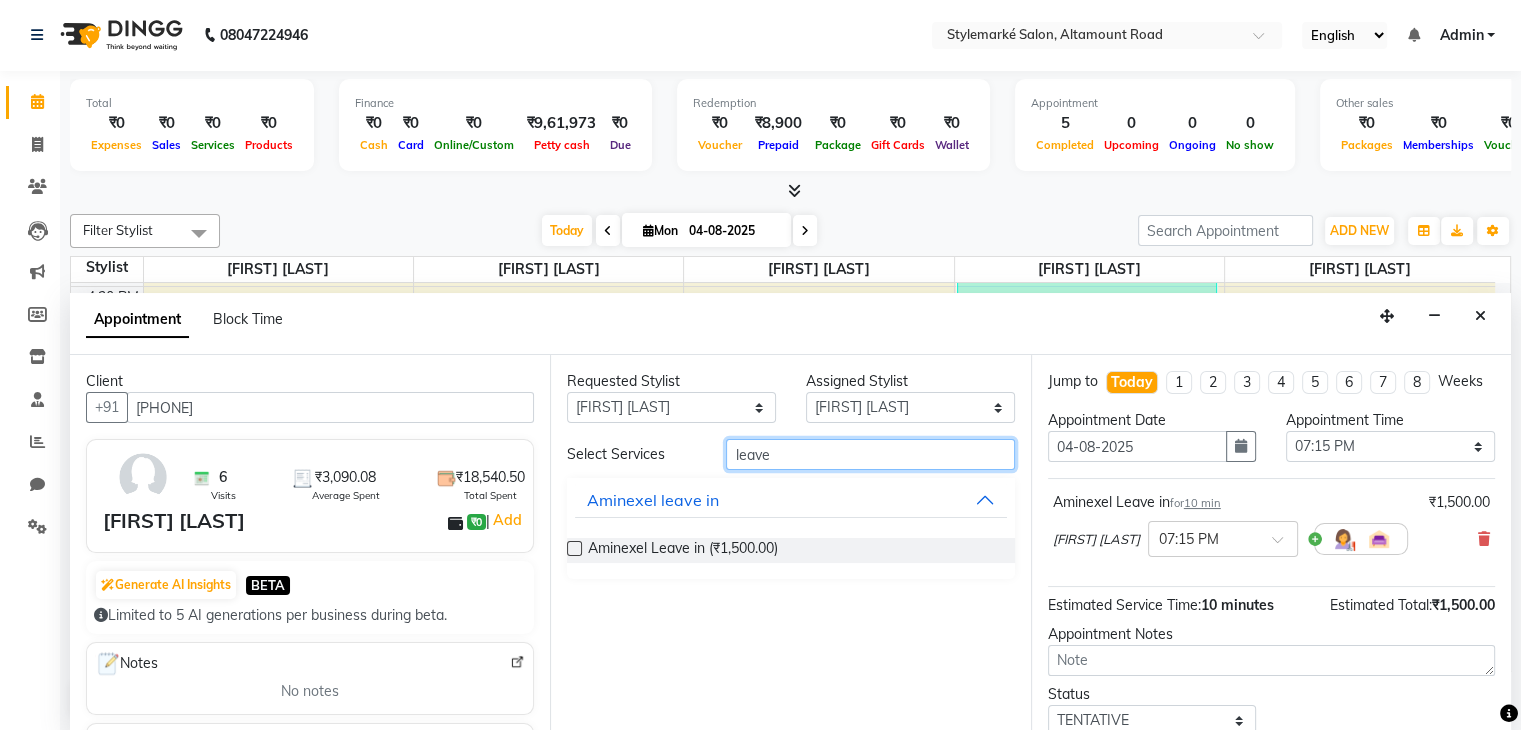 click on "leave" at bounding box center [870, 454] 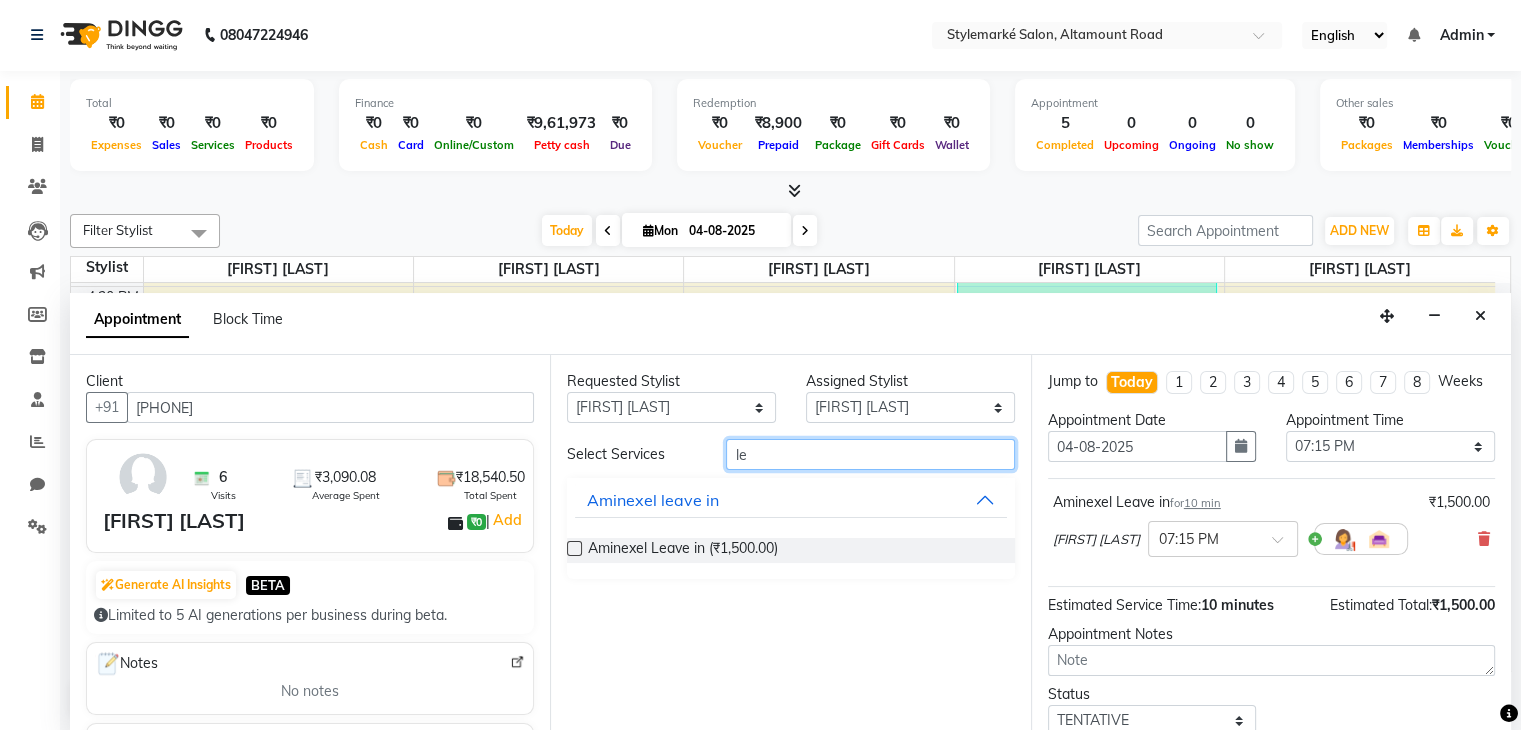 type on "l" 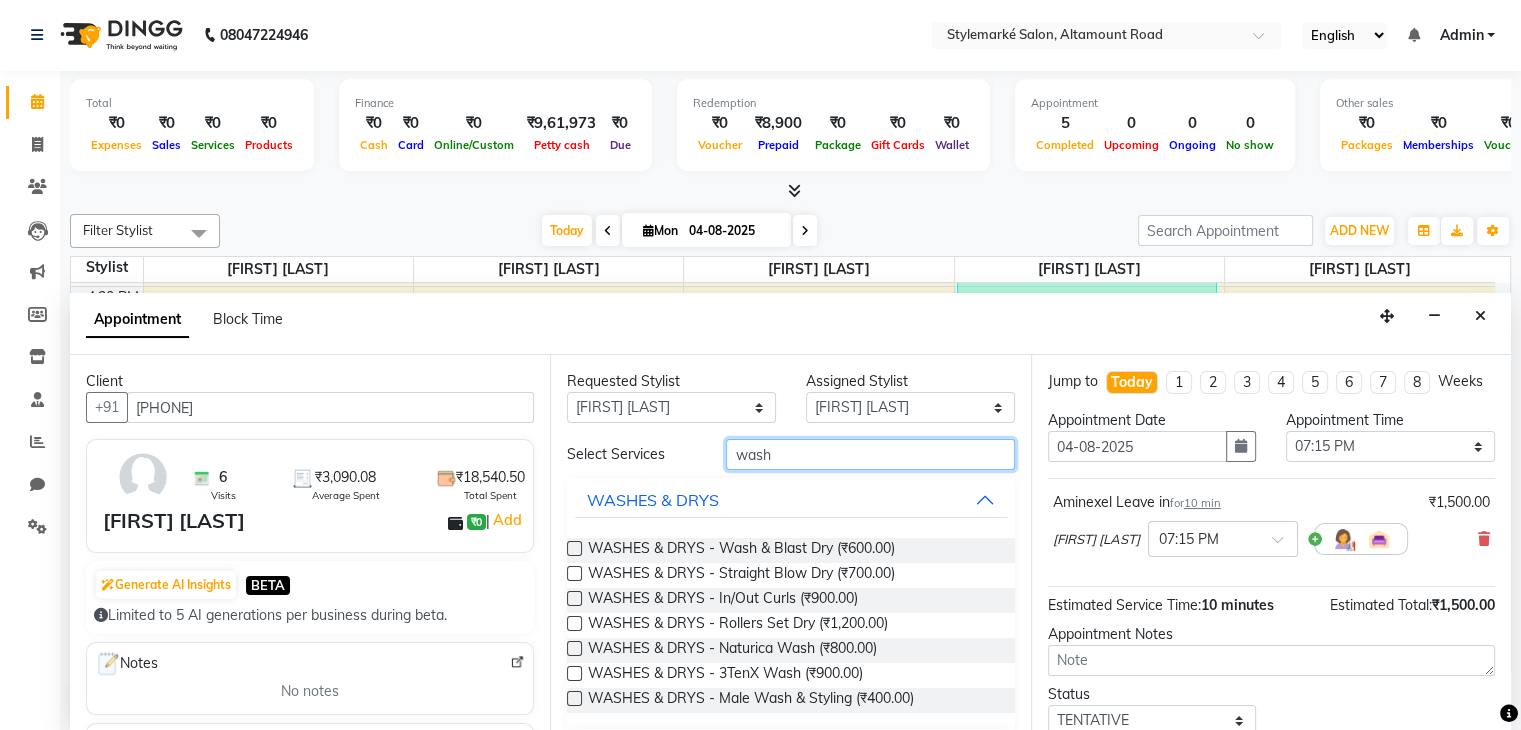 type on "wash" 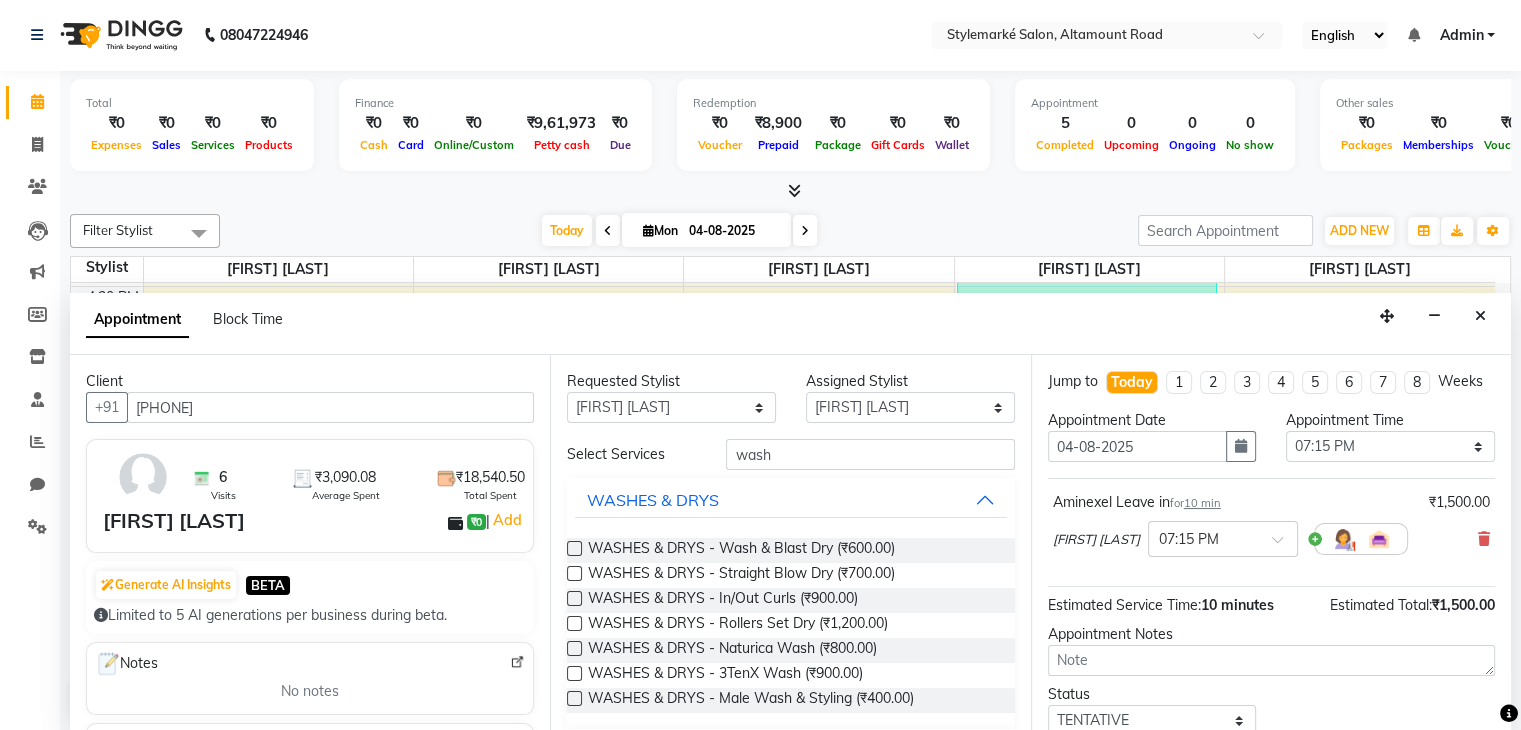 click at bounding box center [574, 573] 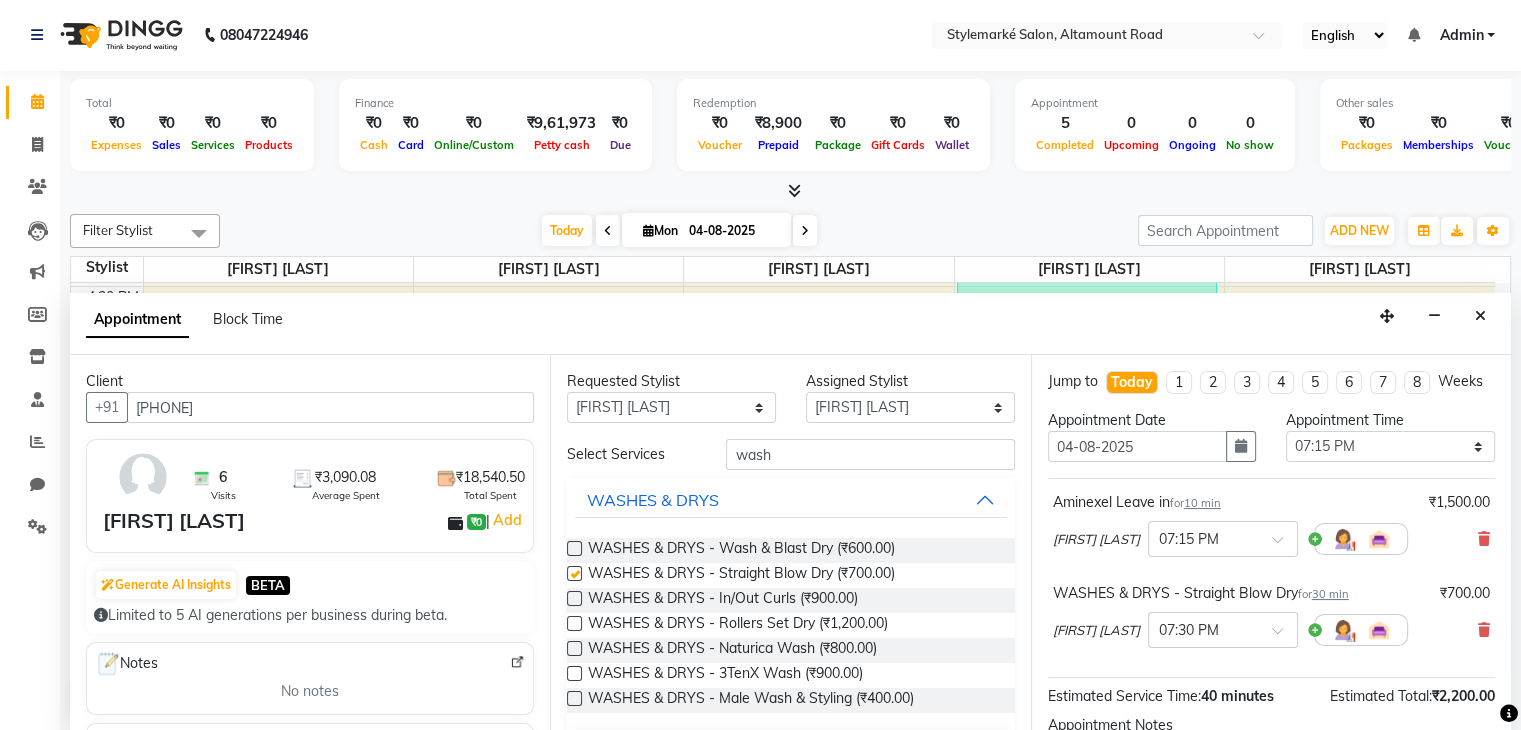 checkbox on "false" 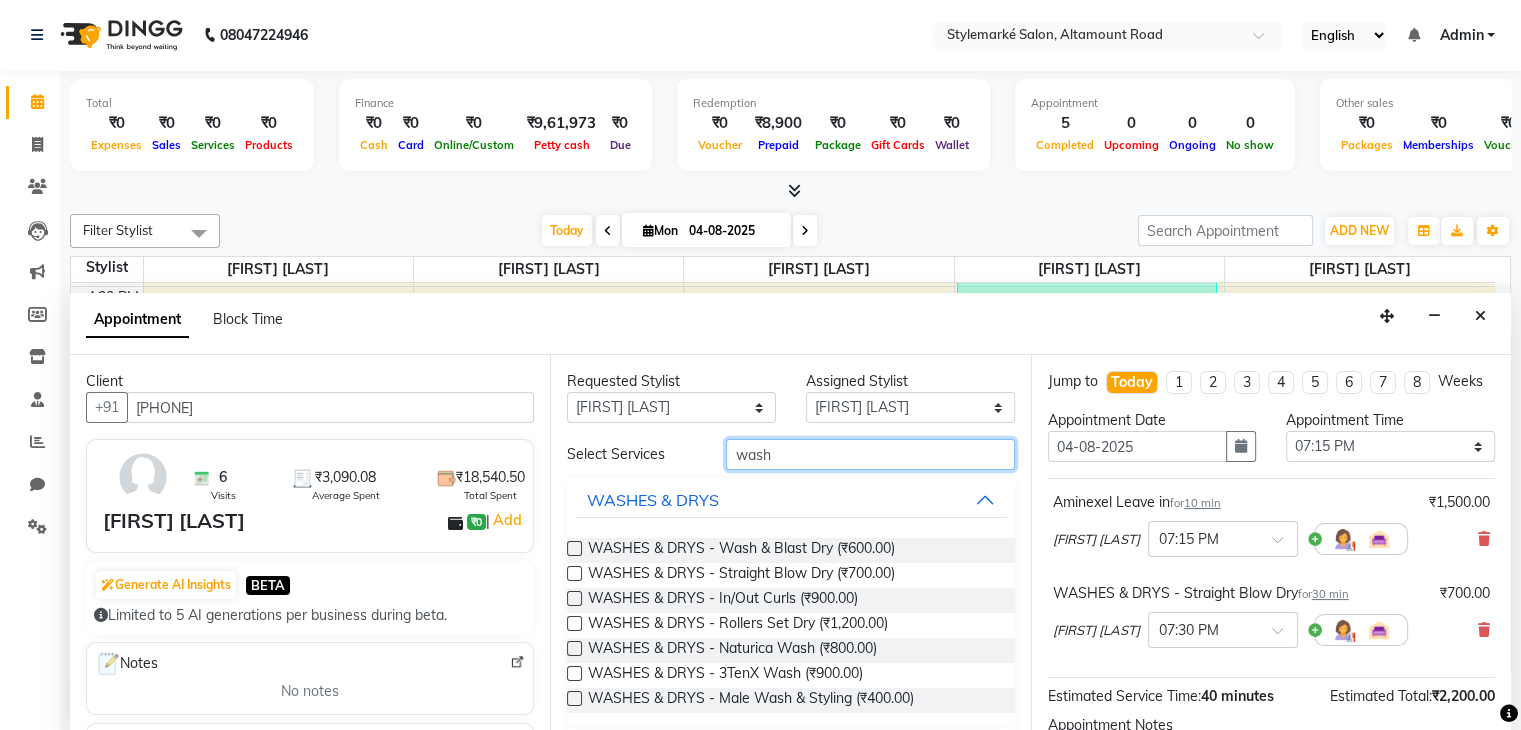 click on "wash" at bounding box center [870, 454] 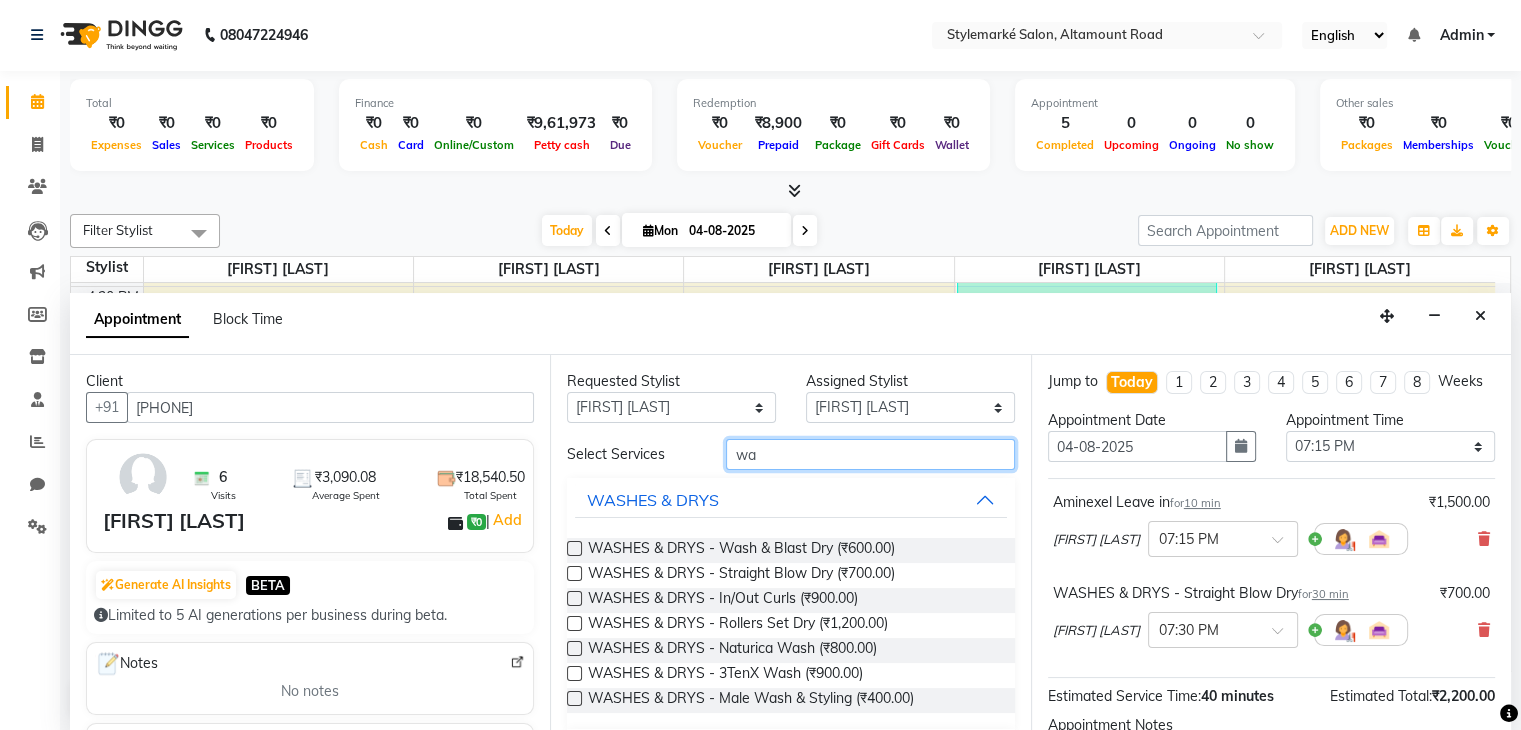 type on "w" 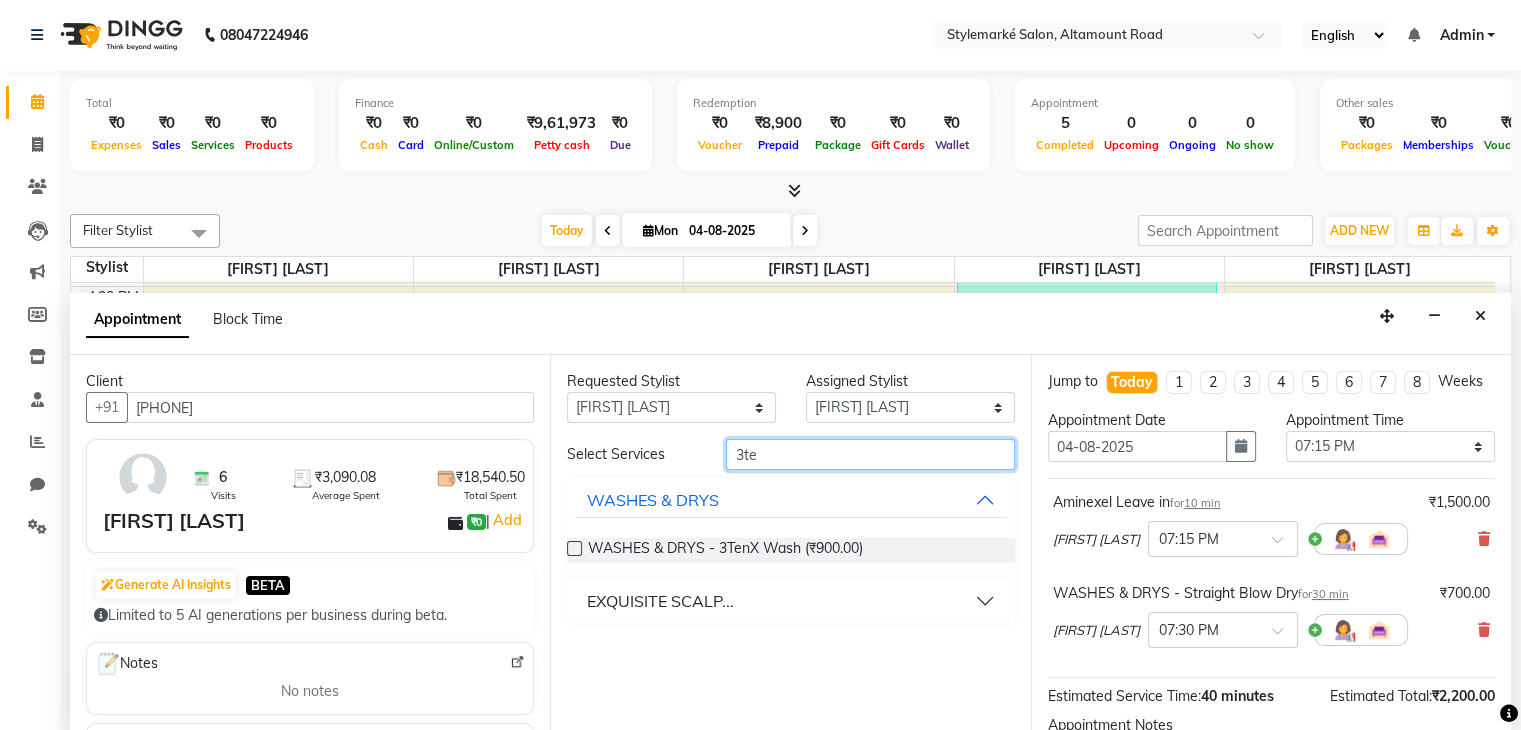 type on "3te" 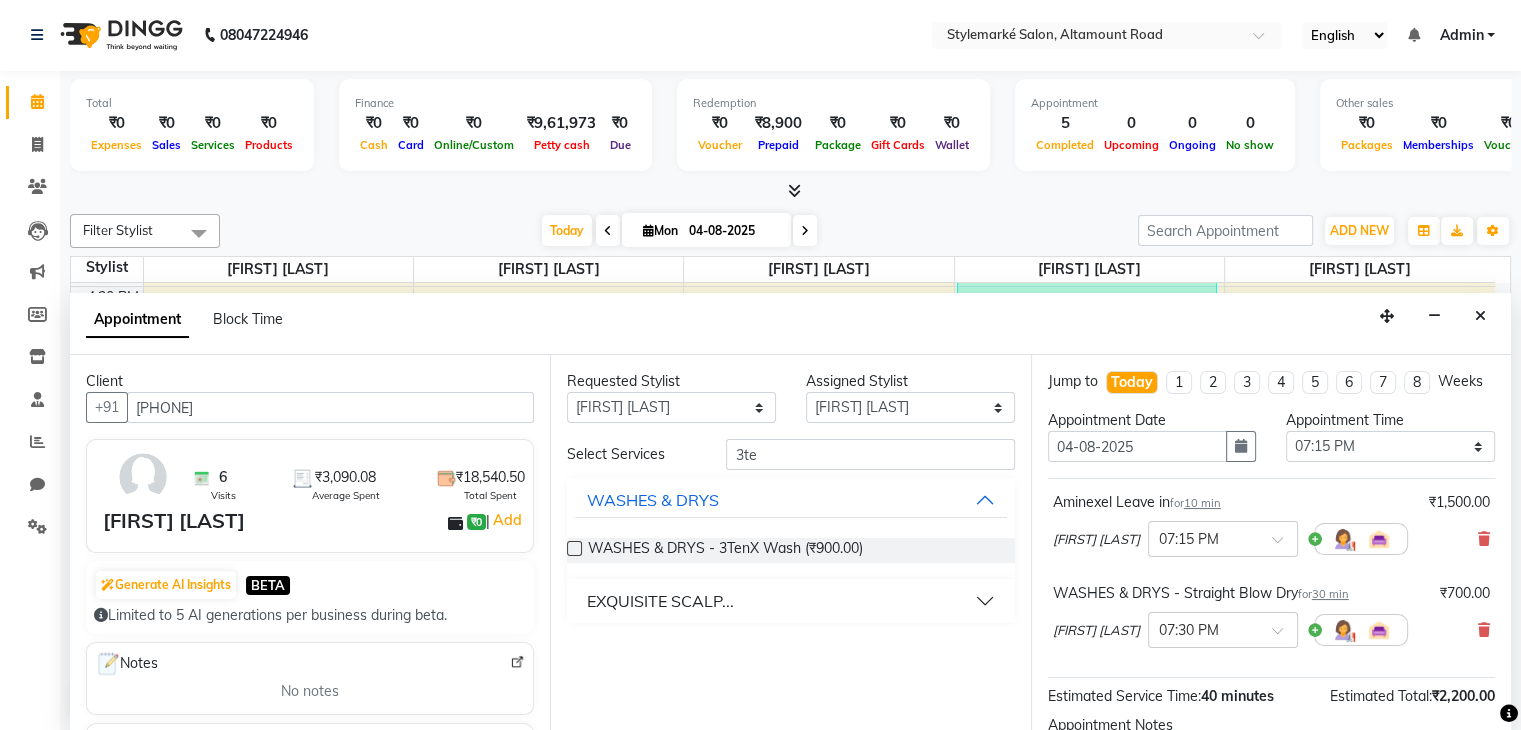 click at bounding box center (574, 548) 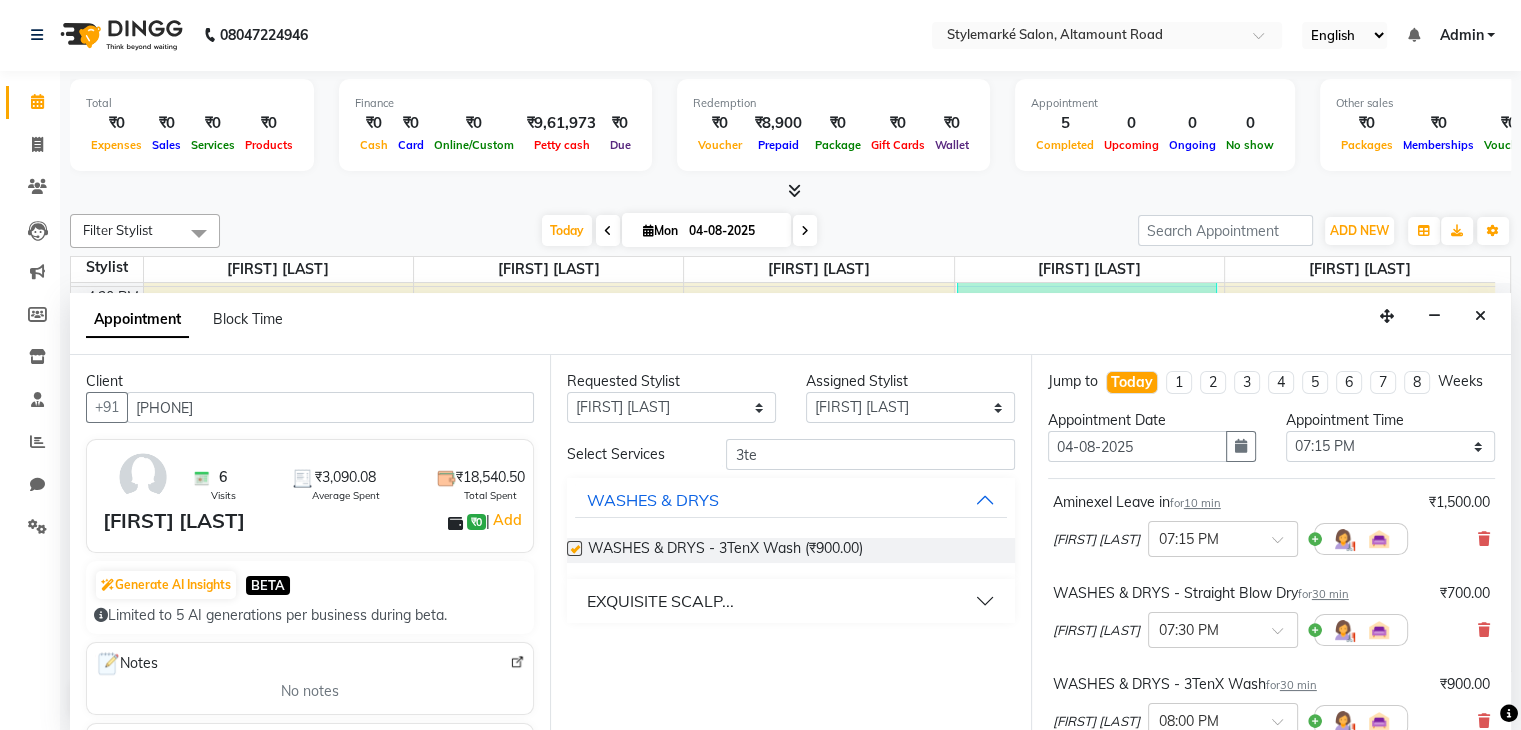 checkbox on "false" 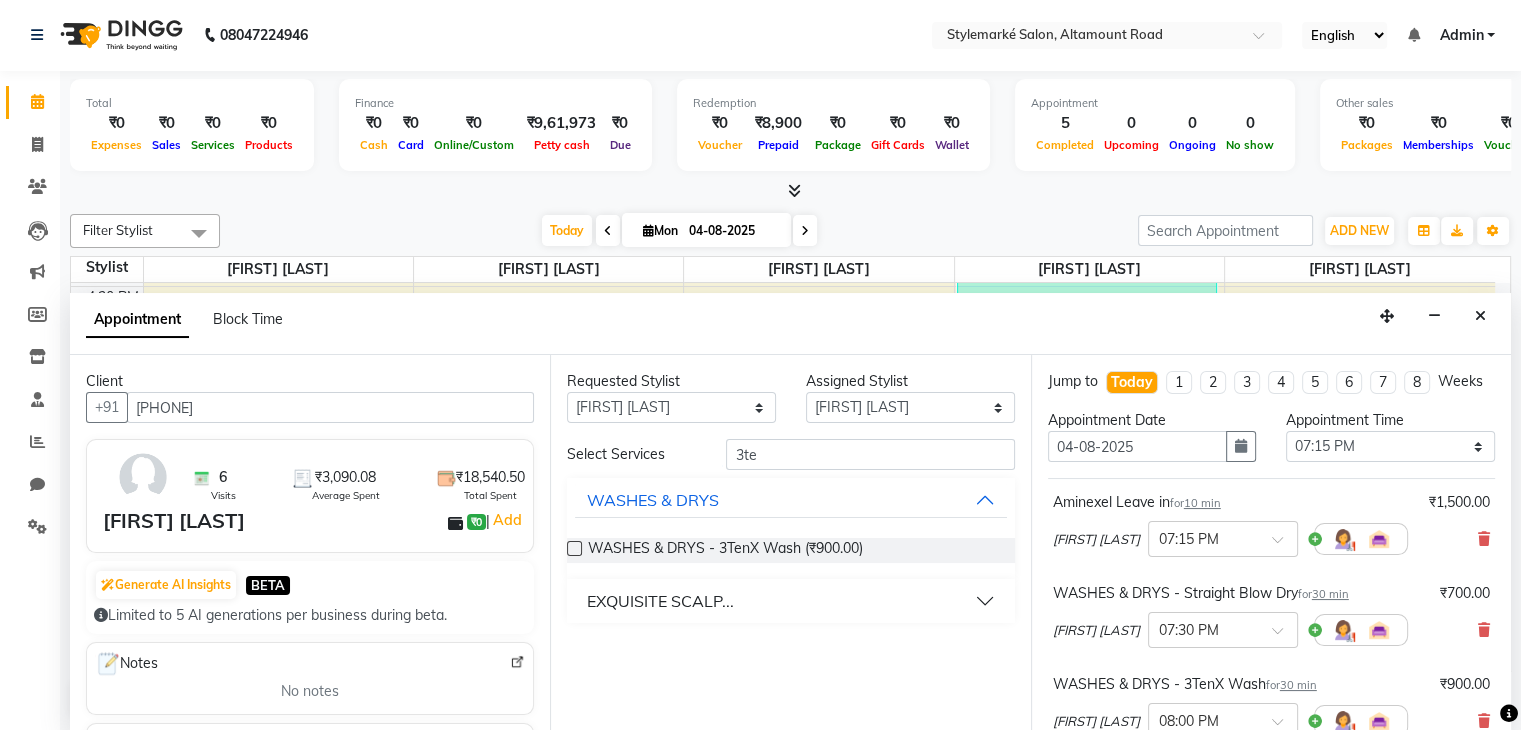 scroll, scrollTop: 352, scrollLeft: 0, axis: vertical 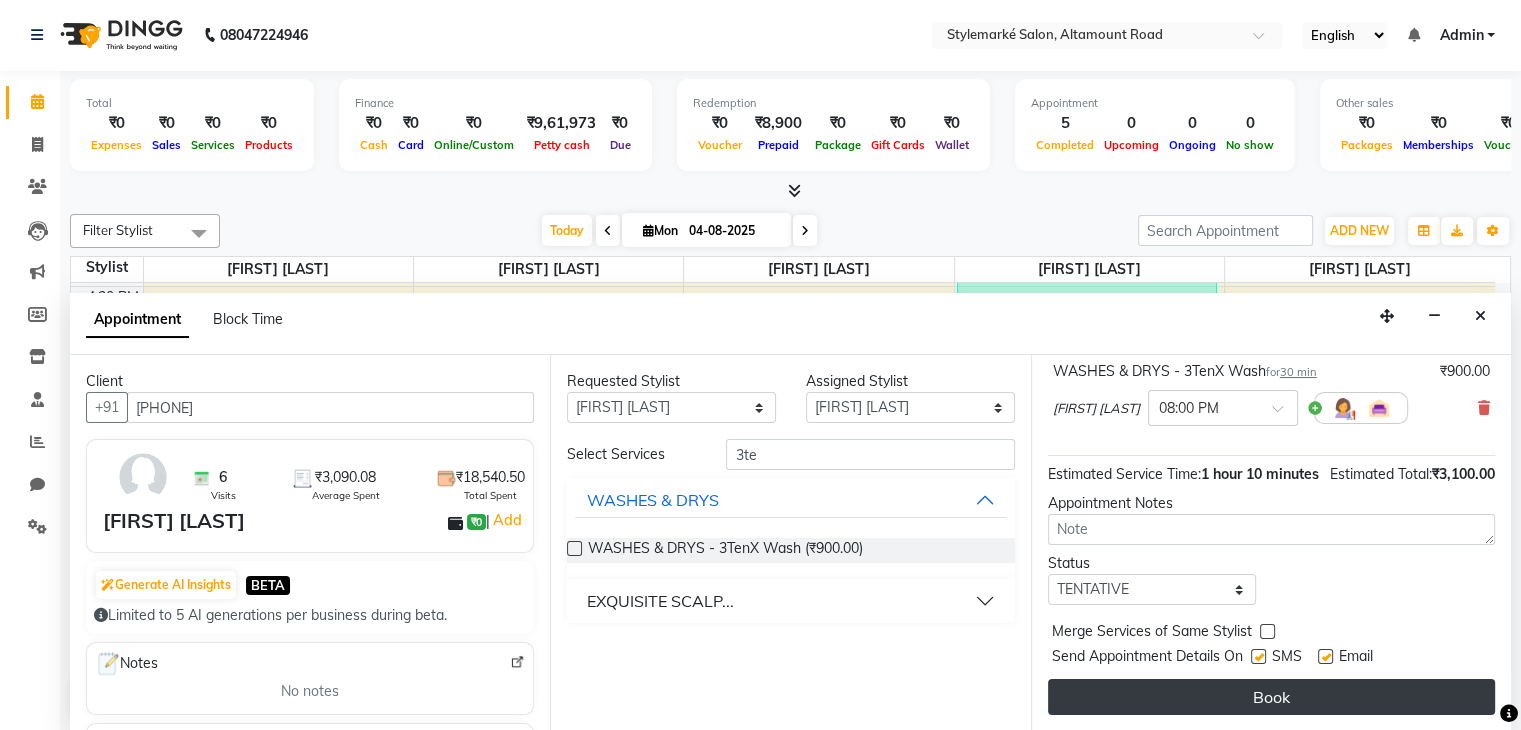 click on "Book" at bounding box center (1271, 697) 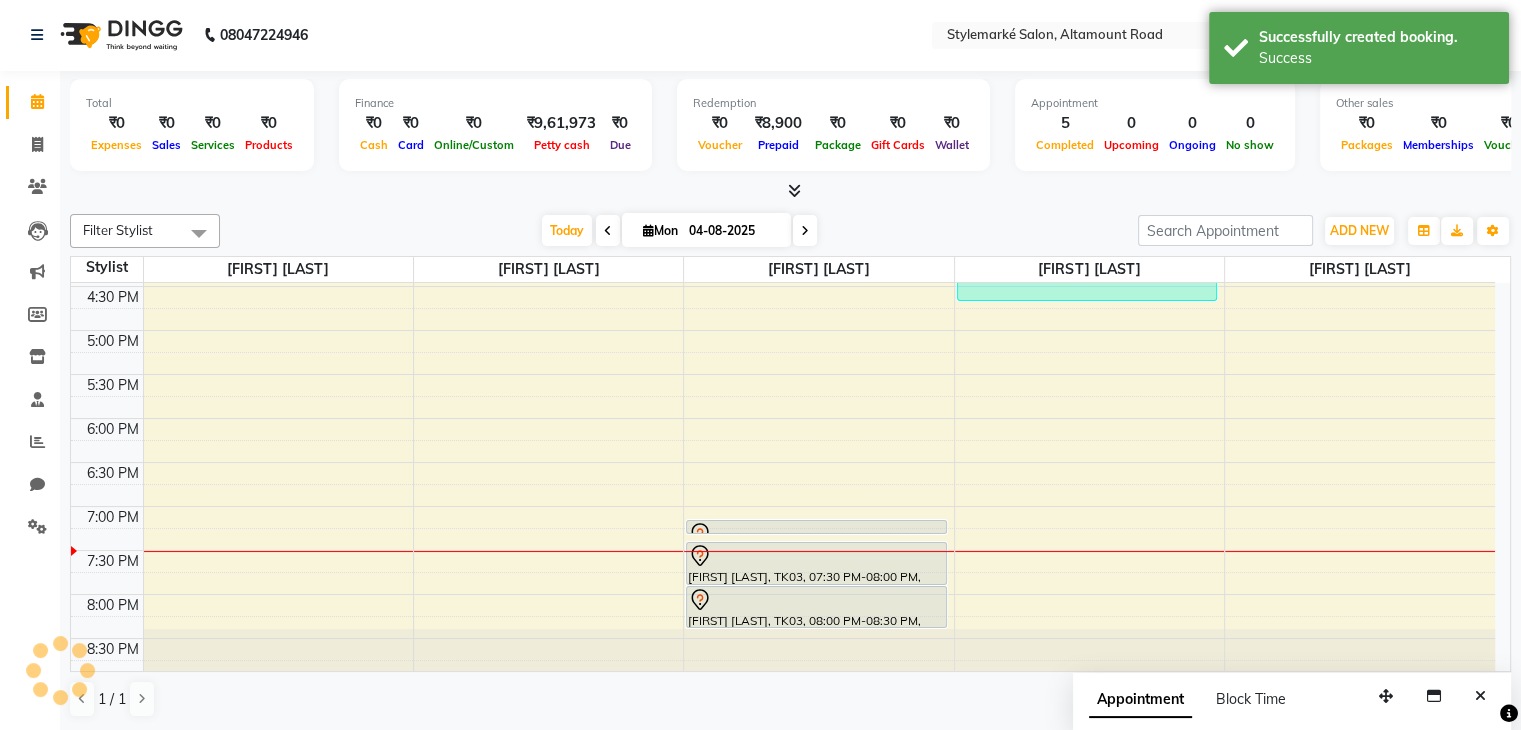 scroll, scrollTop: 0, scrollLeft: 0, axis: both 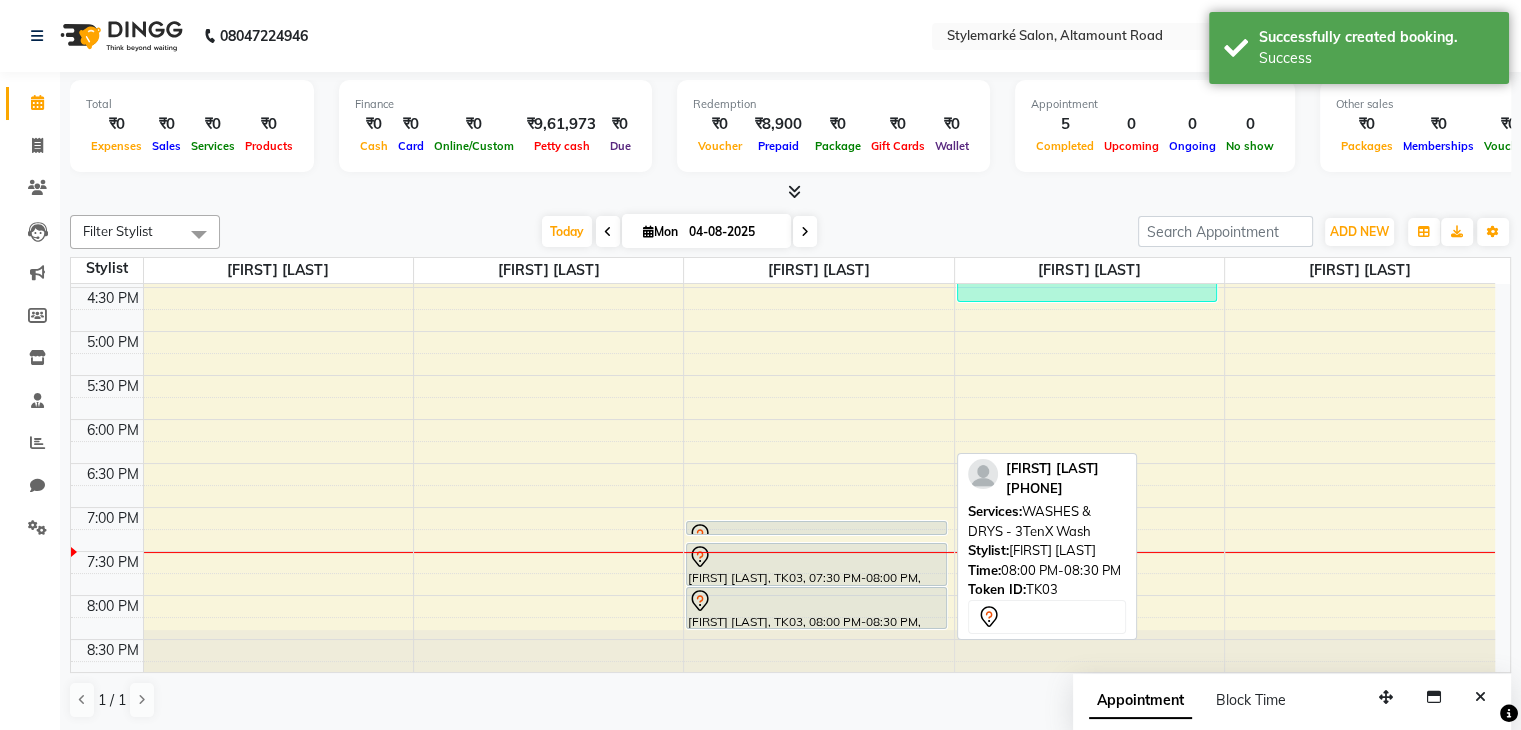 click at bounding box center [816, 601] 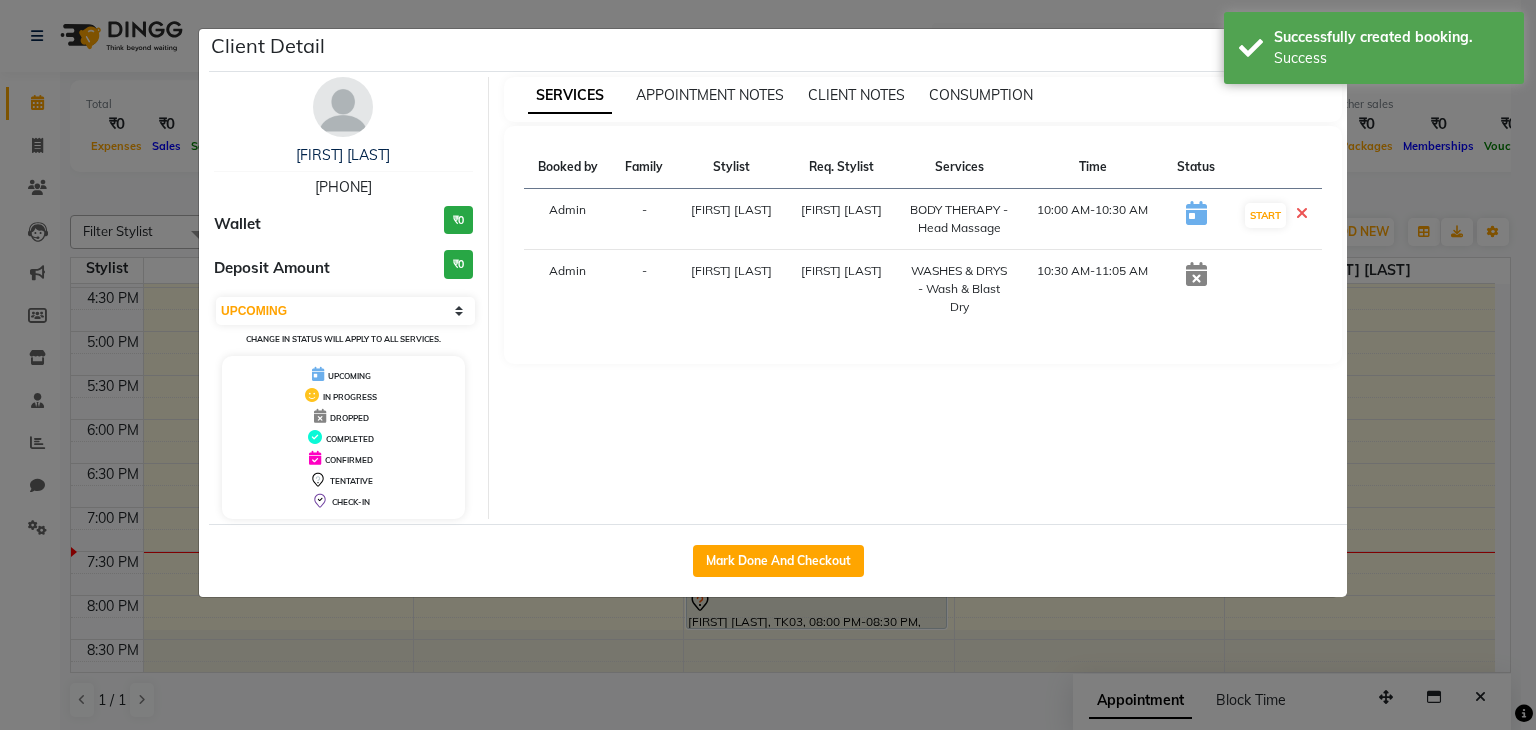 select on "7" 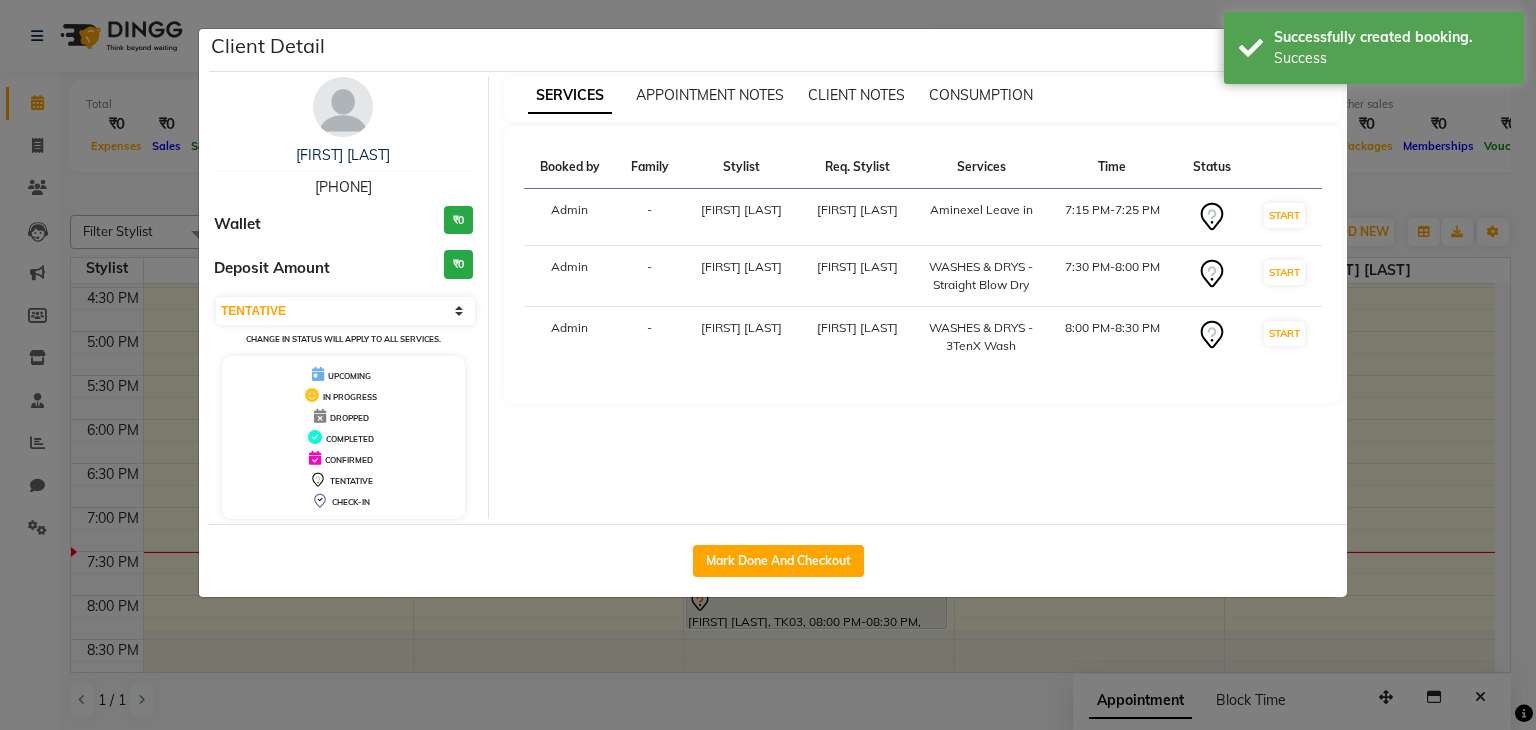 click on "Mark Done And Checkout" 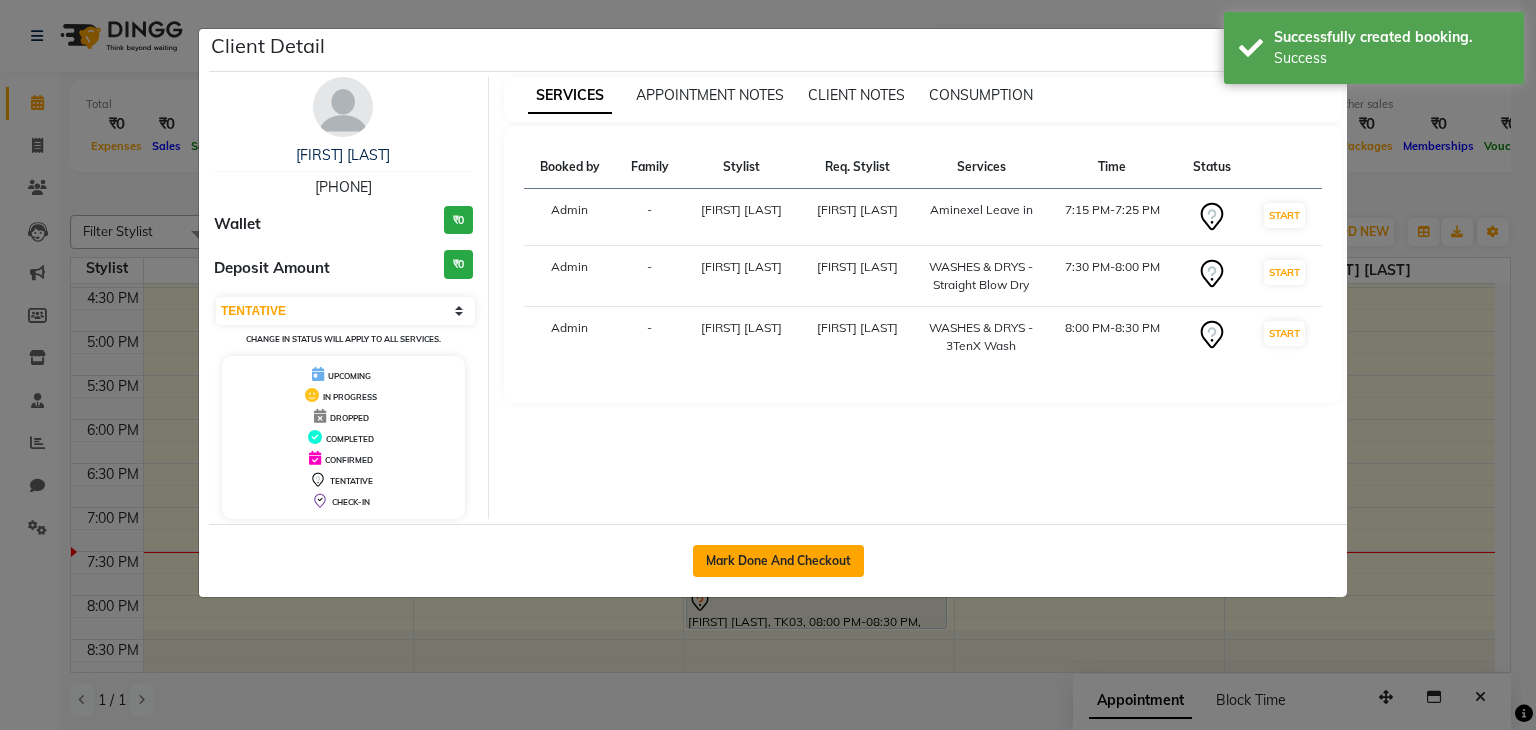 click on "Mark Done And Checkout" 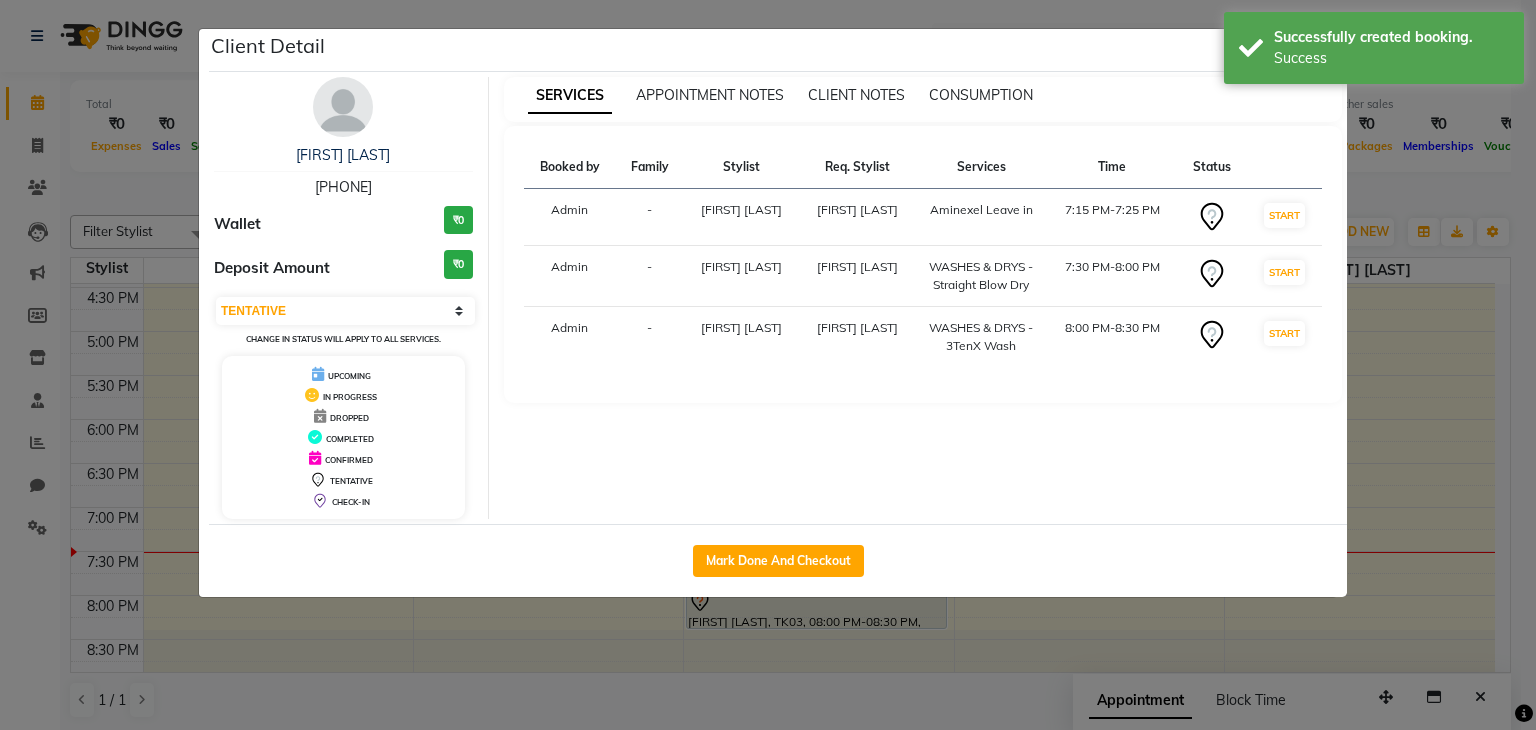select on "service" 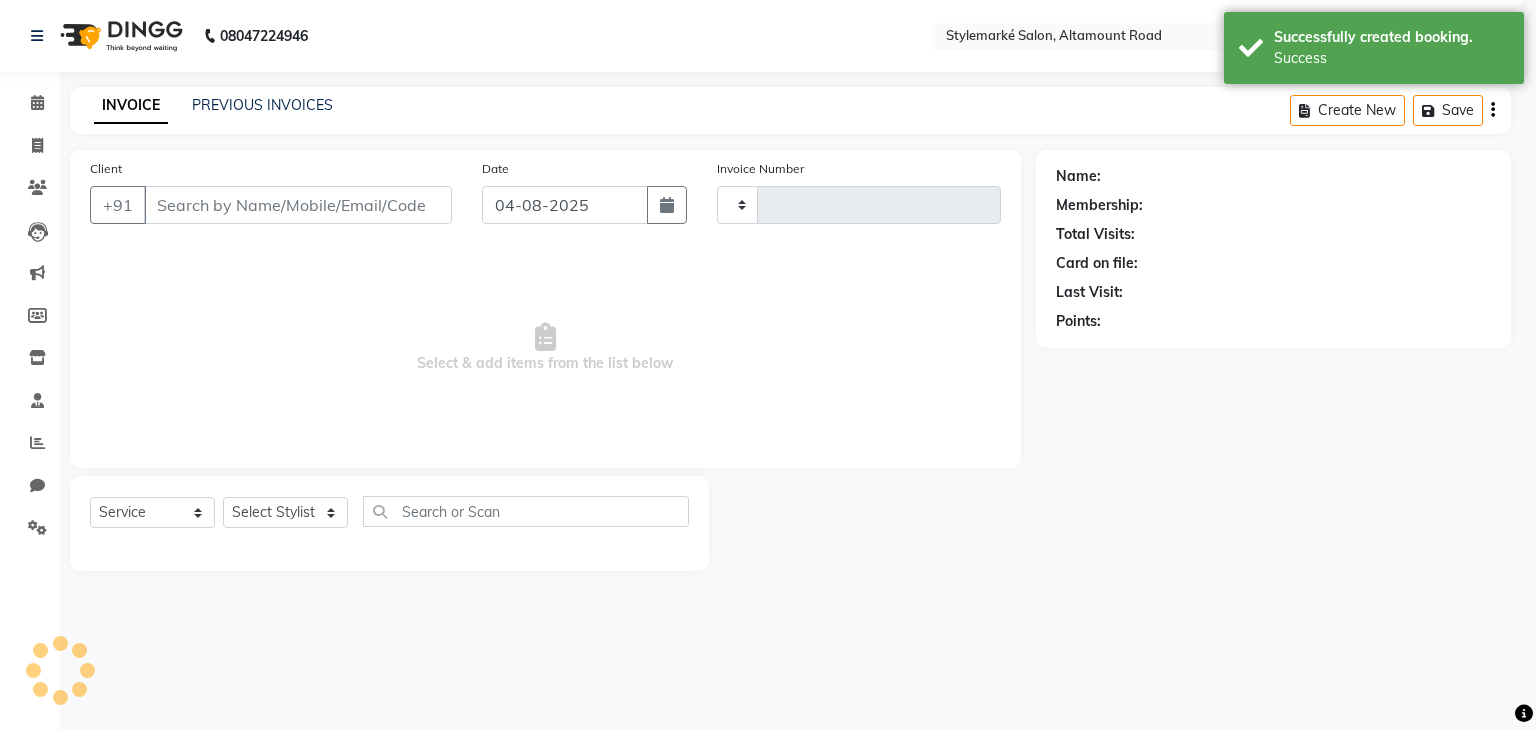 type on "0731" 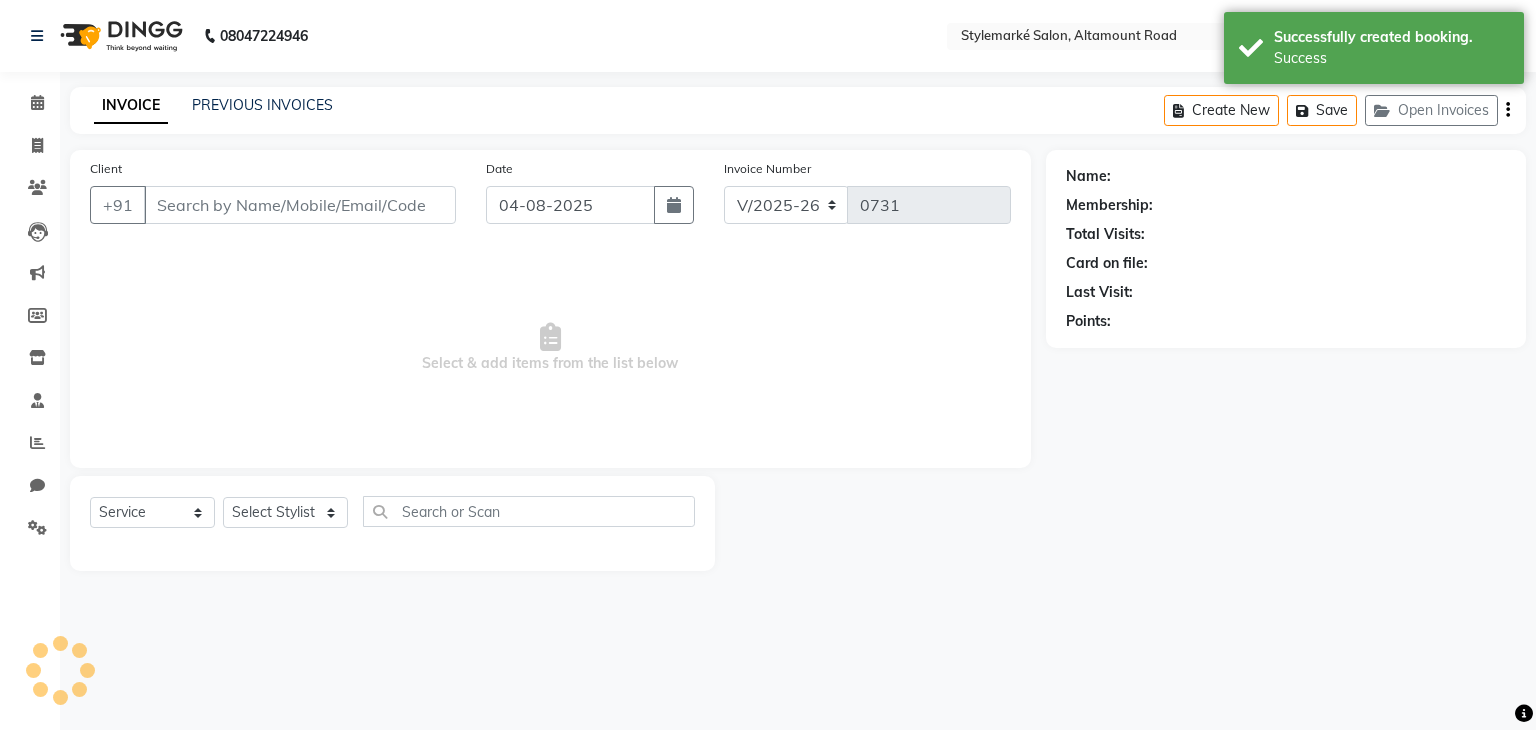 type on "[PHONE]" 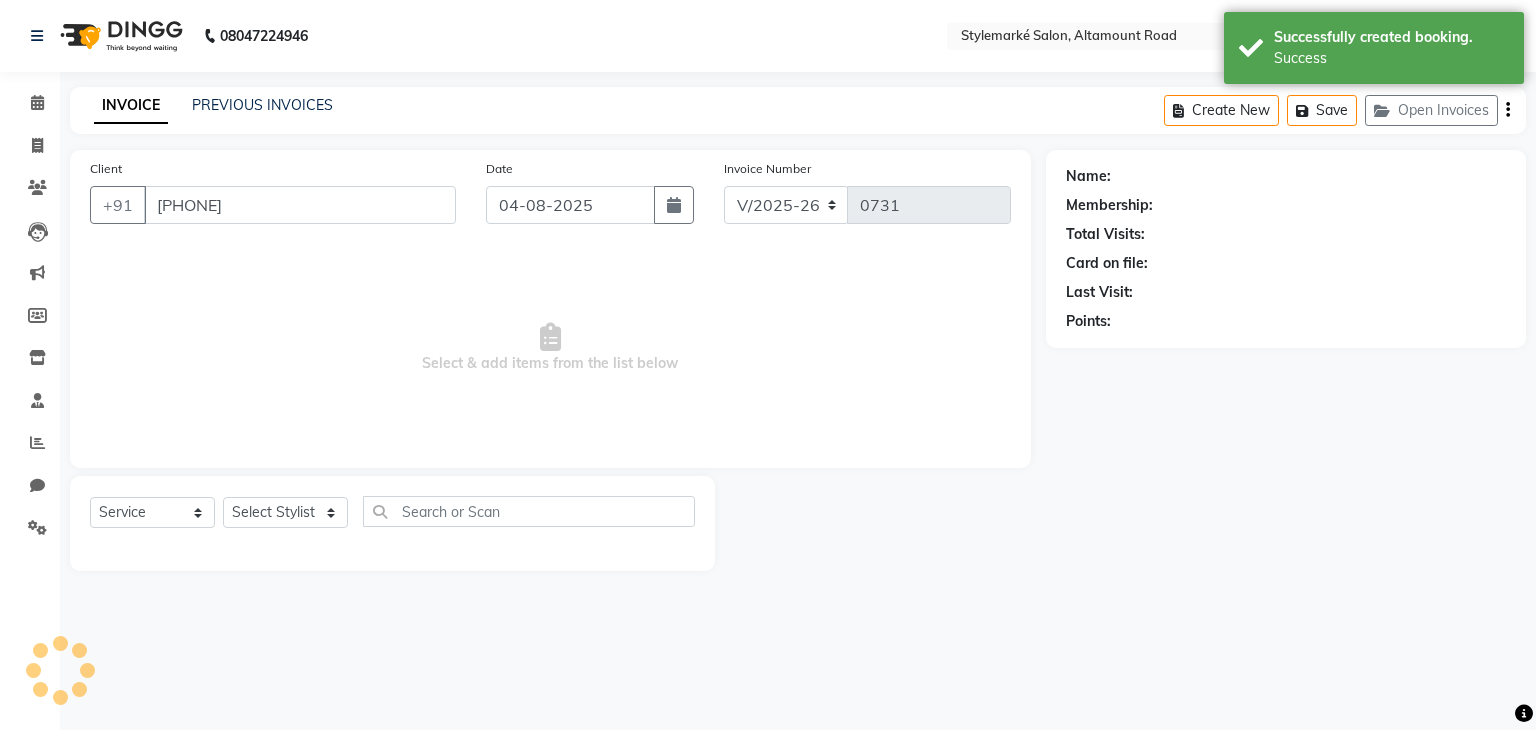 select on "71241" 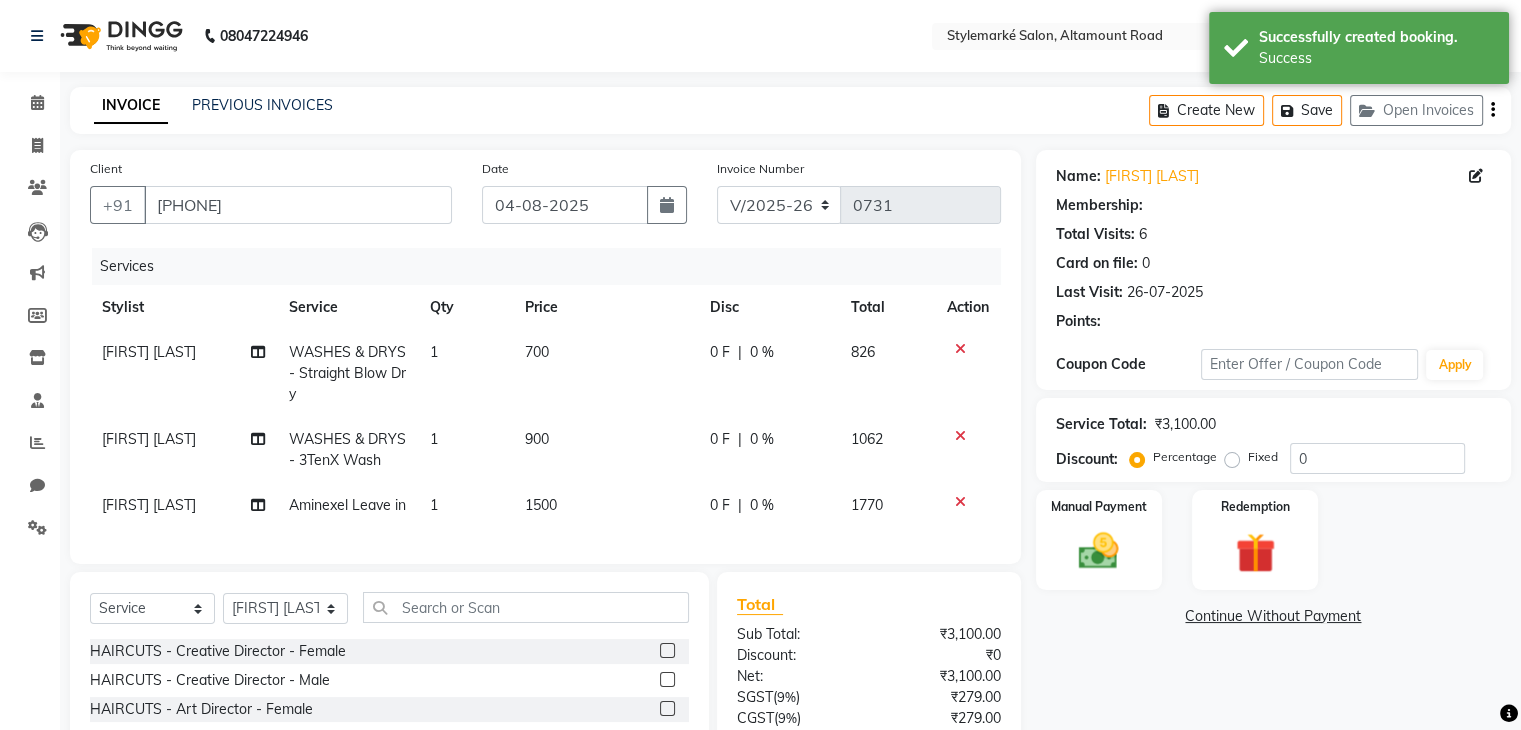 click on "700" 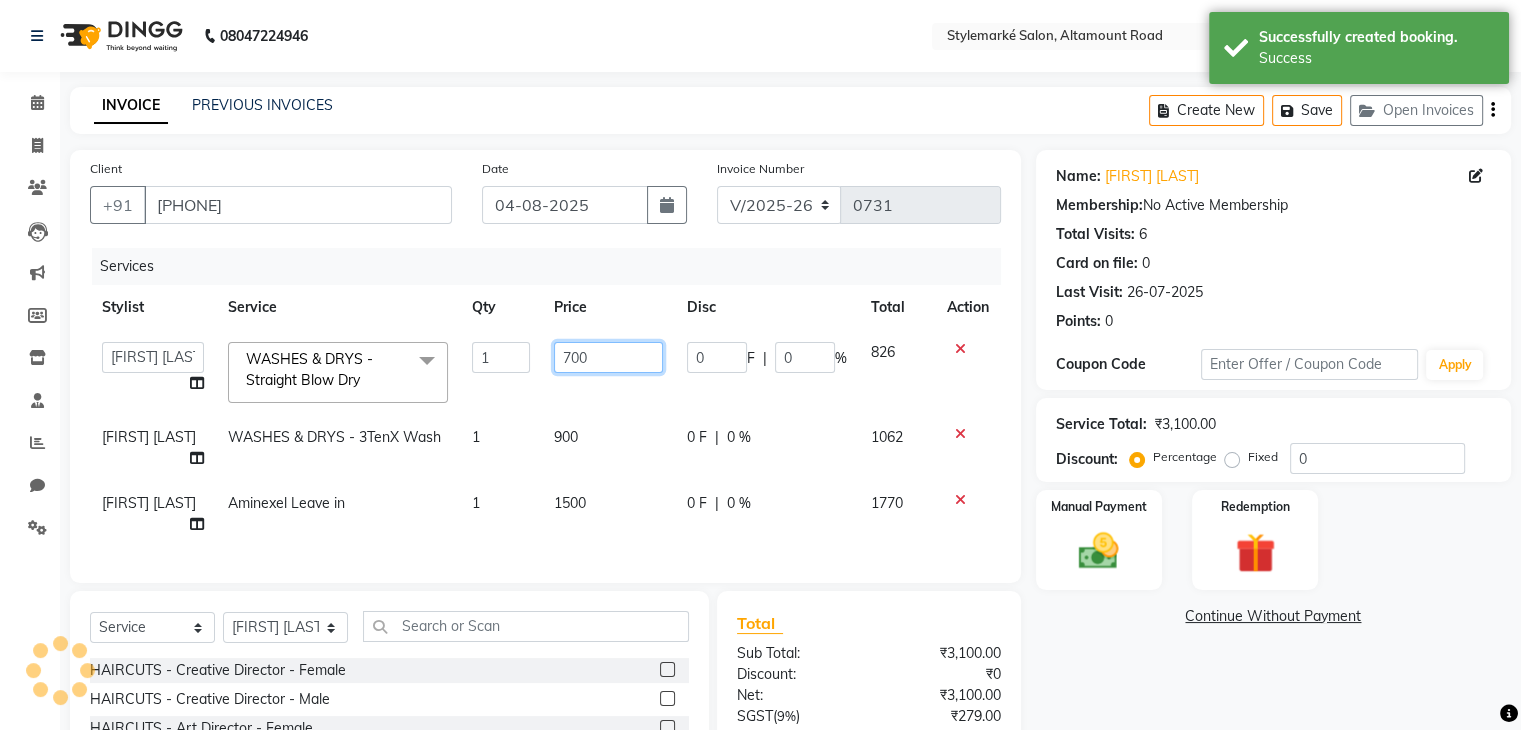 click on "700" 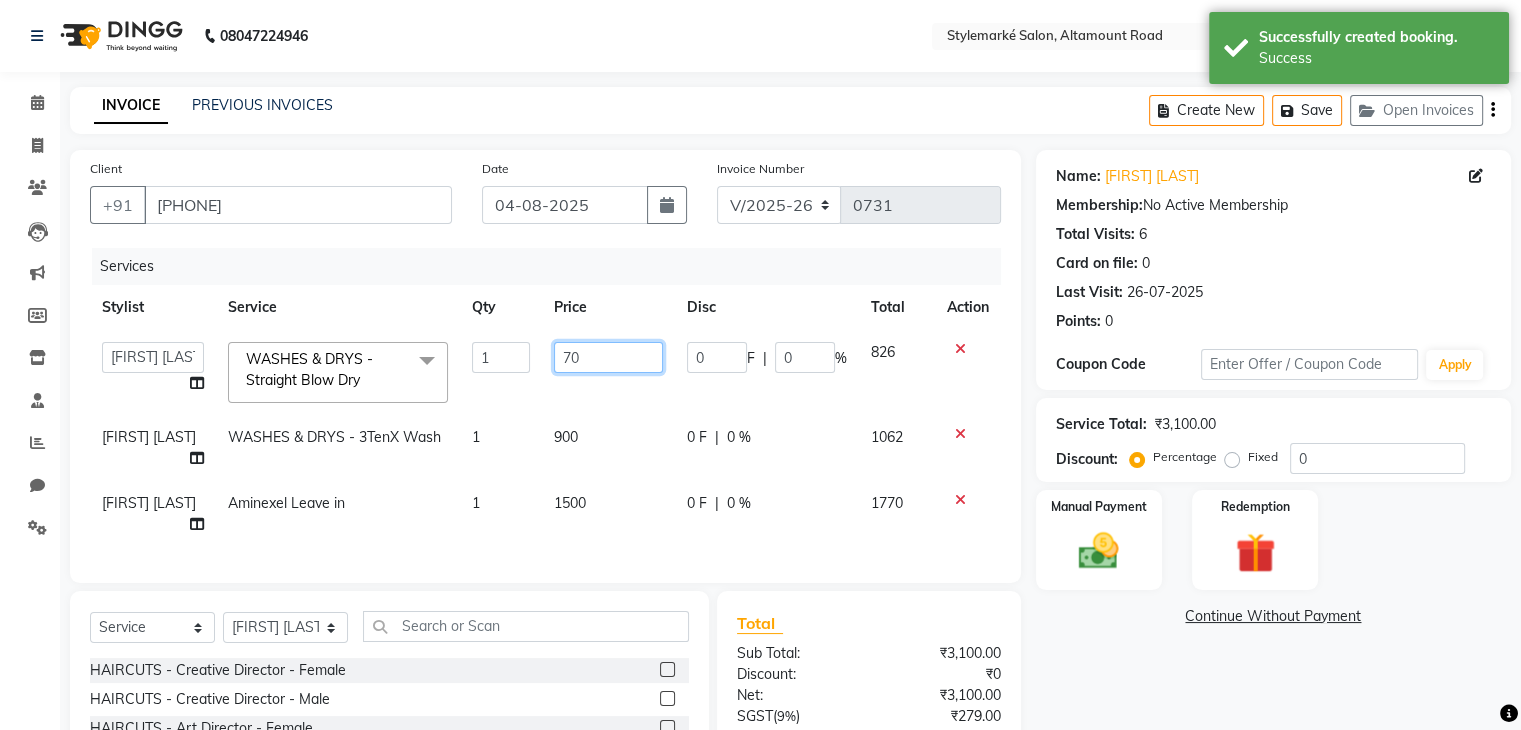 type on "7" 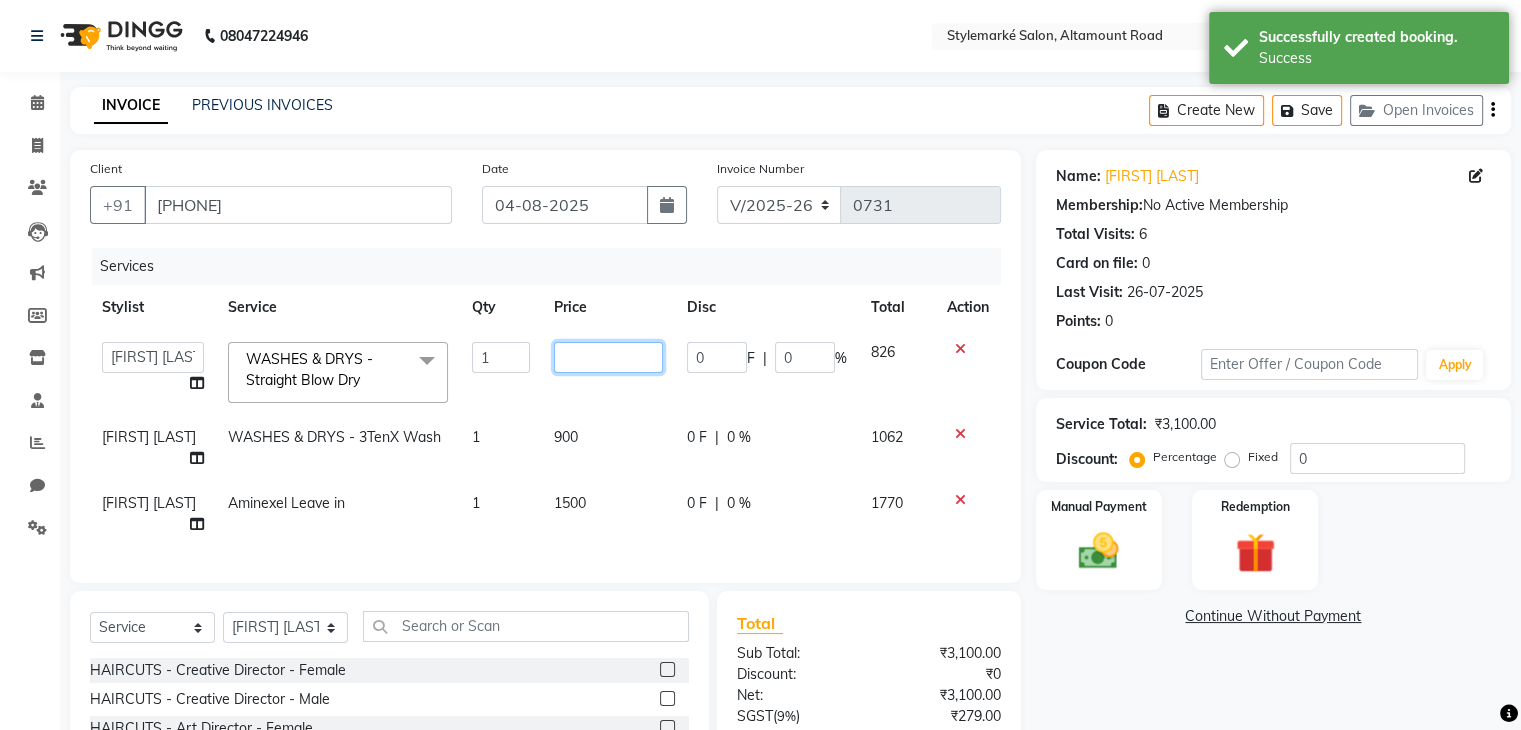 type on "0" 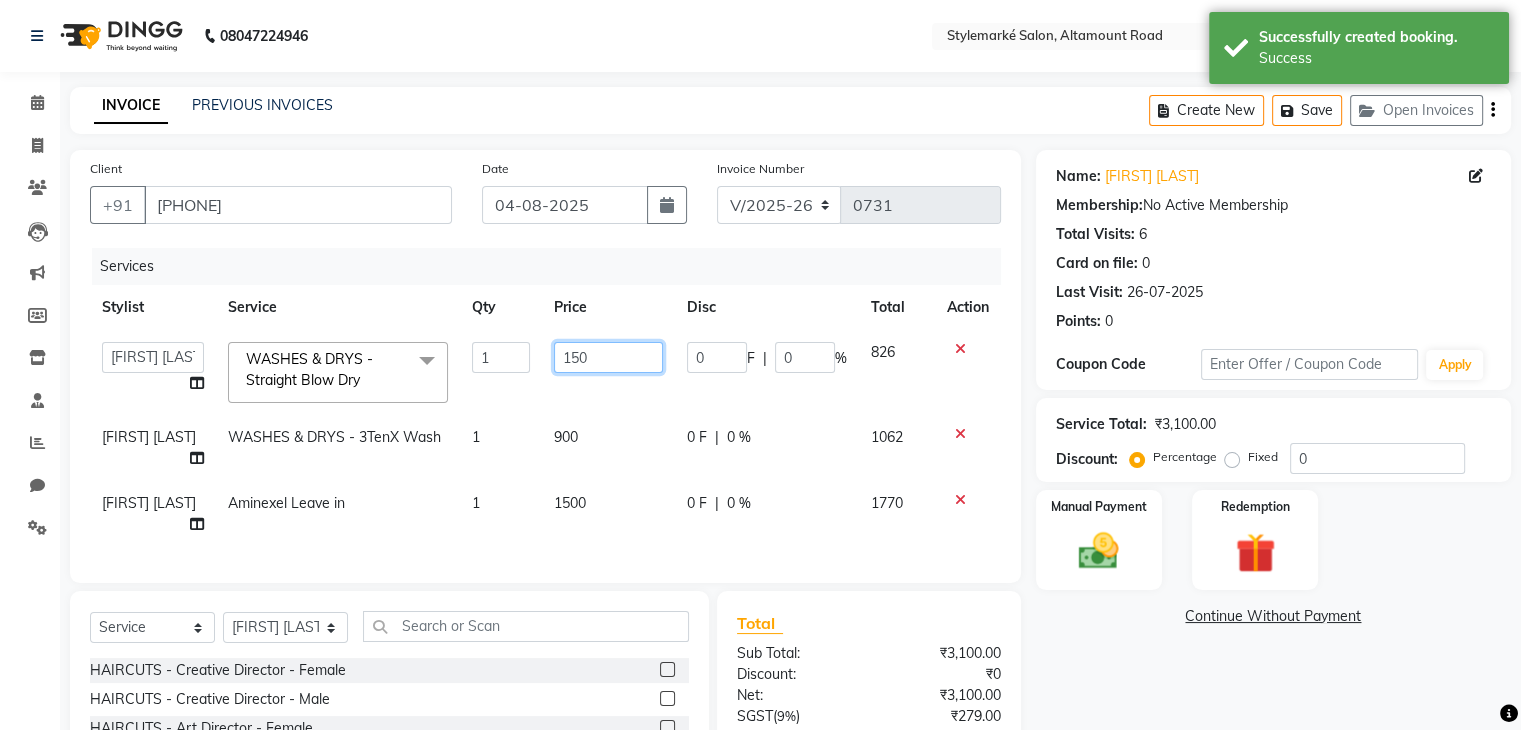 type on "1500" 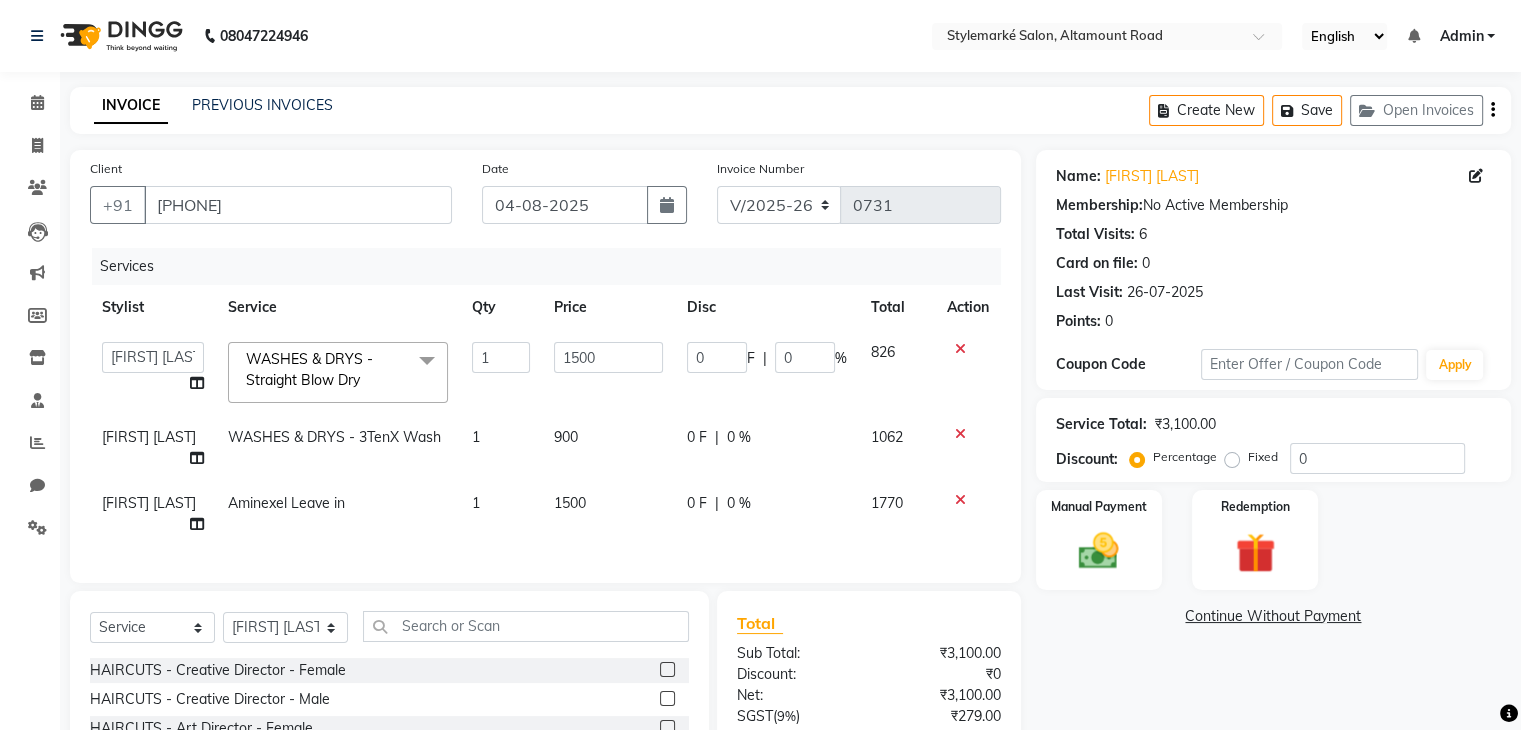 click on "900" 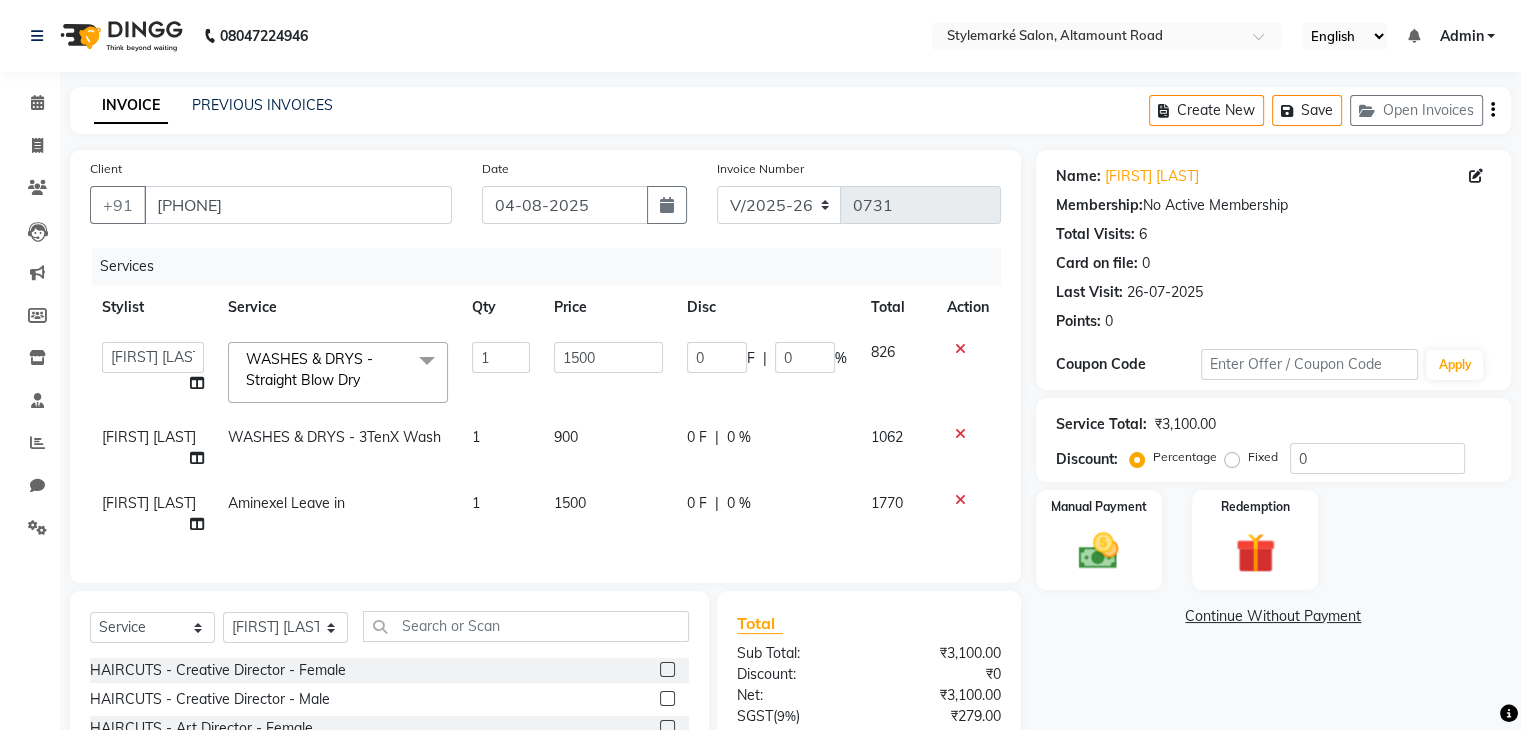 select on "71241" 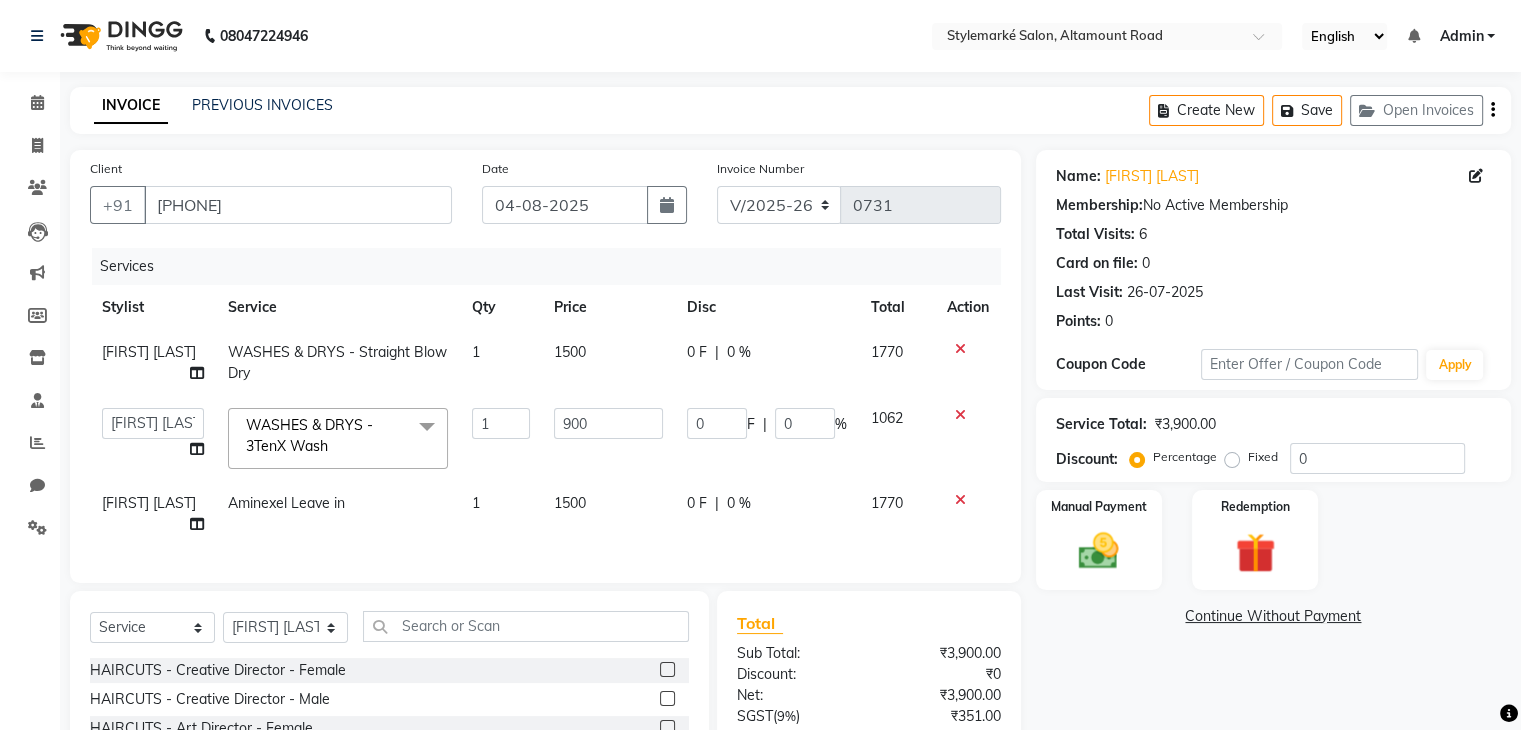 click on "900" 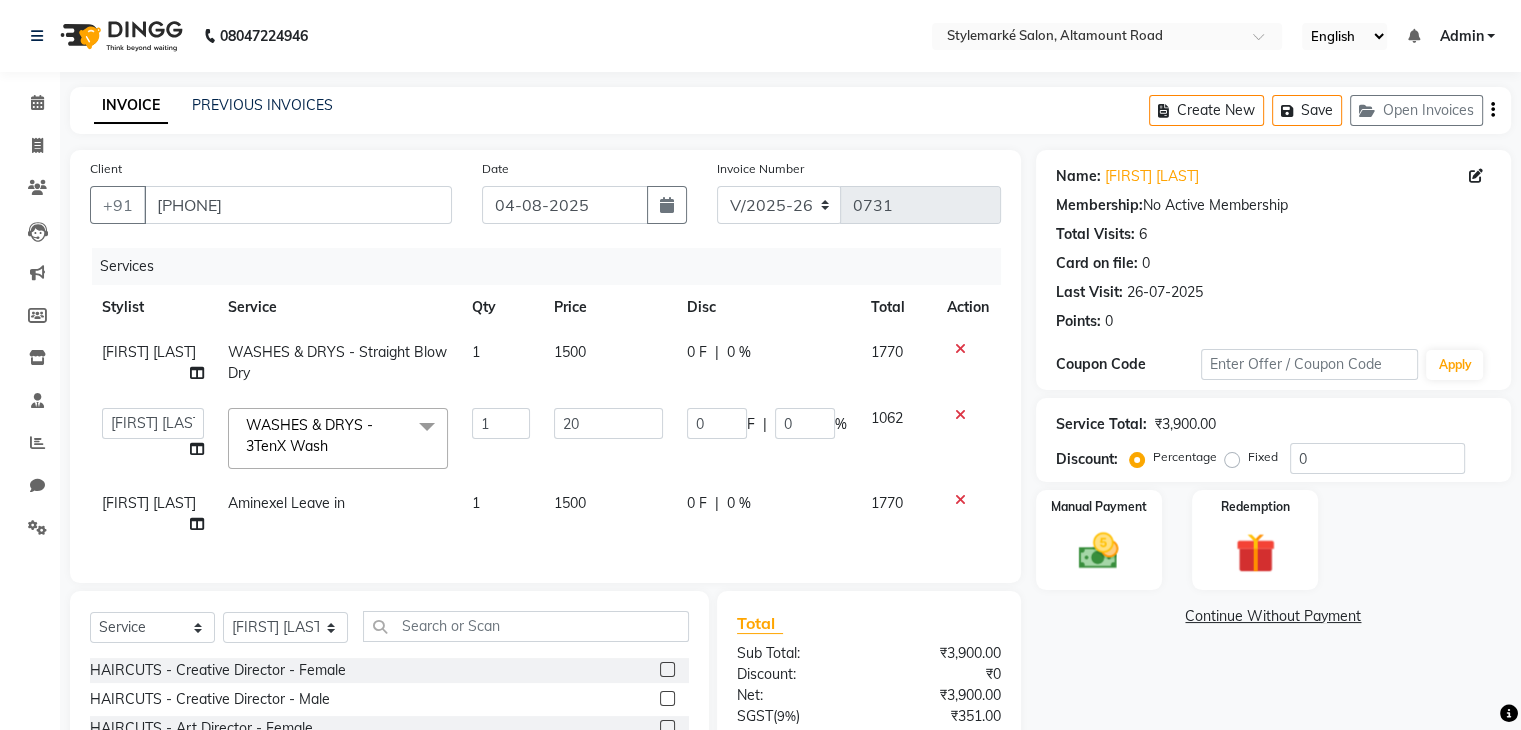 type on "200" 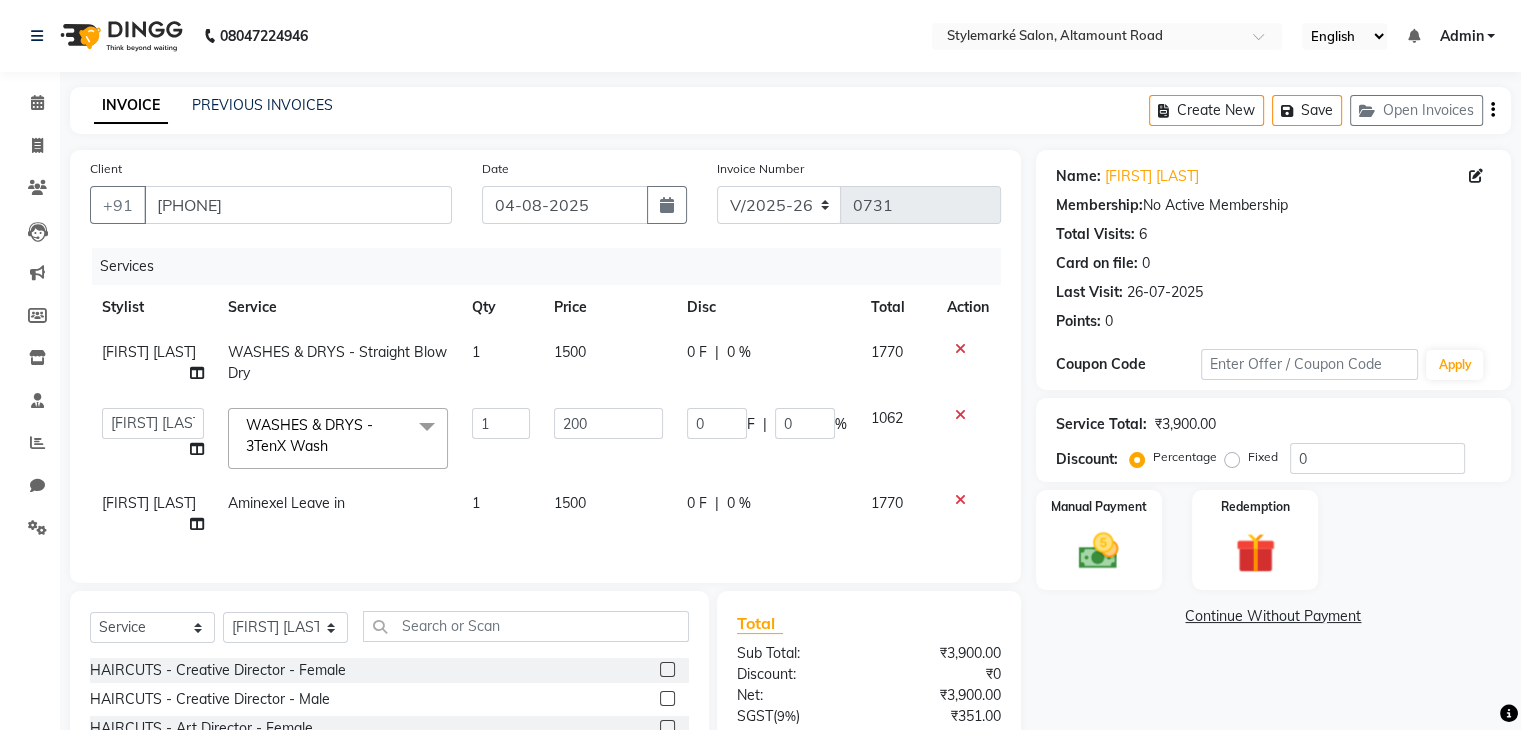 click on "1062" 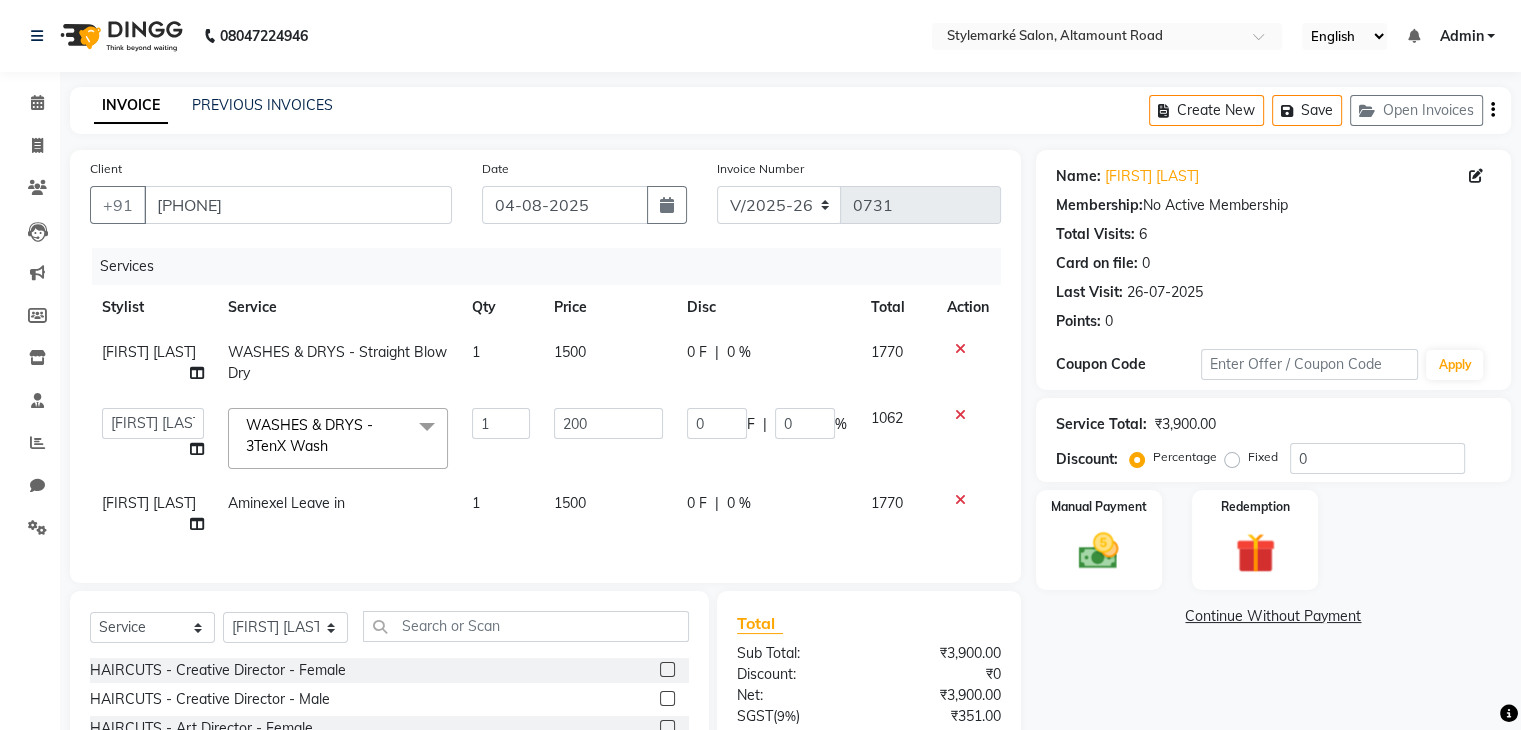 select on "71241" 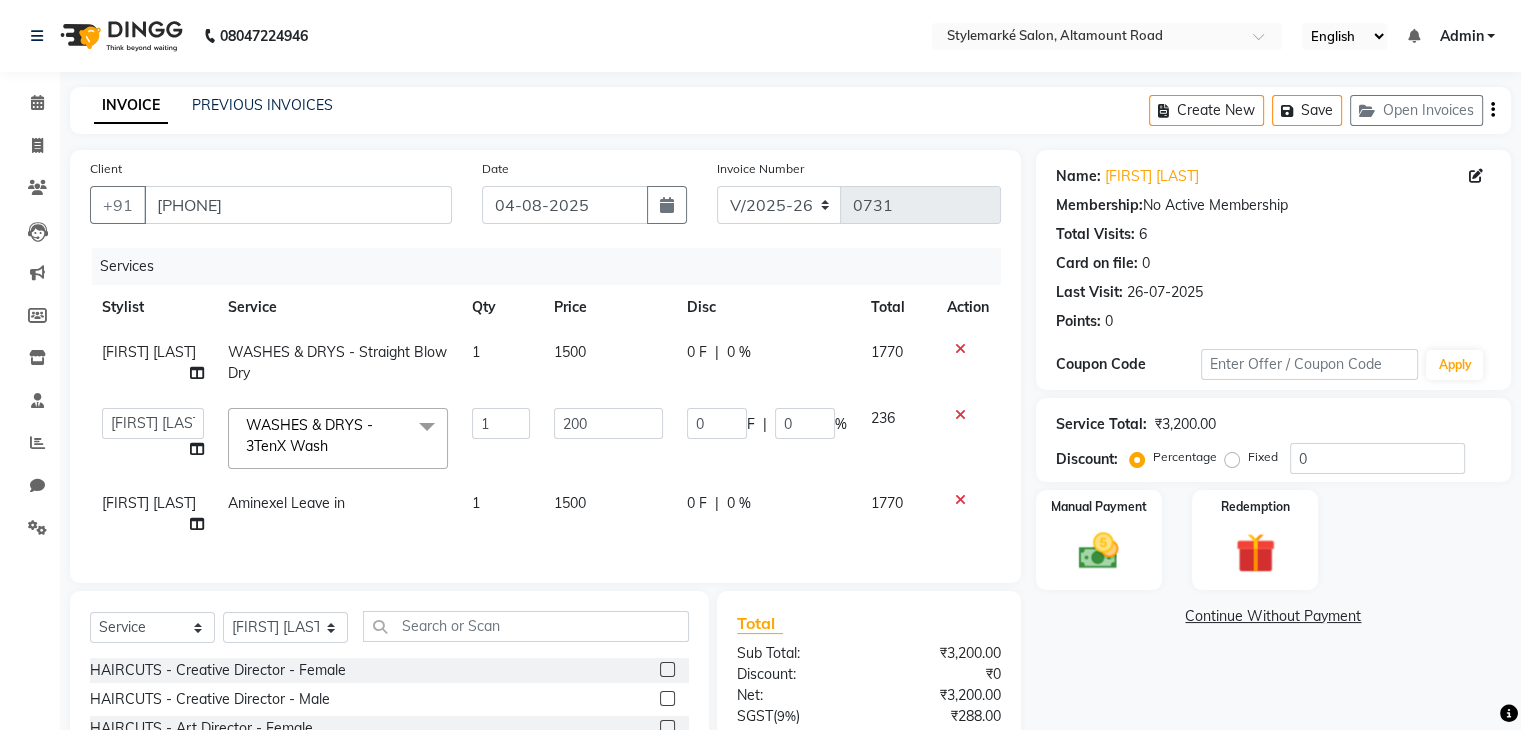 click 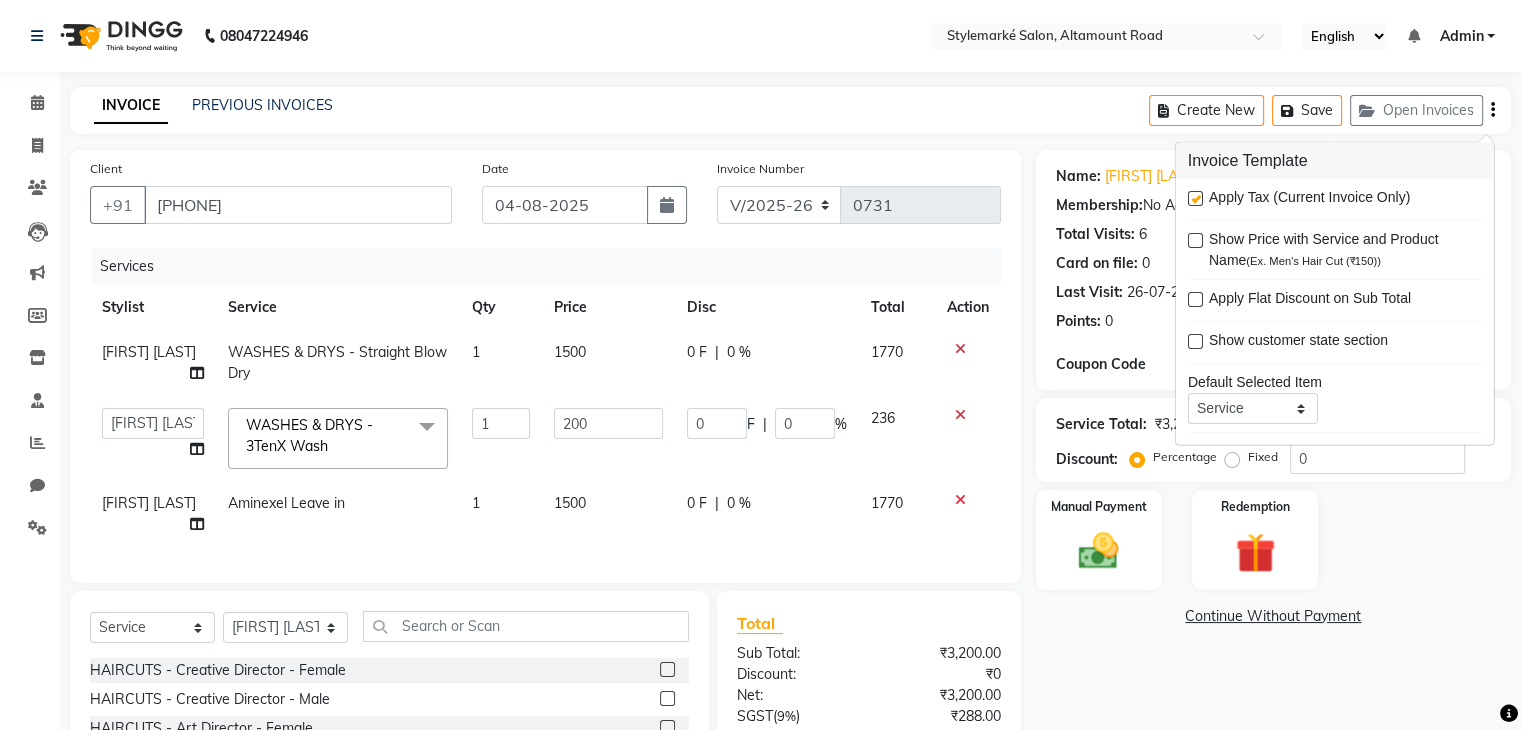 click at bounding box center [1195, 198] 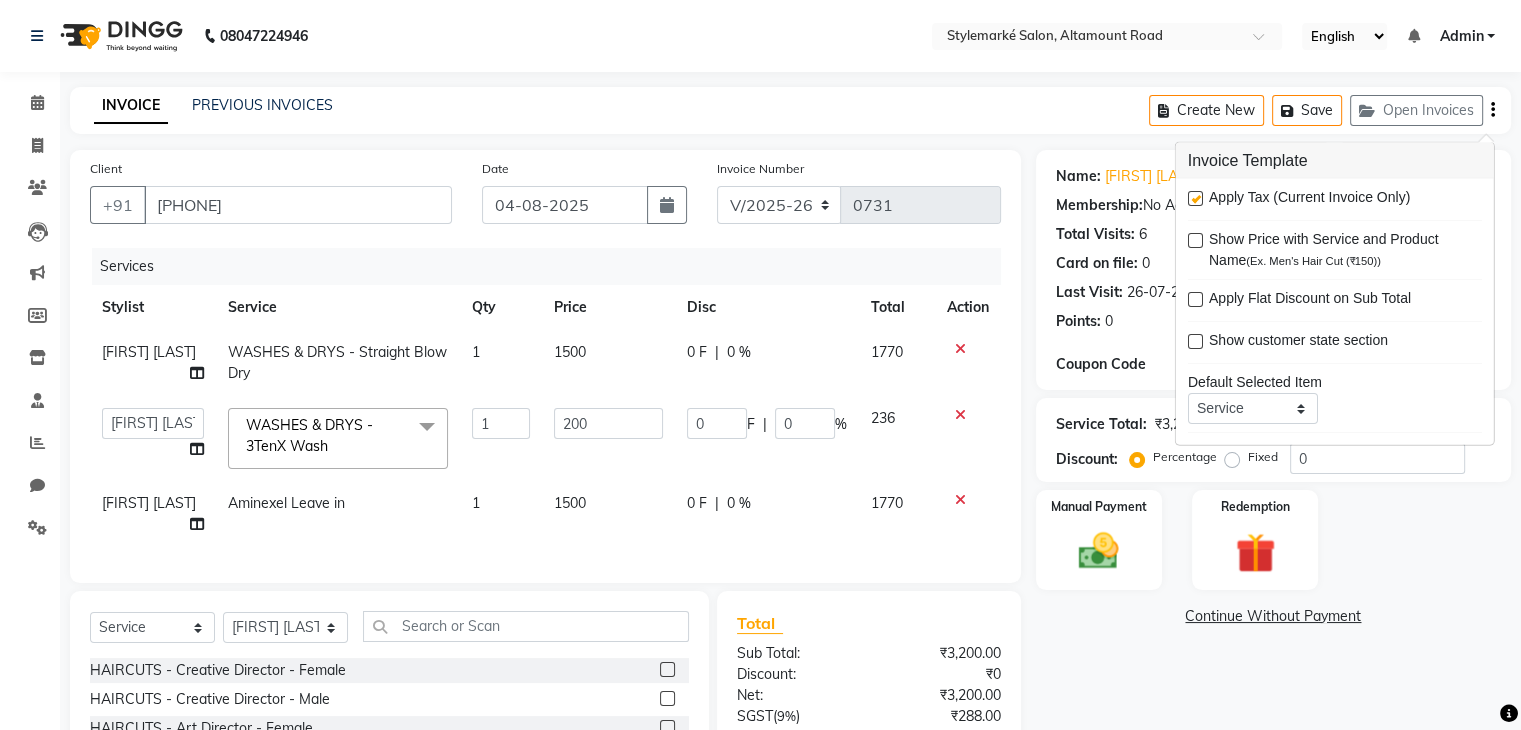 click at bounding box center [1194, 199] 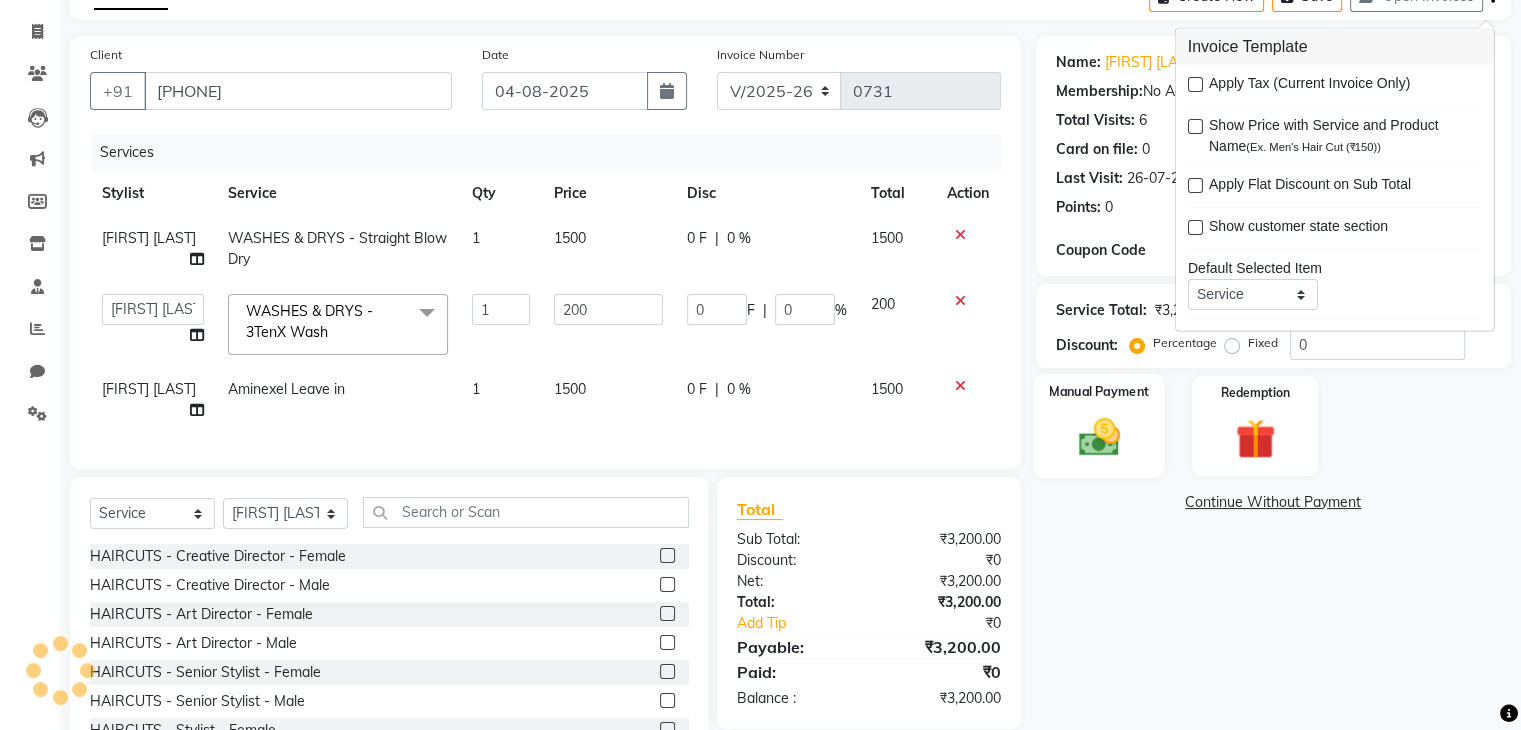 scroll, scrollTop: 200, scrollLeft: 0, axis: vertical 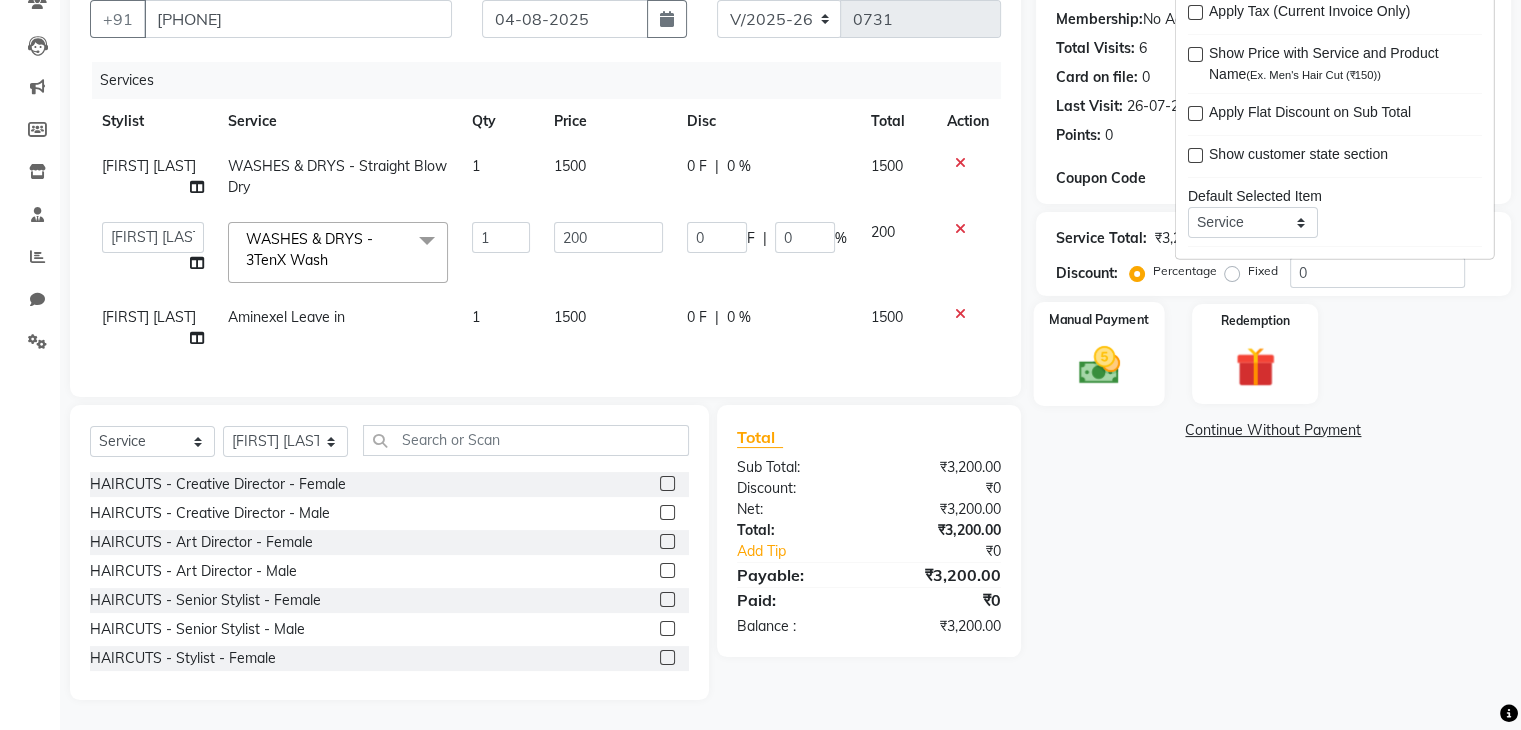 click 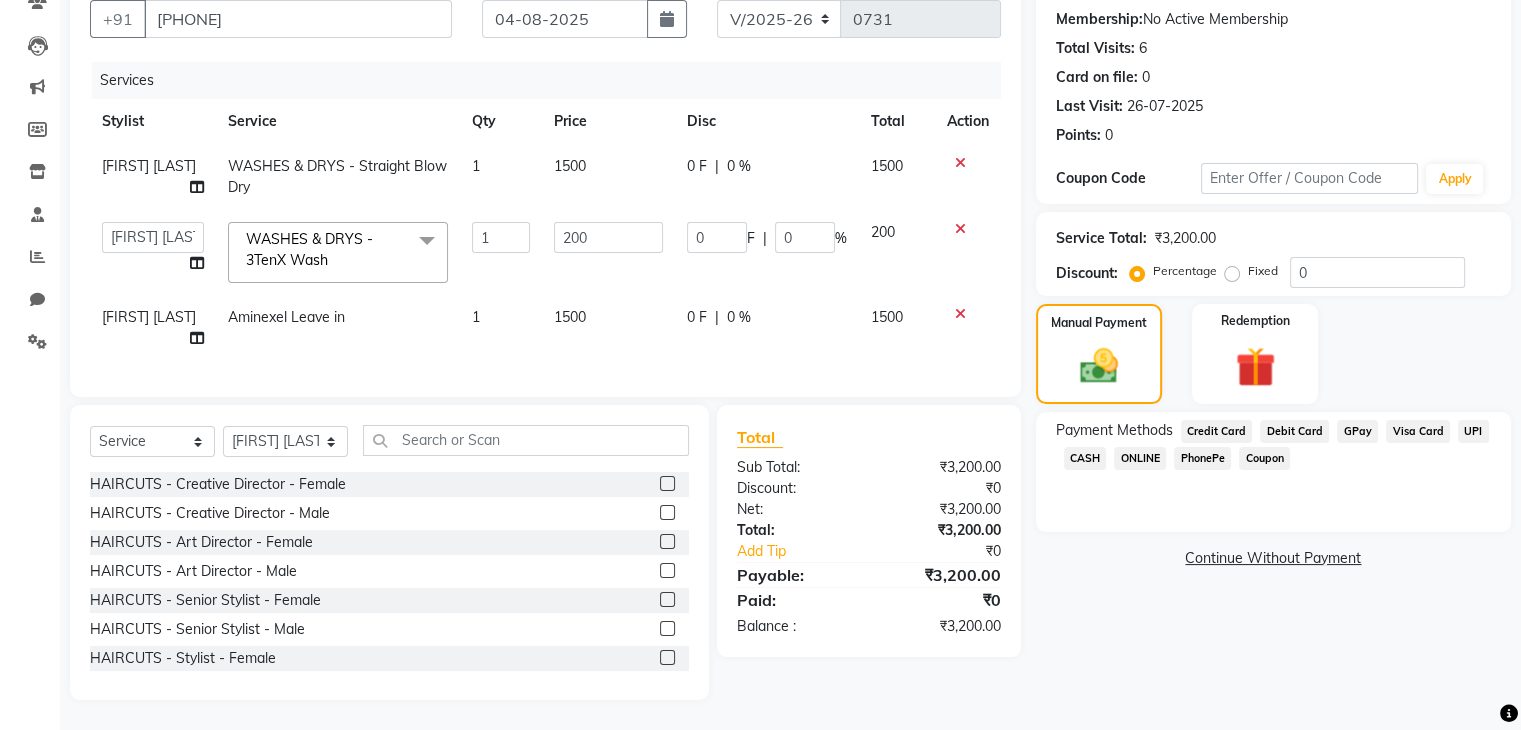 click on "CASH" 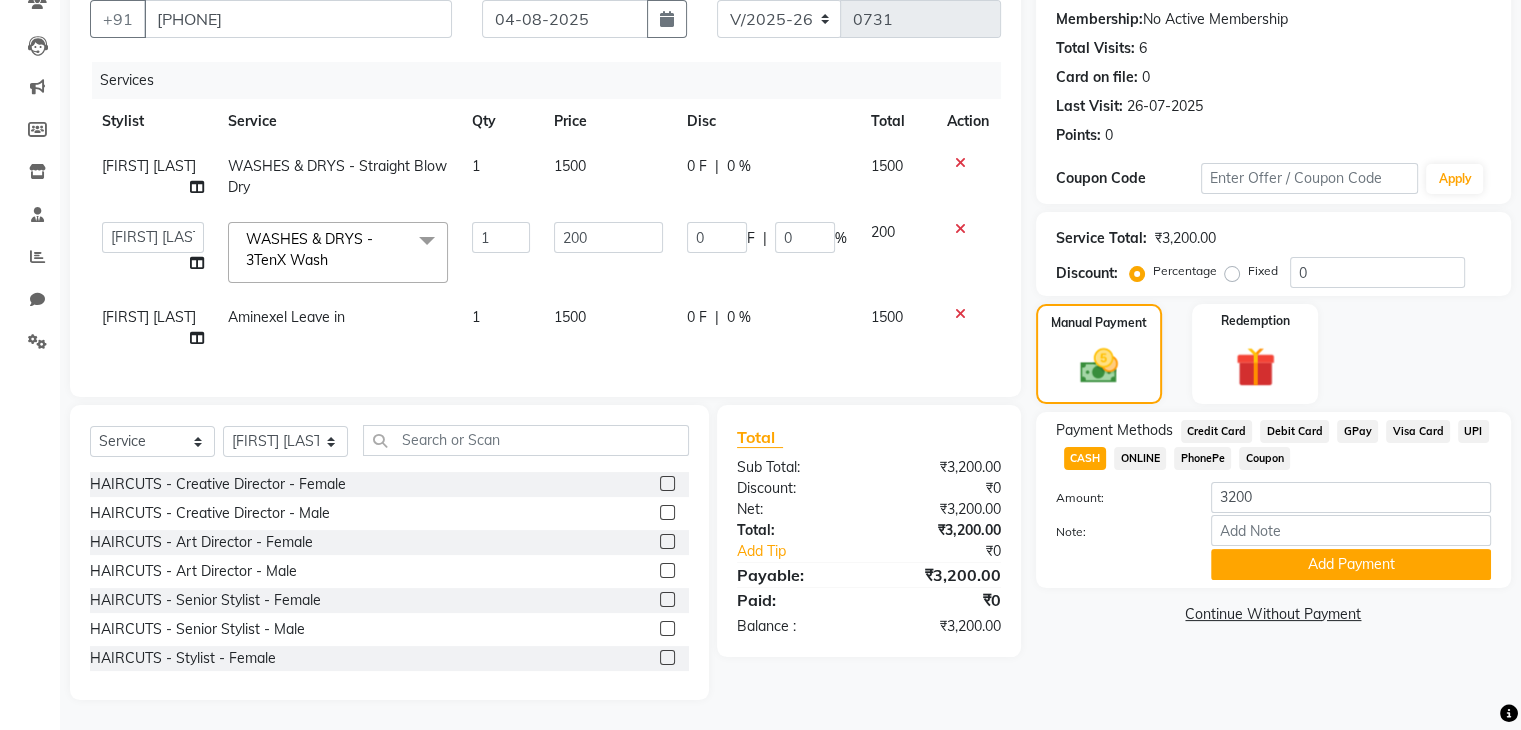 click on "GPay" 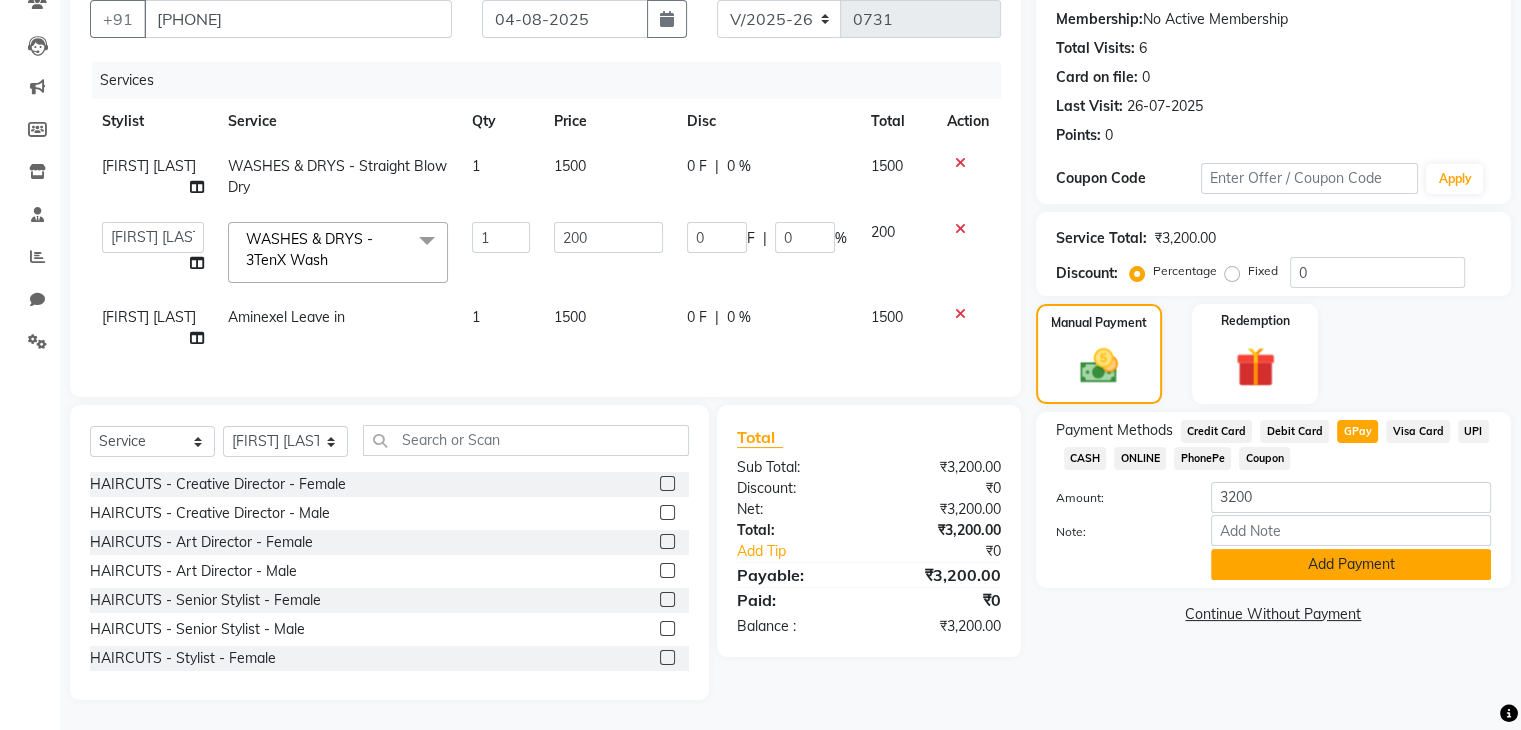 click on "Add Payment" 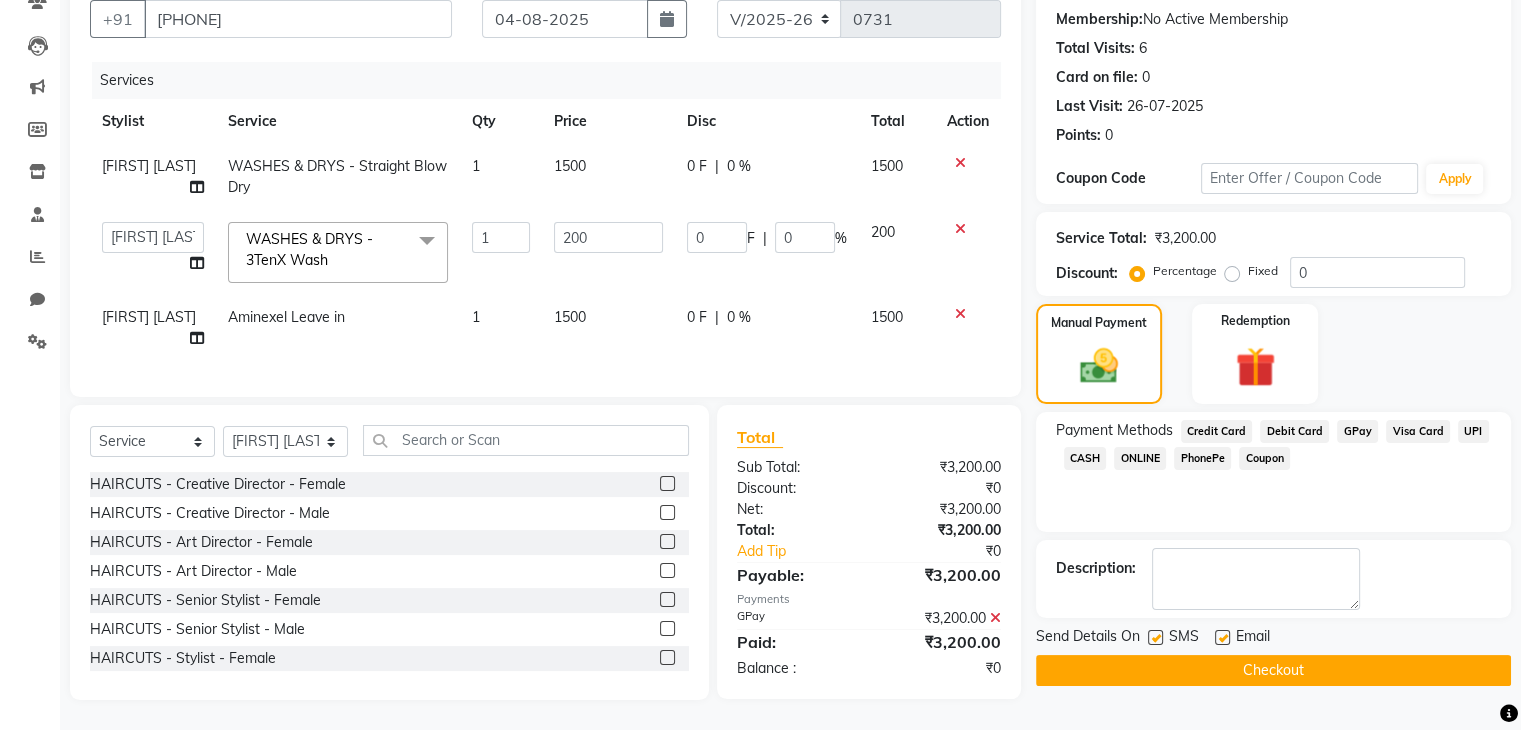 click on "Checkout" 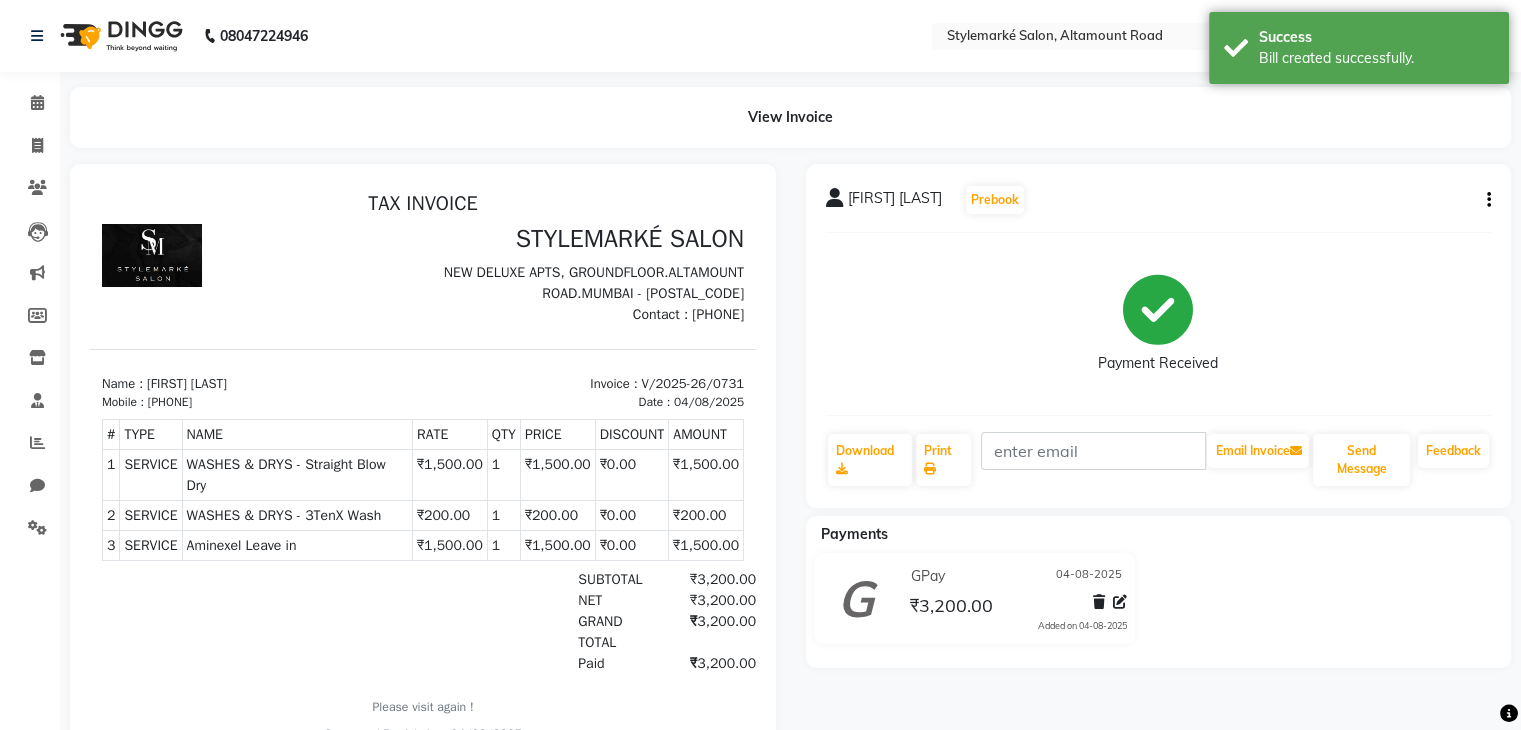 scroll, scrollTop: 0, scrollLeft: 0, axis: both 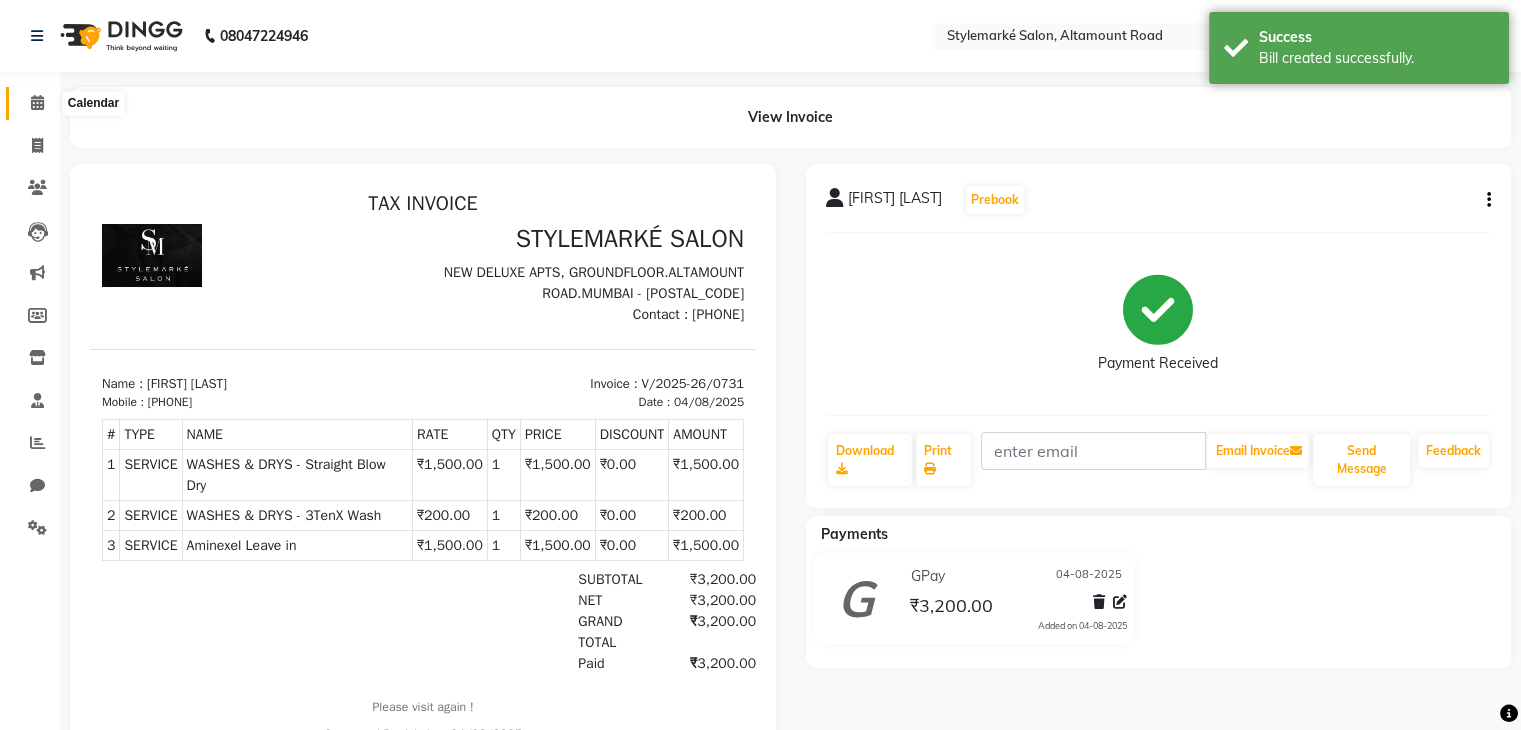 click 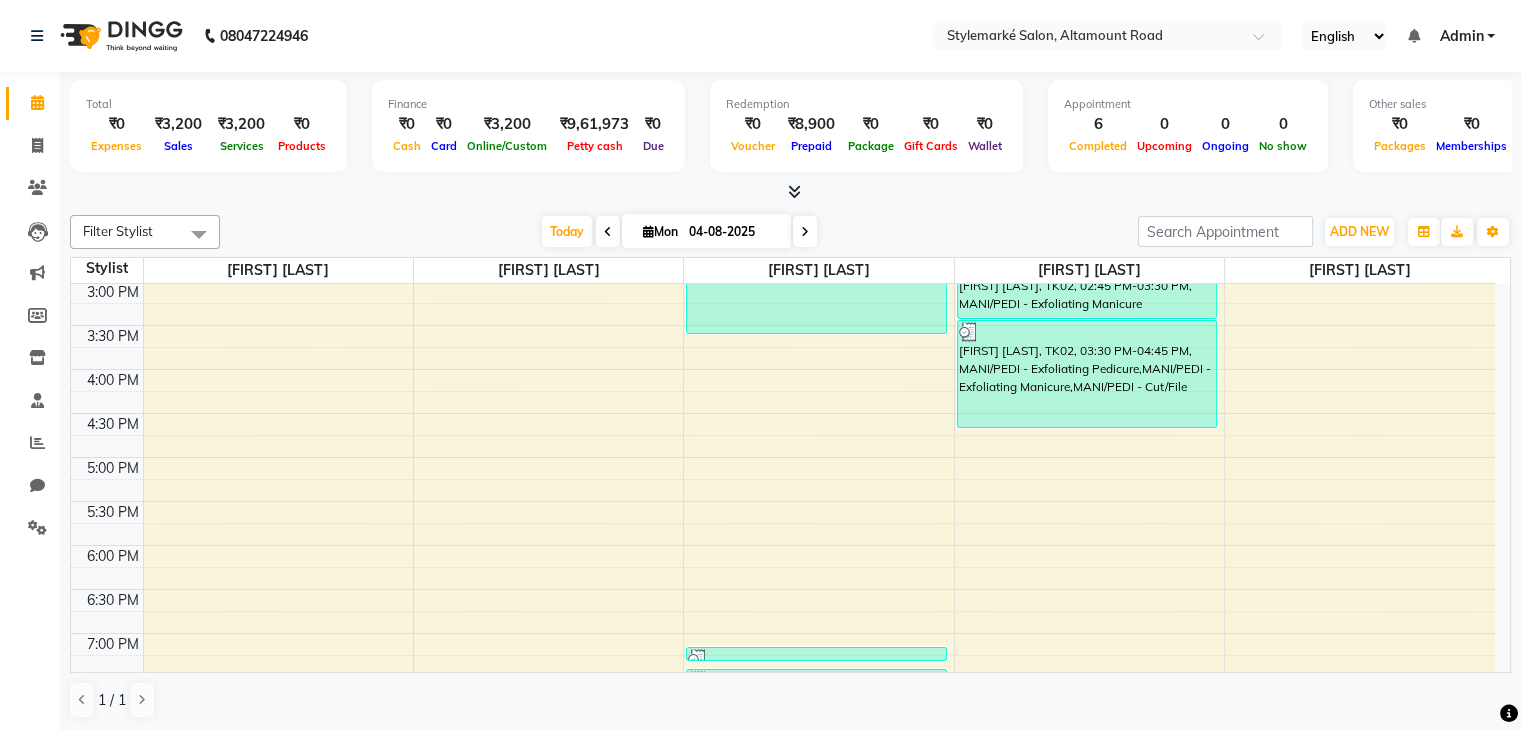 scroll, scrollTop: 656, scrollLeft: 0, axis: vertical 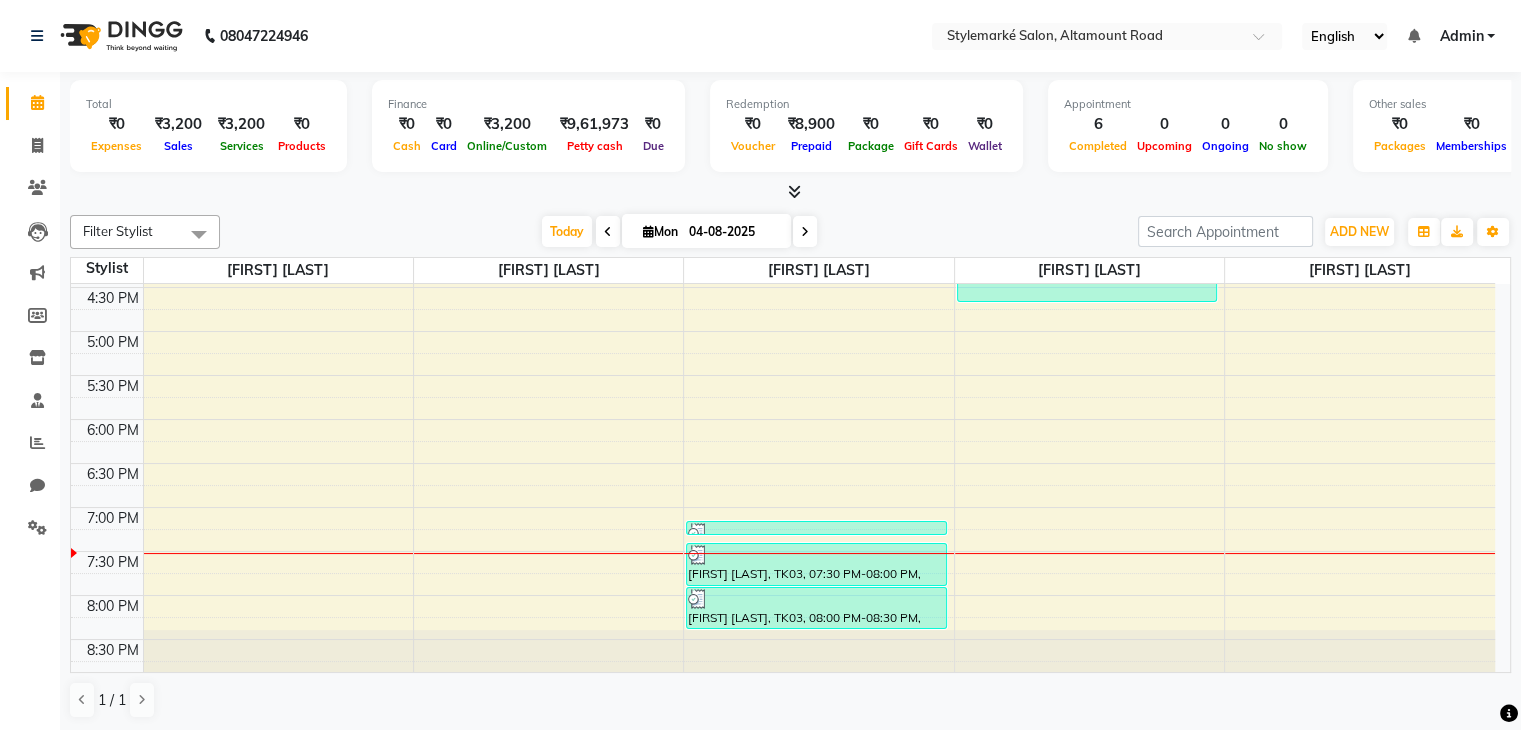 click on "9:00 AM 9:30 AM 10:00 AM 10:30 AM 11:00 AM 11:30 AM 12:00 PM 12:30 PM 1:00 PM 1:30 PM 2:00 PM 2:30 PM 3:00 PM 3:30 PM 4:00 PM 4:30 PM 5:00 PM 5:30 PM 6:00 PM 6:30 PM 7:00 PM 7:30 PM 8:00 PM 8:30 PM [FIRST] [LAST], TK01, 10:30 AM-11:05 AM, WASHES & DRYS - Wash & Blast Dry [FIRST] [LAST], TK02, 01:30 PM-03:40 PM, WASHES & DRYS - In/Out Curls,EXQUISITE SCALP... - 3TenX VIP Hair Indulgence,Aminexel Leave in [FIRST] [LAST], TK03, 07:15 PM-07:25 PM, Aminexel Leave in [FIRST] [LAST], TK03, 07:30 PM-08:00 PM, WASHES & DRYS - Straight Blow Dry [FIRST] [LAST], TK03, 08:00 PM-08:30 PM, WASHES & DRYS - 3TenX Wash [FIRST] [LAST], TK01, 10:00 AM-10:30 AM, BODY THERAPY - Head Massage [FIRST] [LAST], TK02, 02:45 PM-03:30 PM, MANI/PEDI - Exfoliating Manicure [FIRST] [LAST], TK02, 03:30 PM-04:45 PM, MANI/PEDI - Exfoliating Pedicure,MANI/PEDI - Exfoliating Manicure,MANI/PEDI - Cut/File" at bounding box center [783, 155] 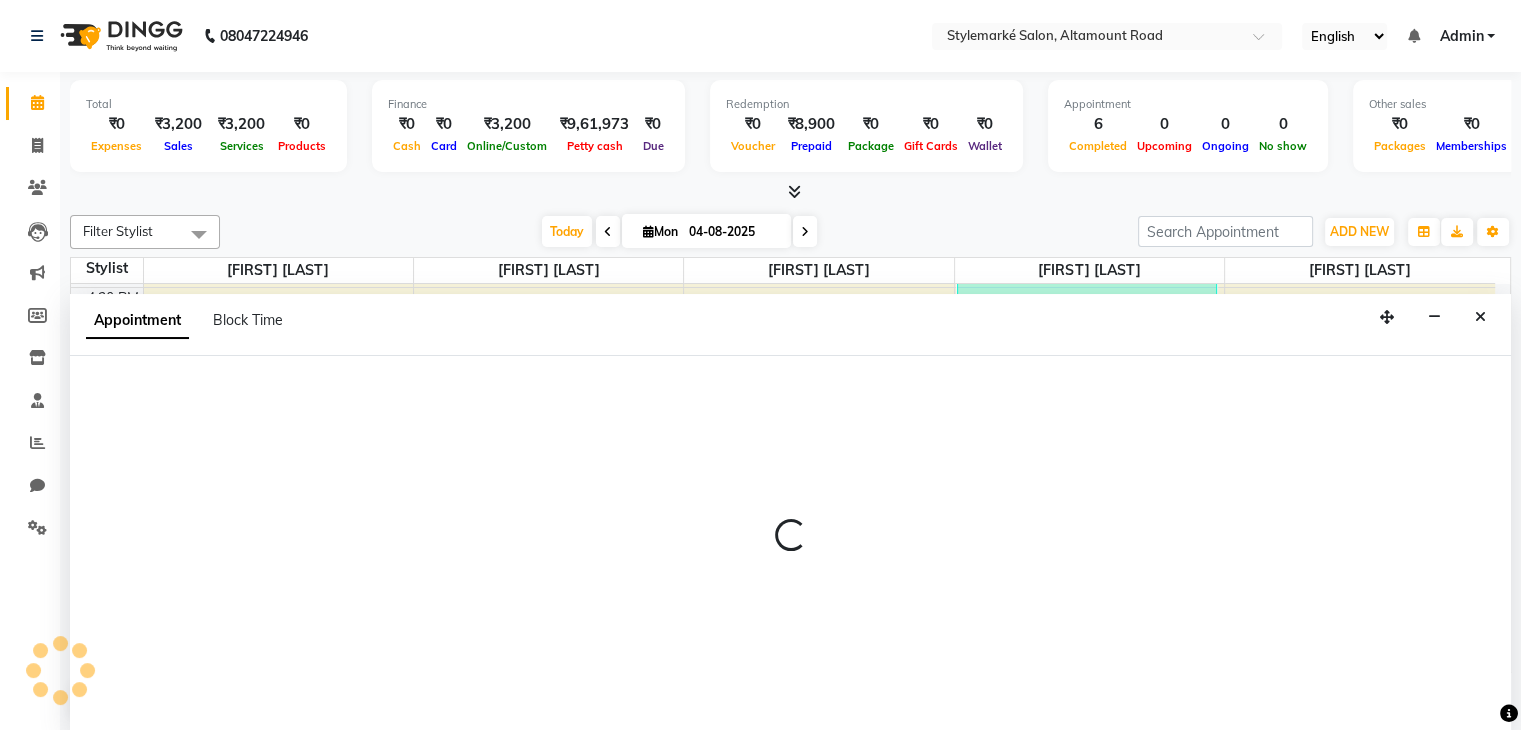 select on "71239" 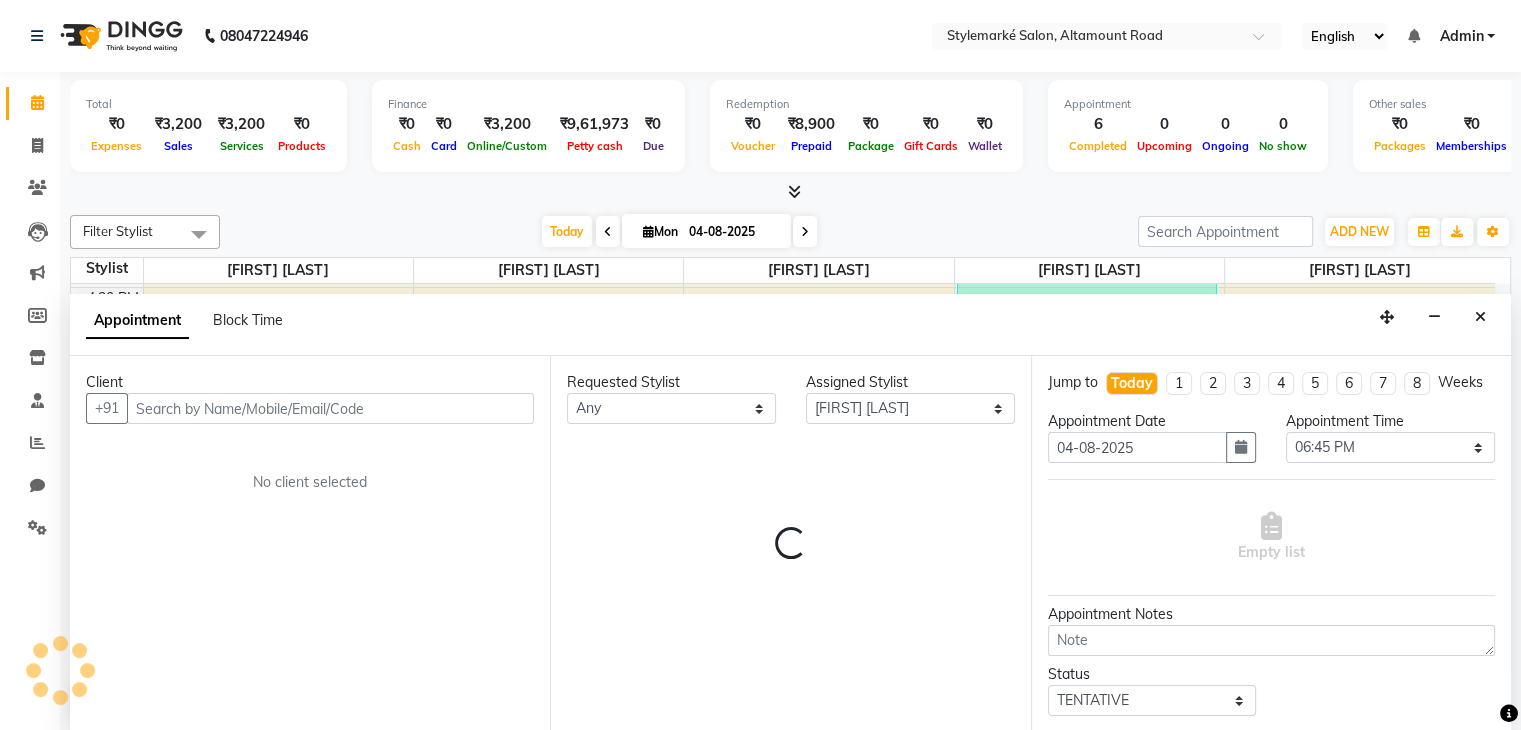 scroll, scrollTop: 1, scrollLeft: 0, axis: vertical 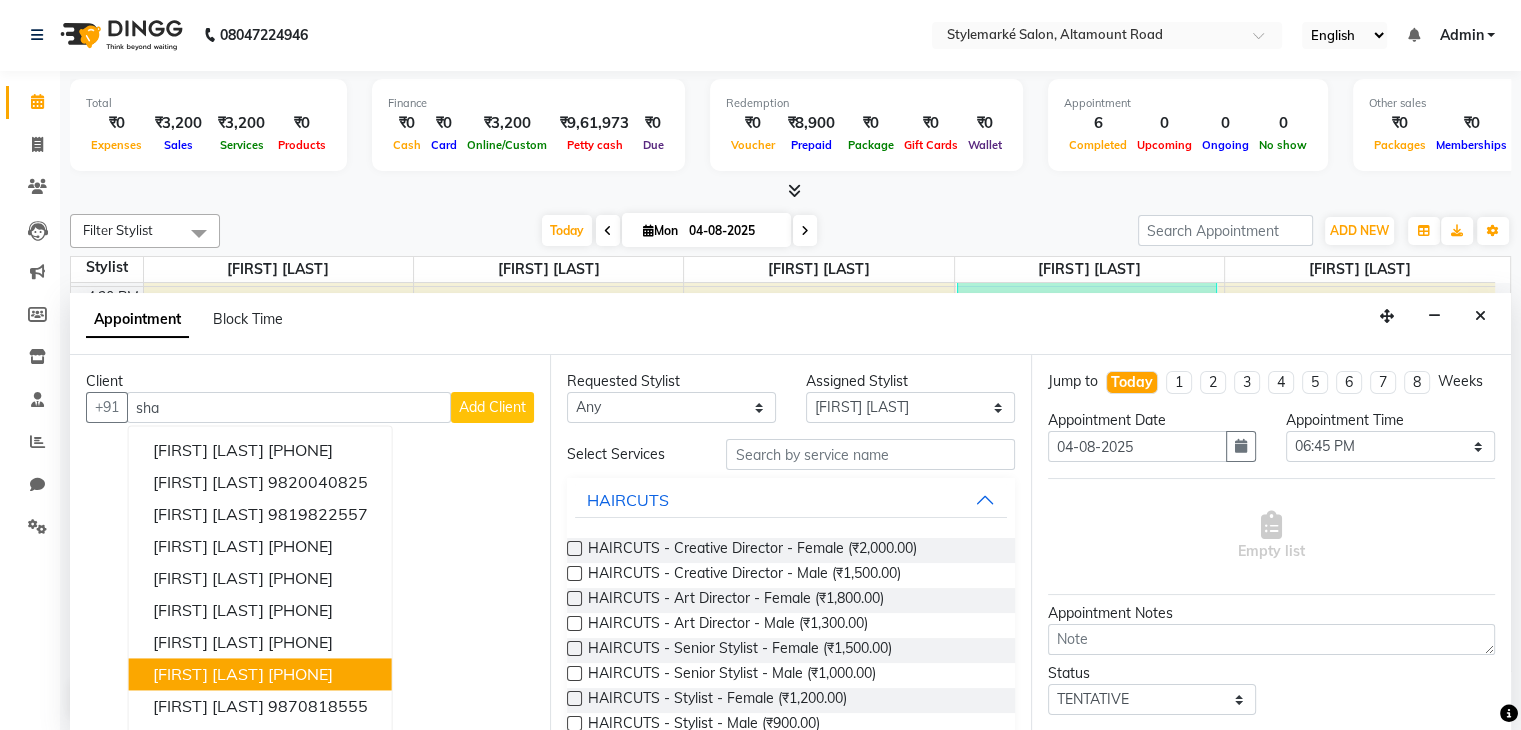 click on "[FIRST] [LAST]" at bounding box center (208, 675) 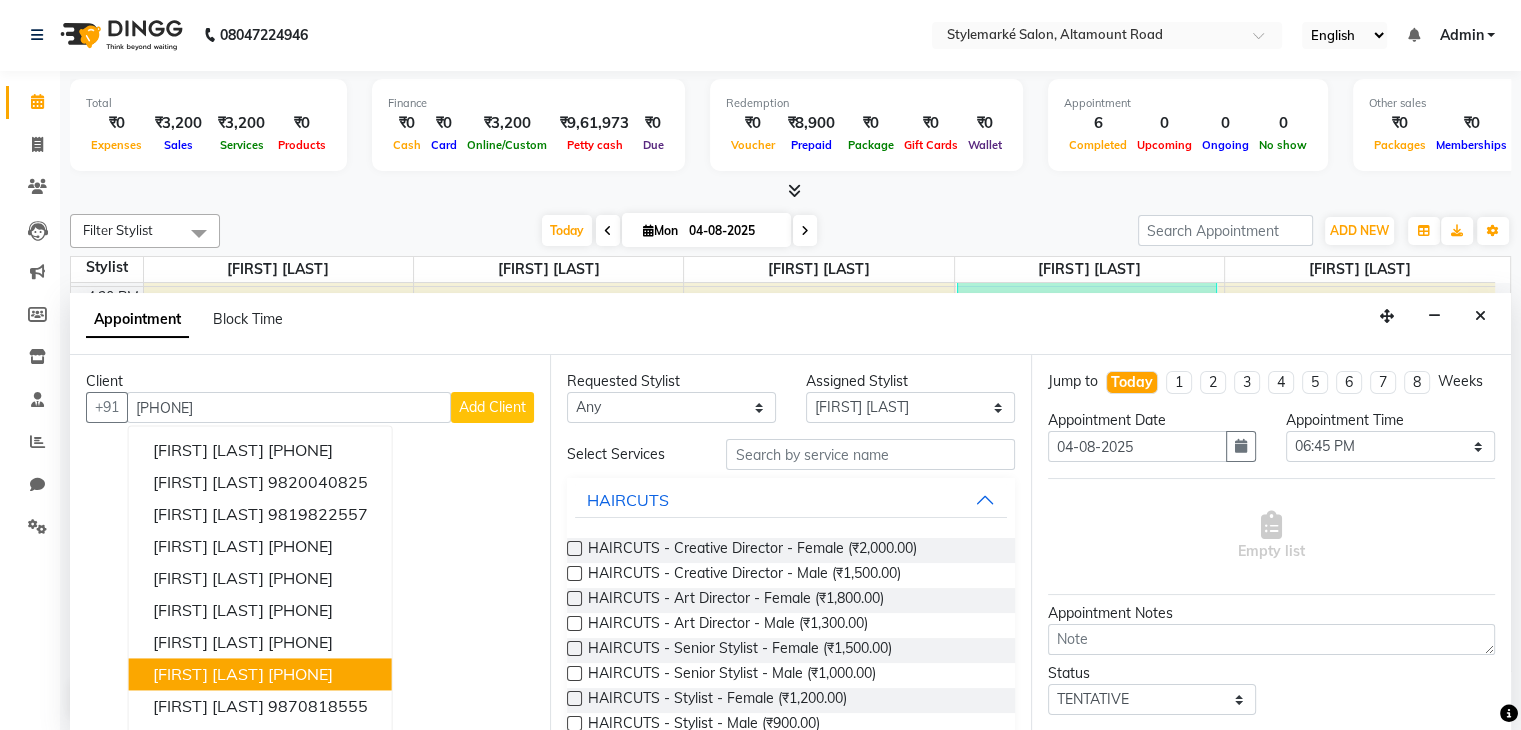 click on "Client +91 [PHONE] [FIRST] [LAST] [PHONE] [FIRST] [LAST] [PHONE] [FIRST] [LAST] [PHONE] [FIRST] [LAST] [PHONE] [FIRST] [LAST] [PHONE] [FIRST] [LAST] [PHONE] [FIRST] [LAST] [PHONE] [FIRST] [LAST] [PHONE] [FIRST] [LAST] [PHONE] [FIRST] [LAST] [PHONE] Add Client No client selected" at bounding box center [310, 543] 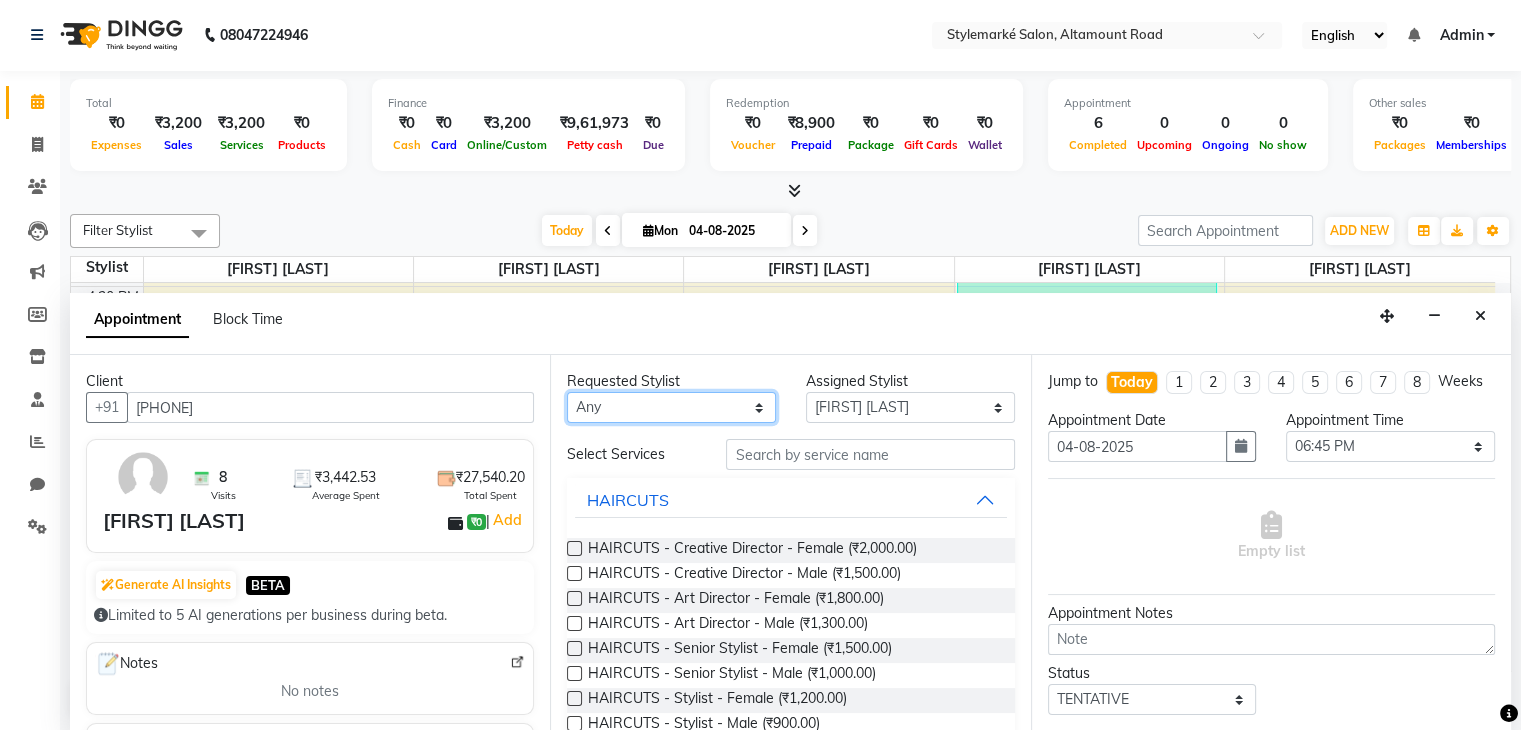 click on "Any [FIRST] [LAST] ⁠[FIRST] [LAST] ⁠[FIRST] [LAST] [FIRST] [LAST] [FIRST] [LAST]" at bounding box center [671, 407] 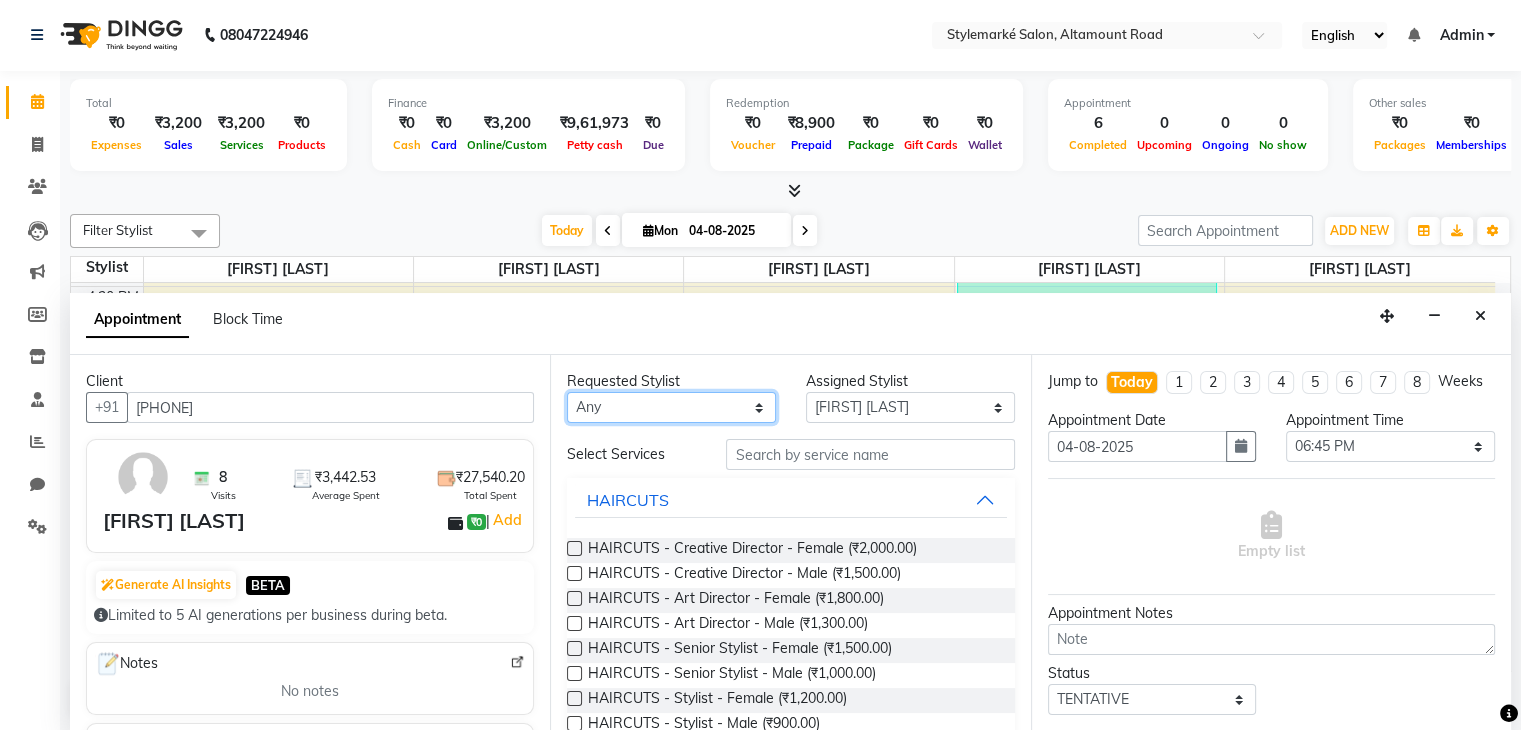 select on "71239" 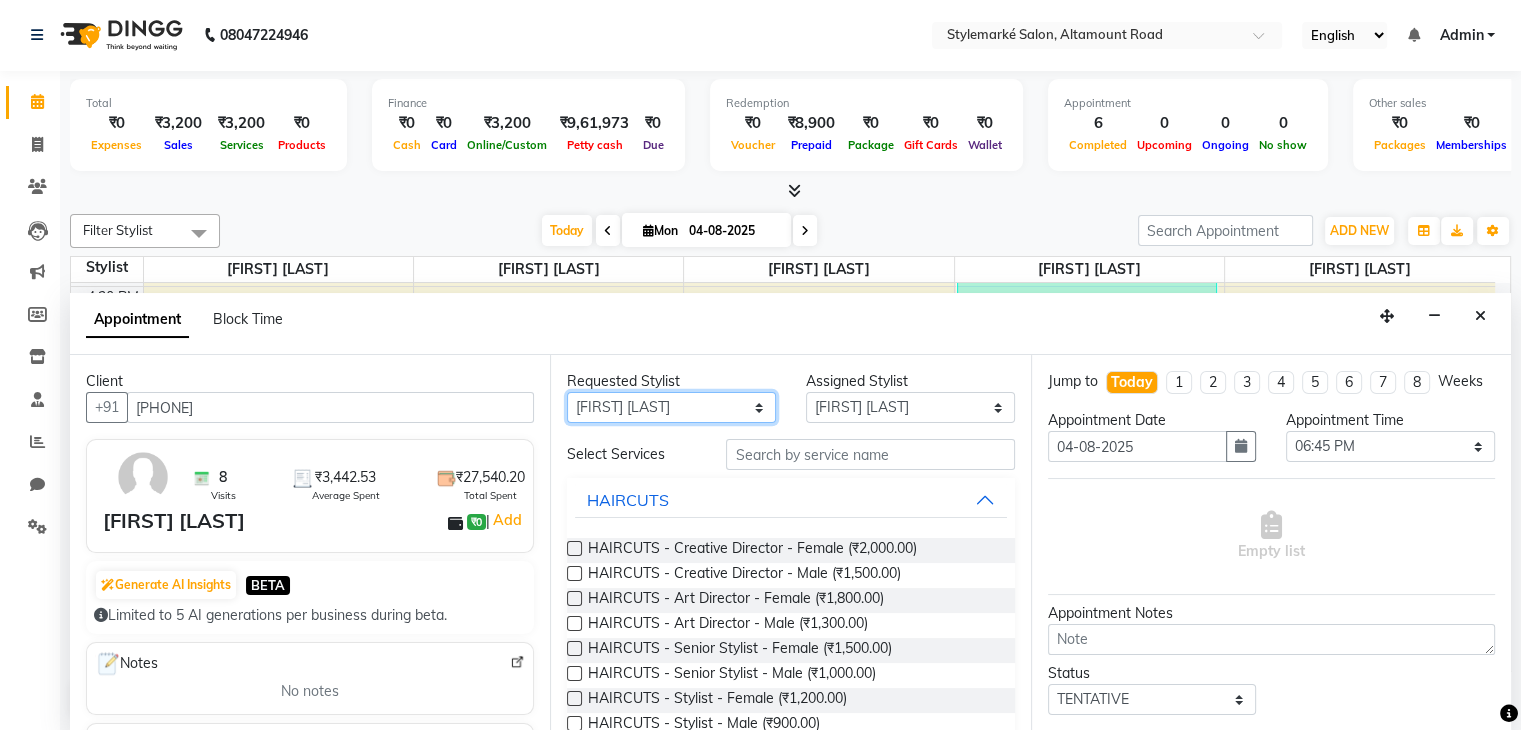 click on "Any [FIRST] [LAST] ⁠[FIRST] [LAST] ⁠[FIRST] [LAST] [FIRST] [LAST] [FIRST] [LAST]" at bounding box center (671, 407) 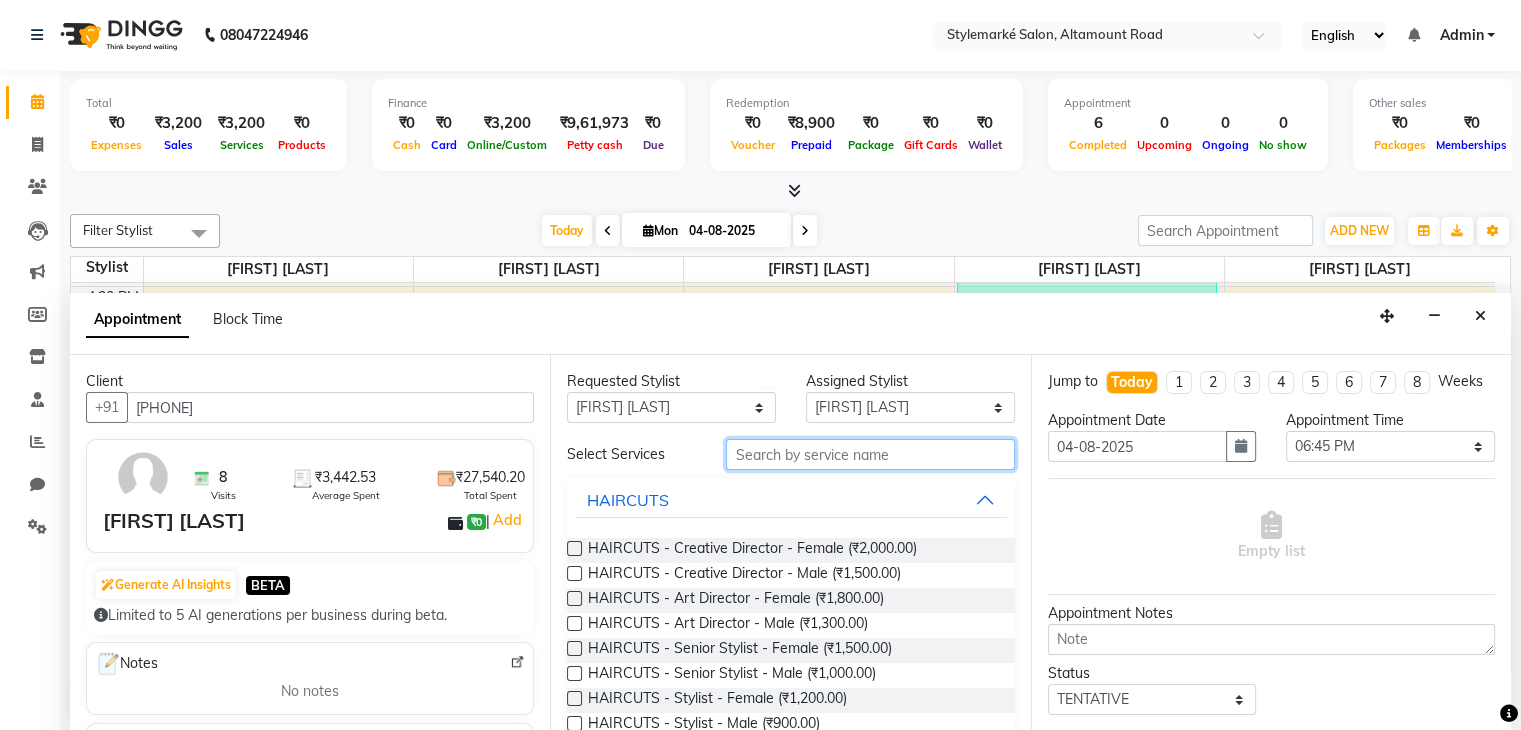 click at bounding box center [870, 454] 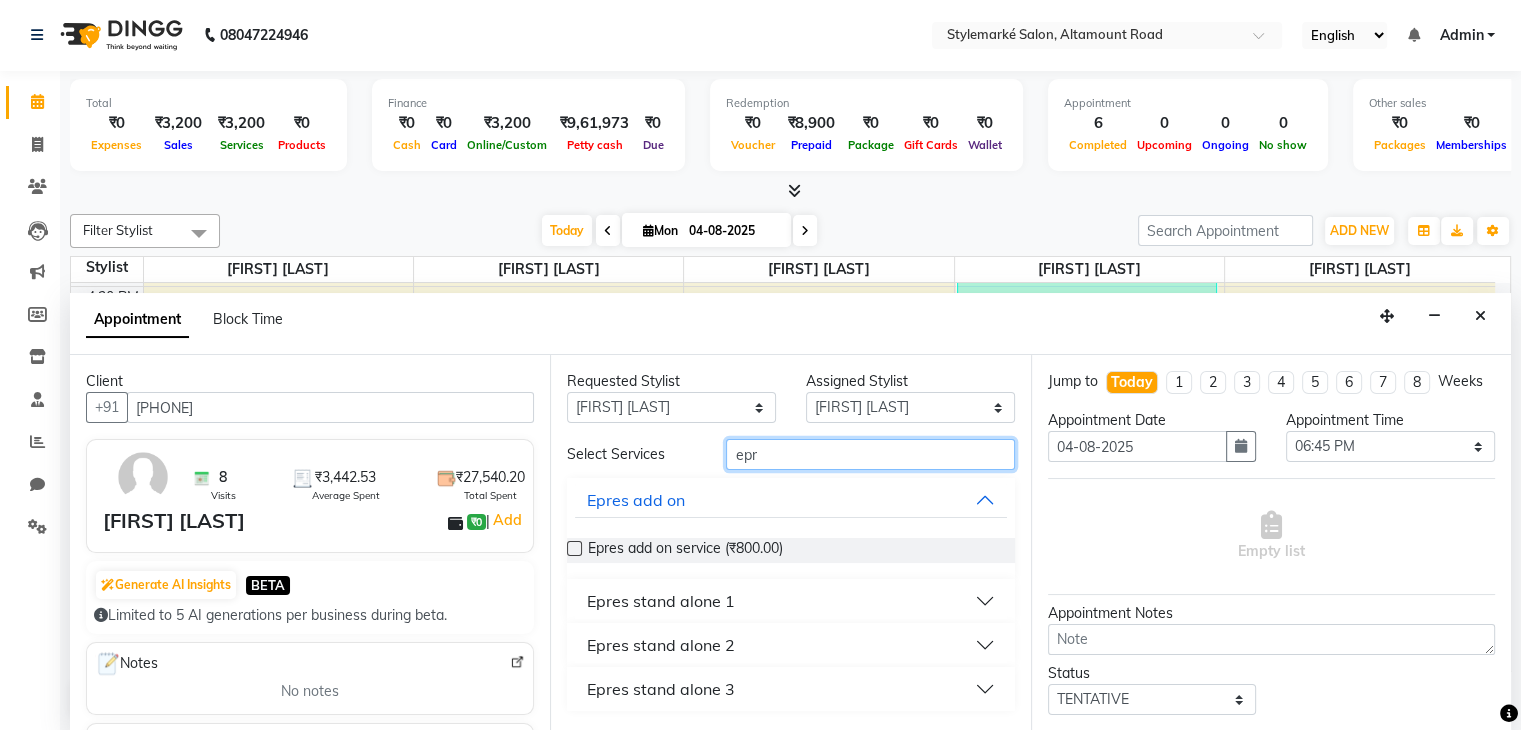 type on "epr" 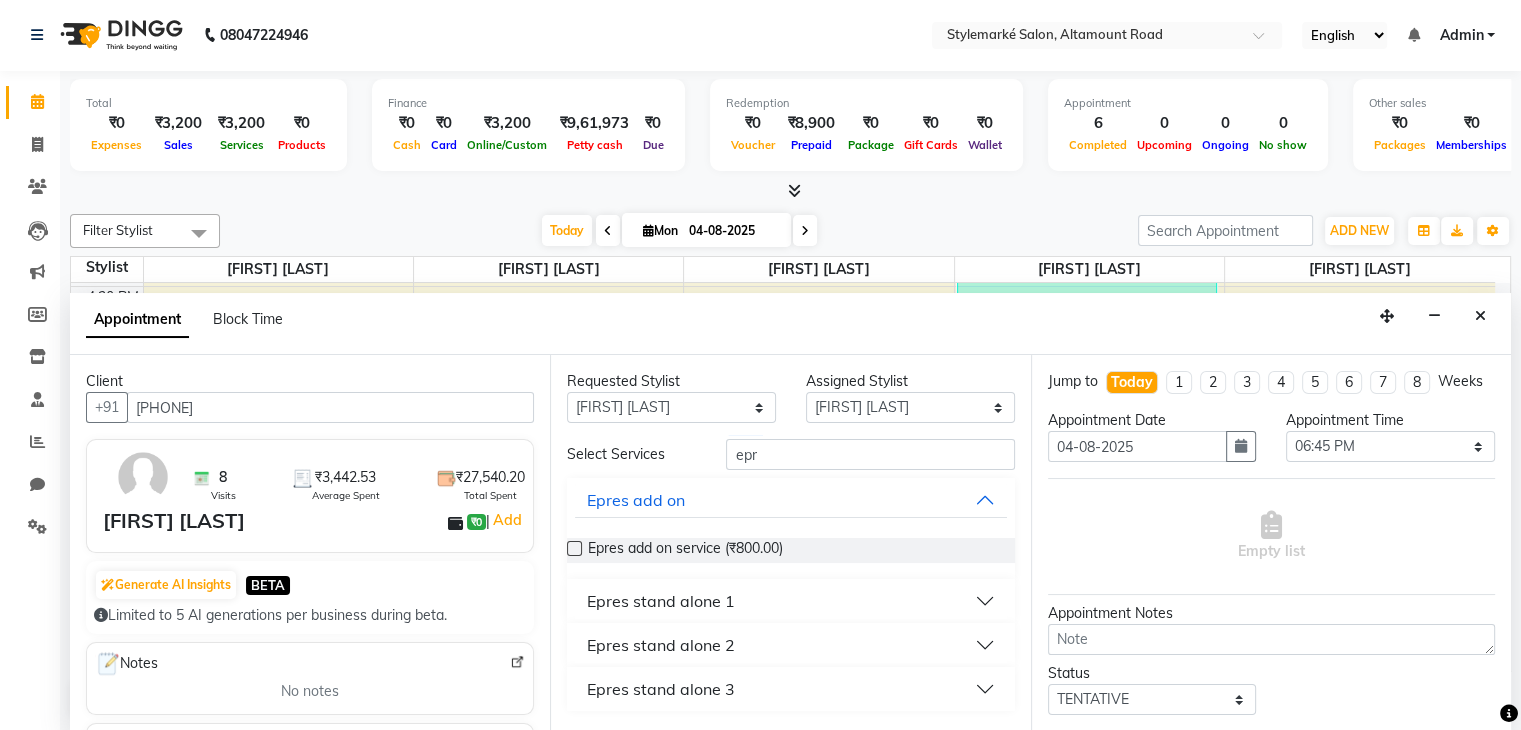 click on "Epres stand alone 2" at bounding box center (790, 645) 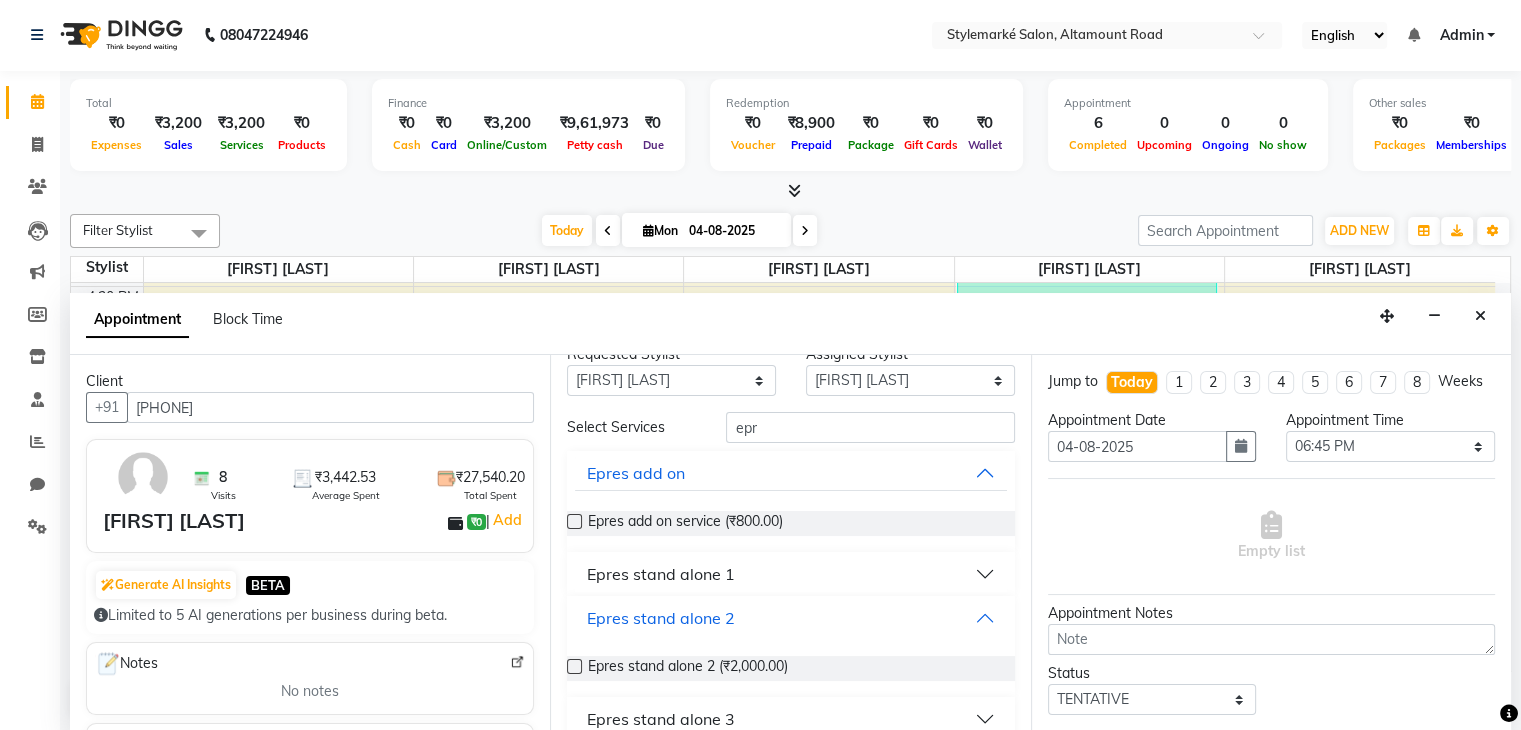 scroll, scrollTop: 52, scrollLeft: 0, axis: vertical 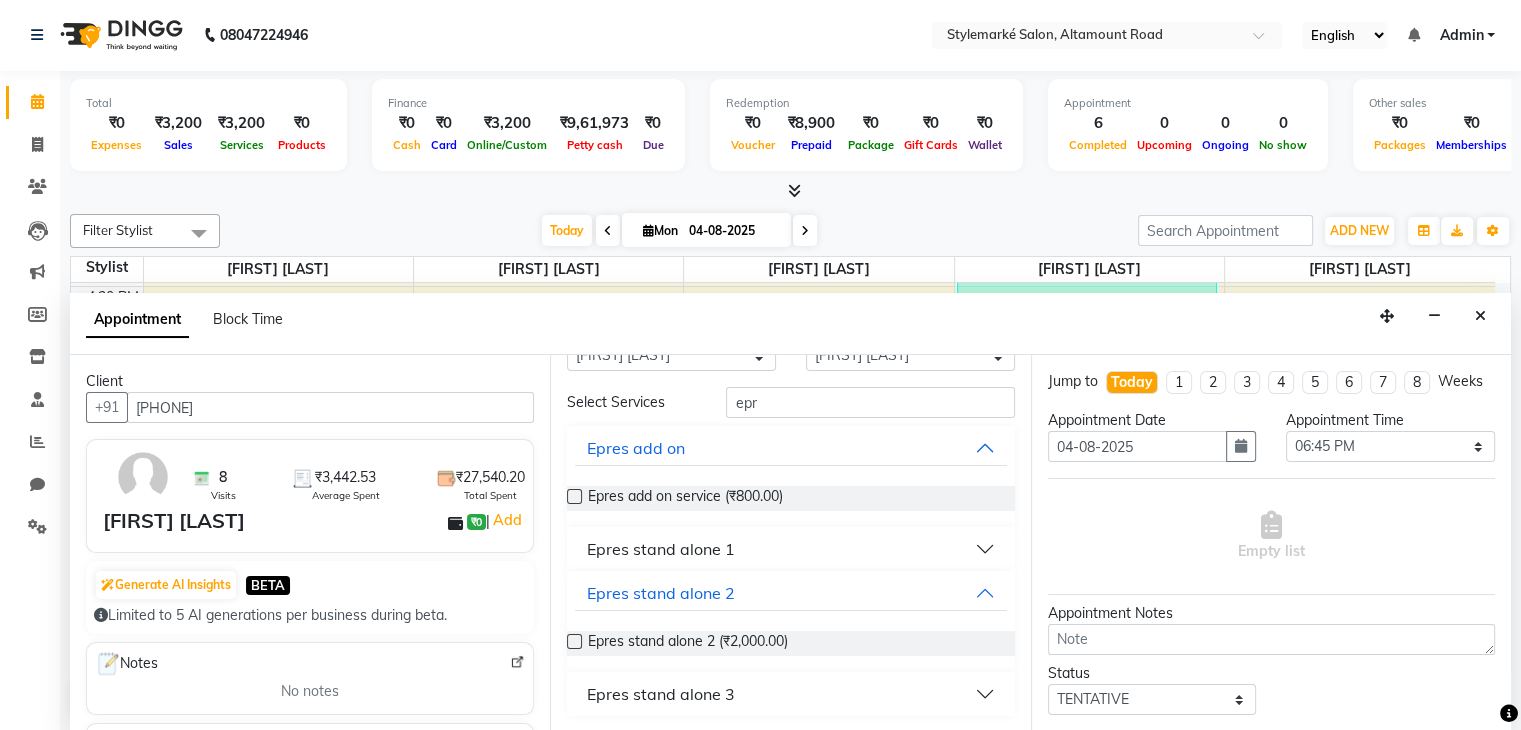 click at bounding box center (574, 641) 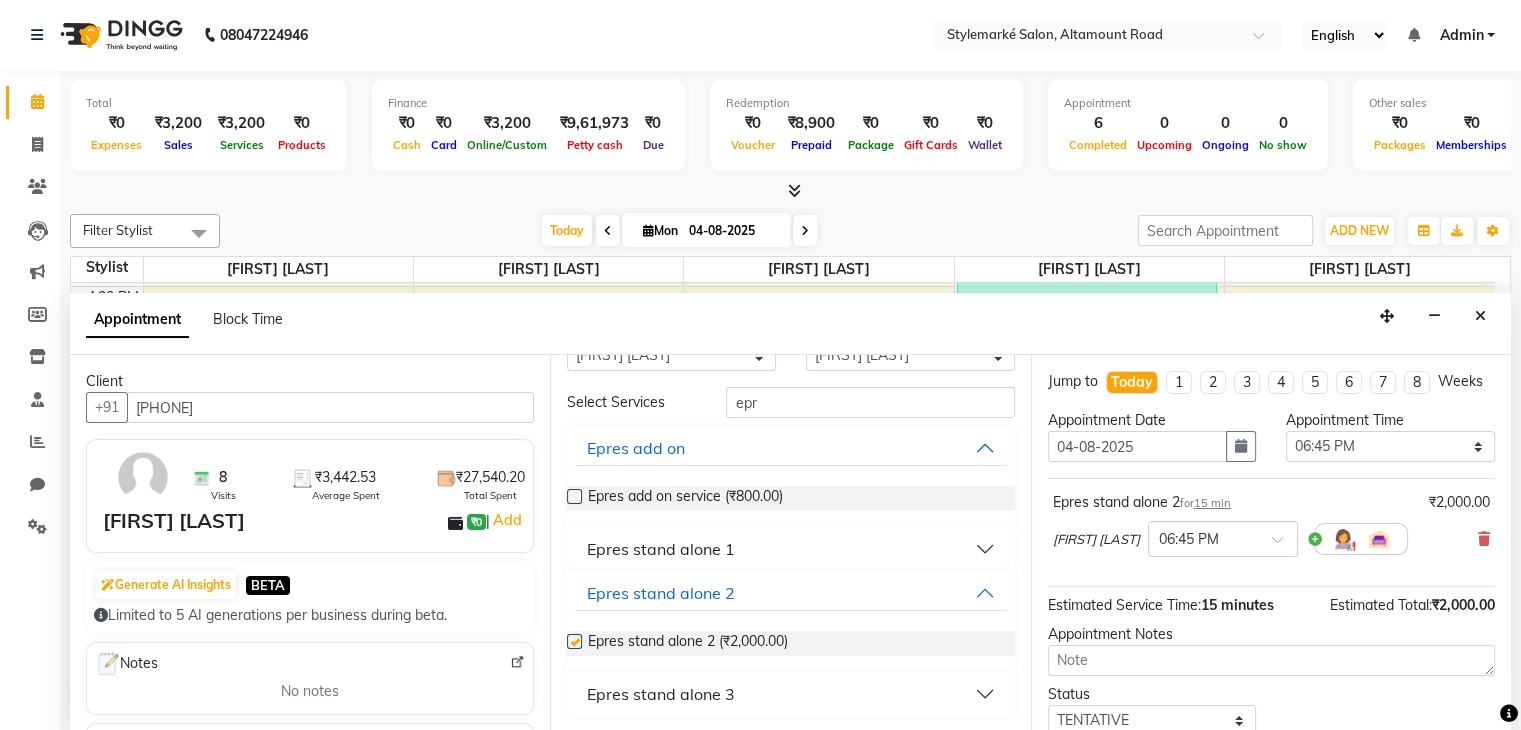 checkbox on "false" 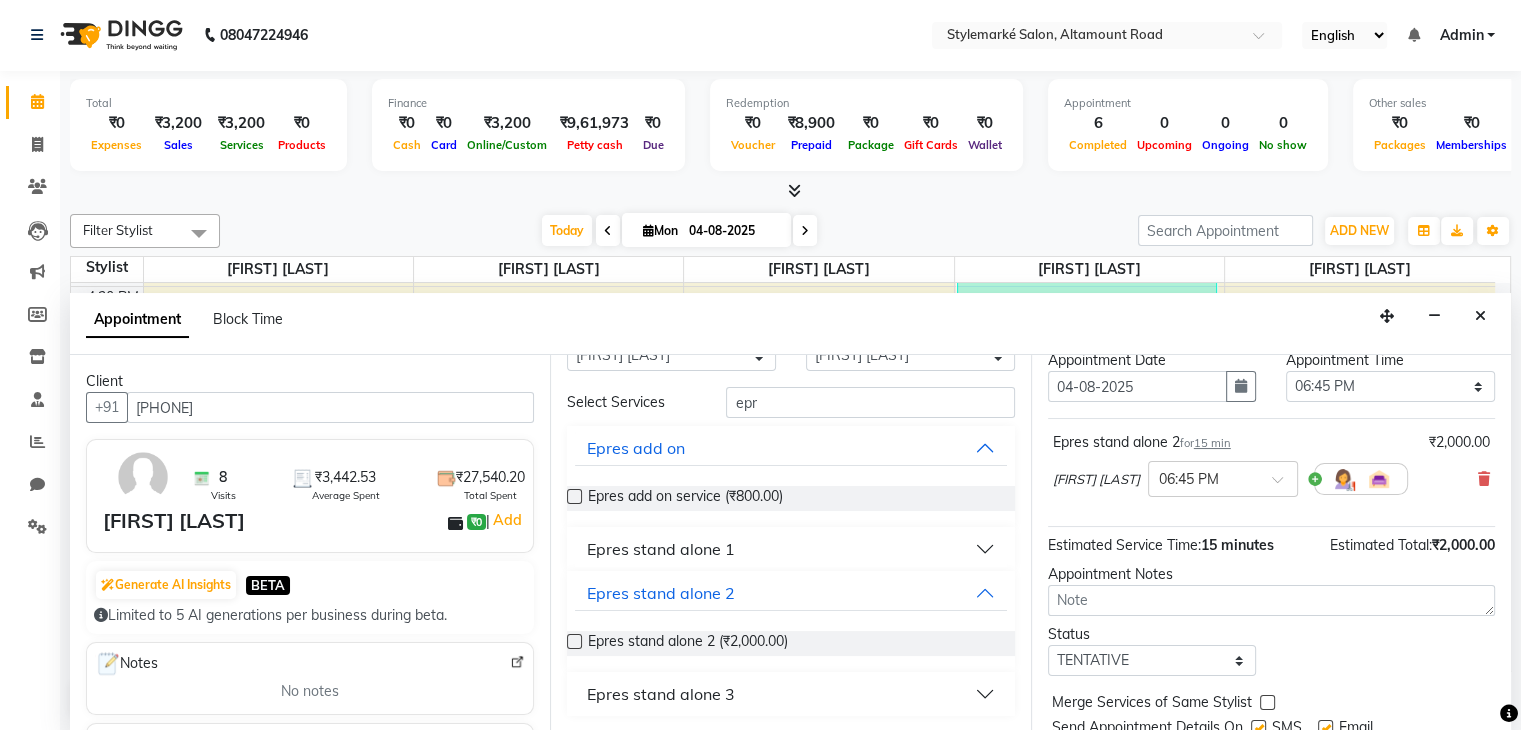 scroll, scrollTop: 149, scrollLeft: 0, axis: vertical 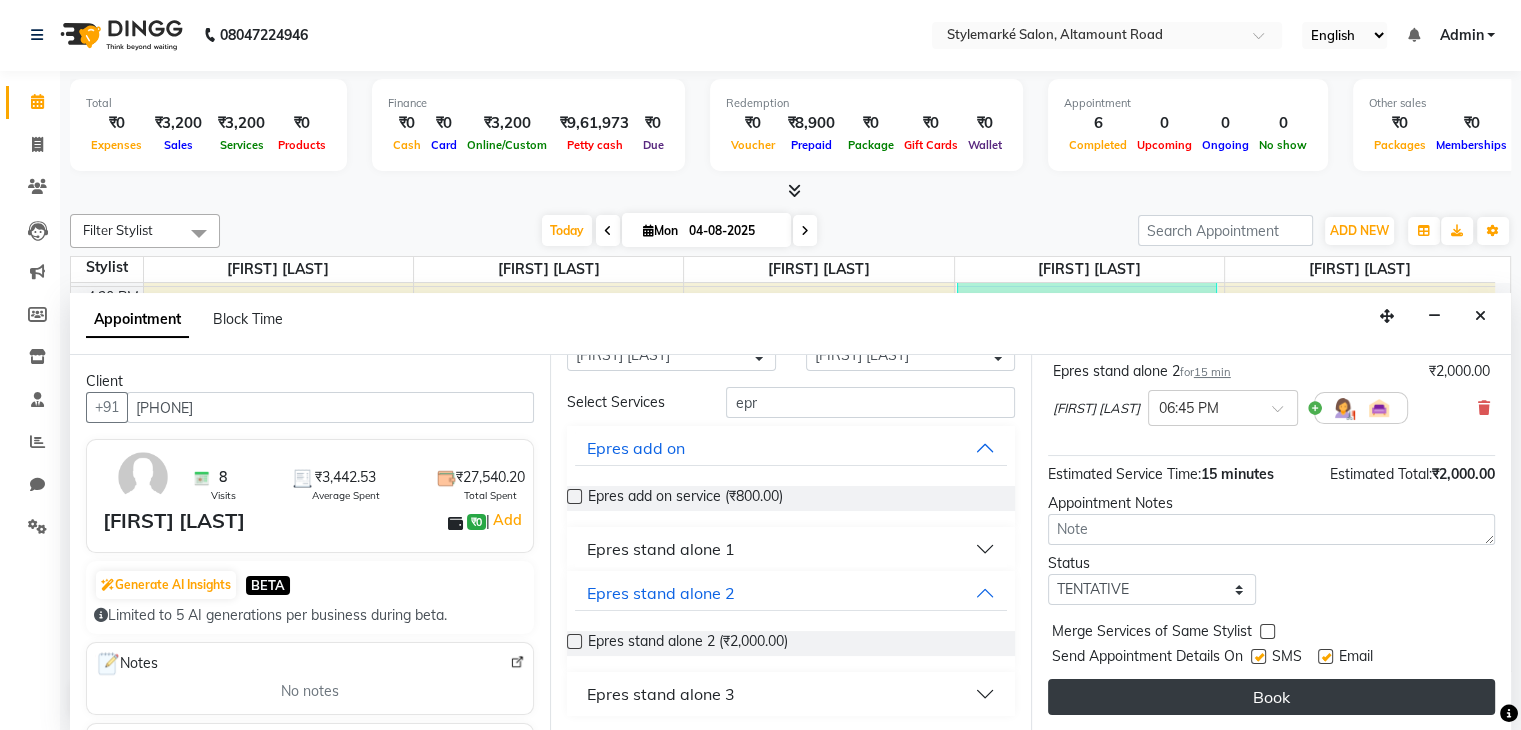 click on "Book" at bounding box center (1271, 697) 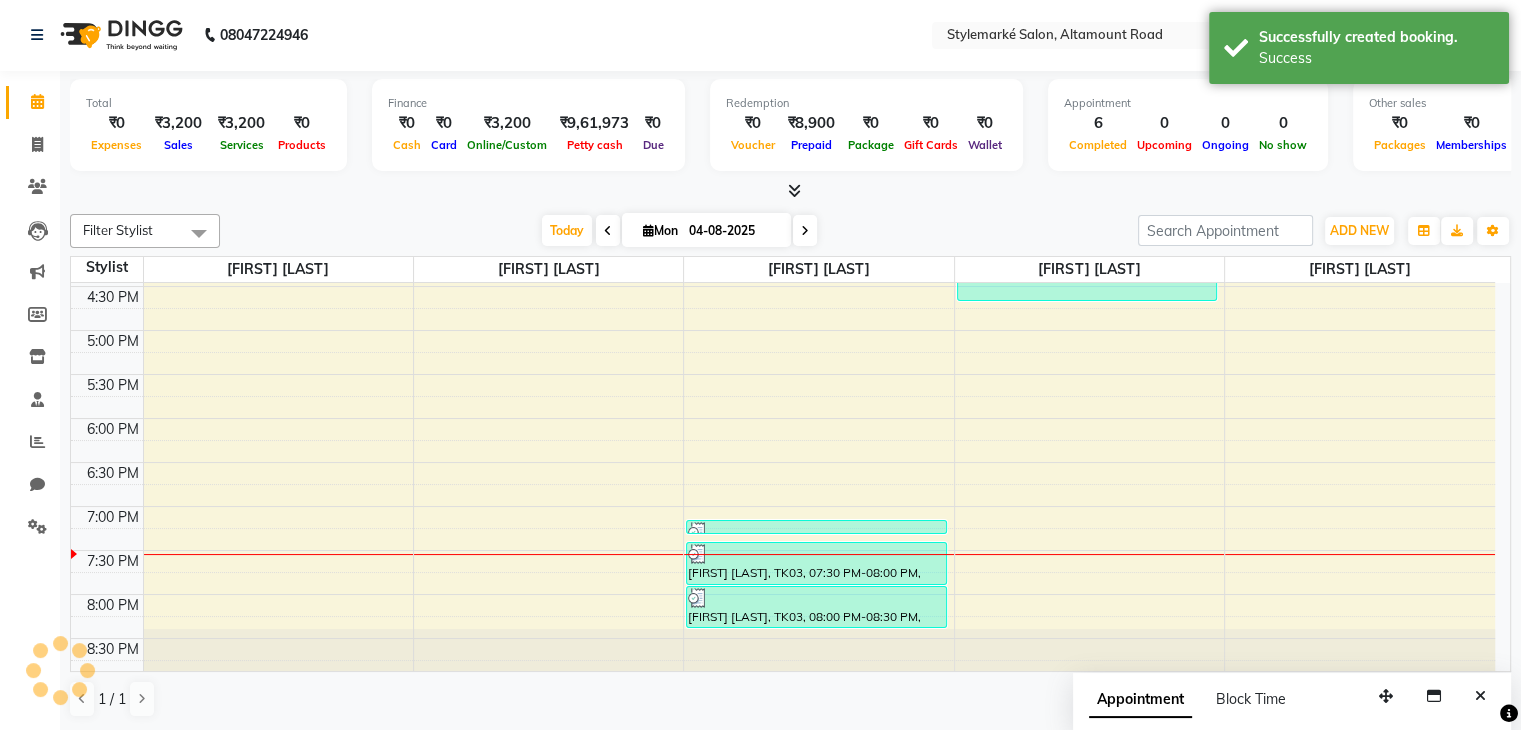 scroll, scrollTop: 0, scrollLeft: 0, axis: both 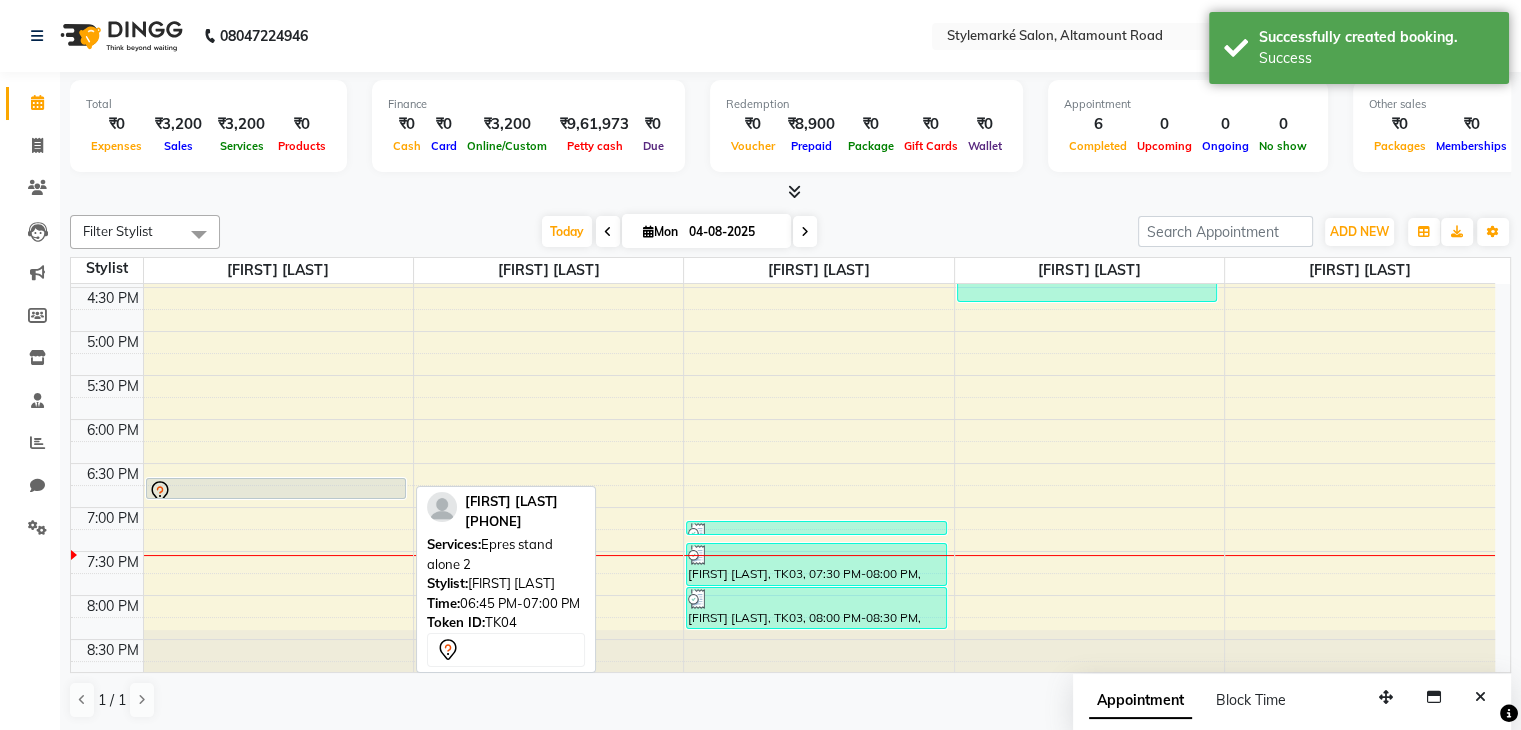 click at bounding box center [276, 498] 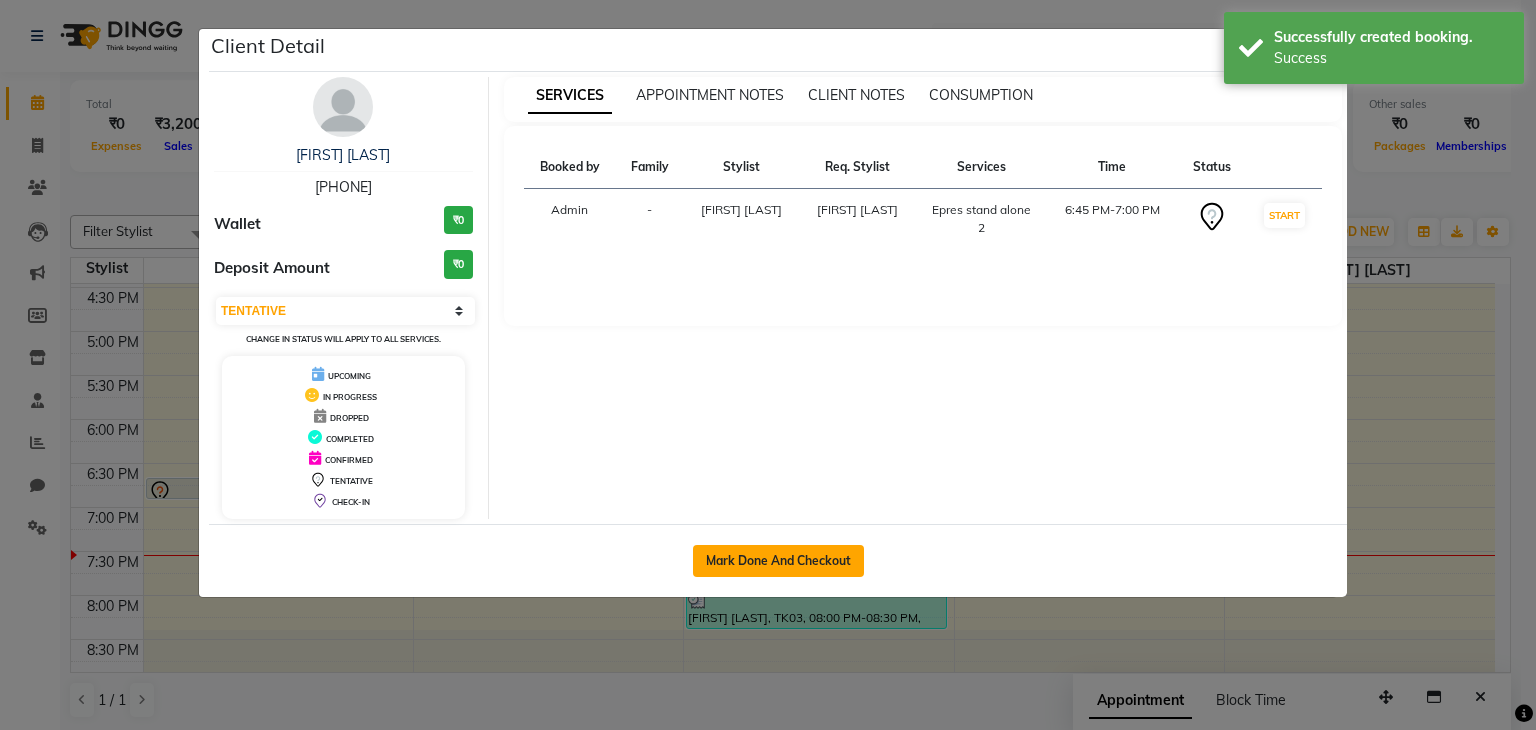 click on "Mark Done And Checkout" 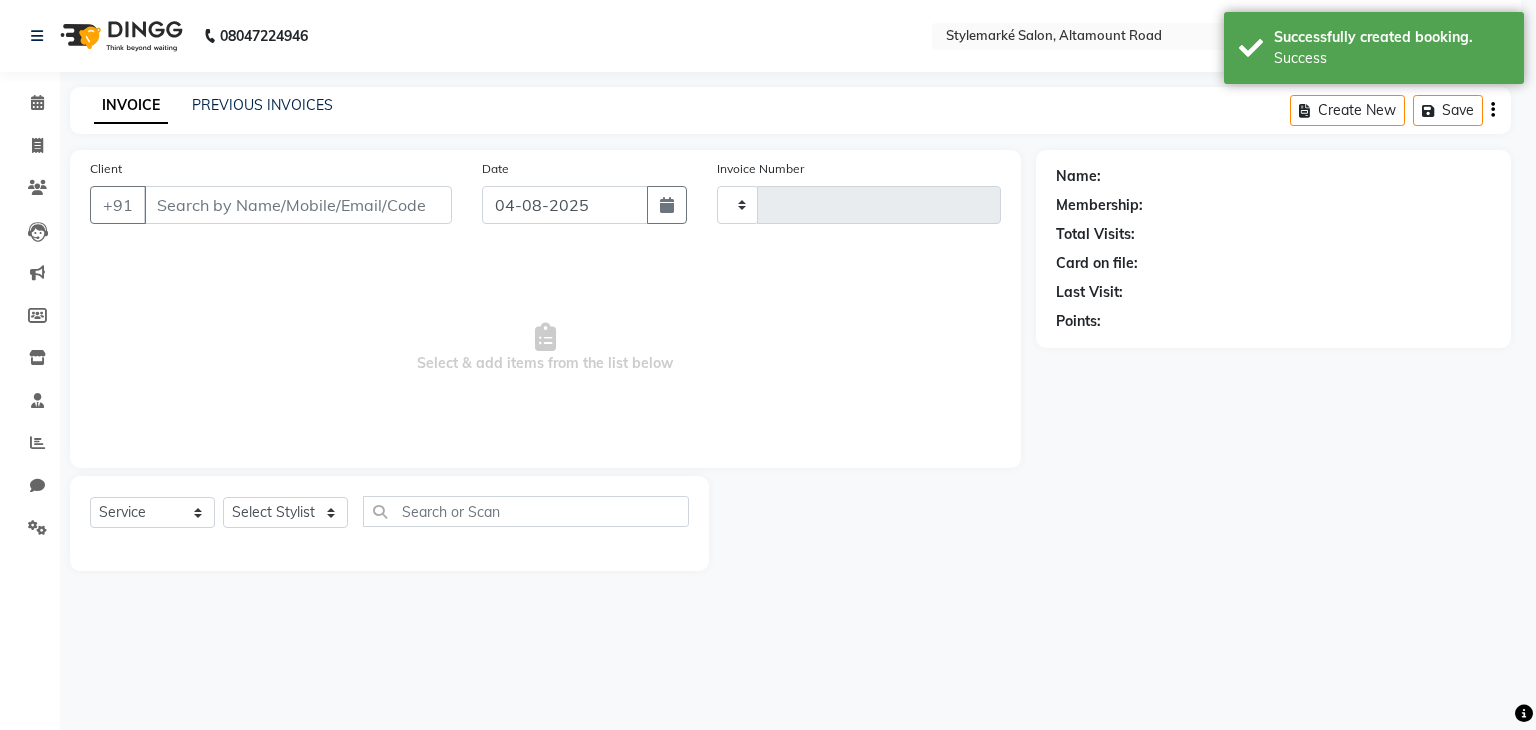 type on "0732" 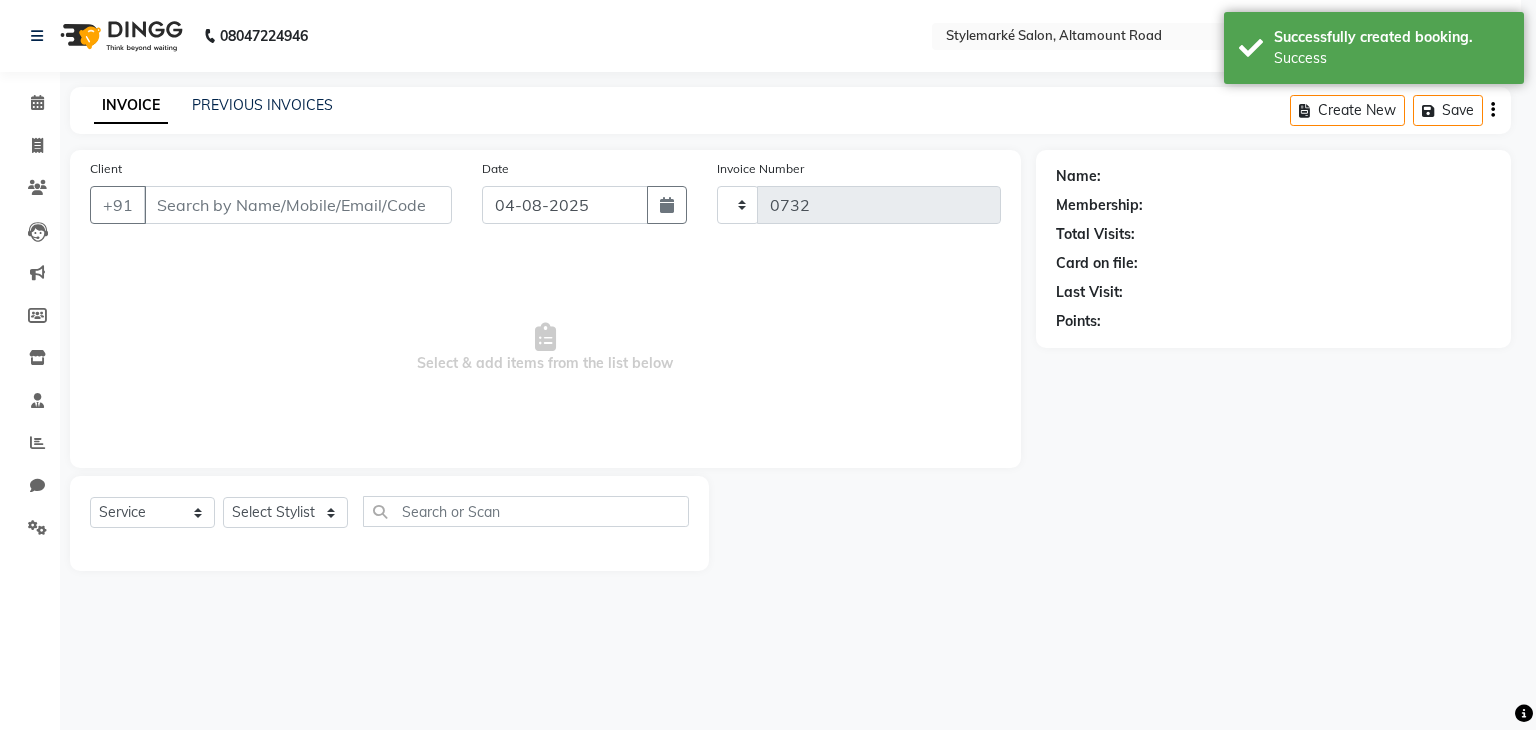 select on "7909" 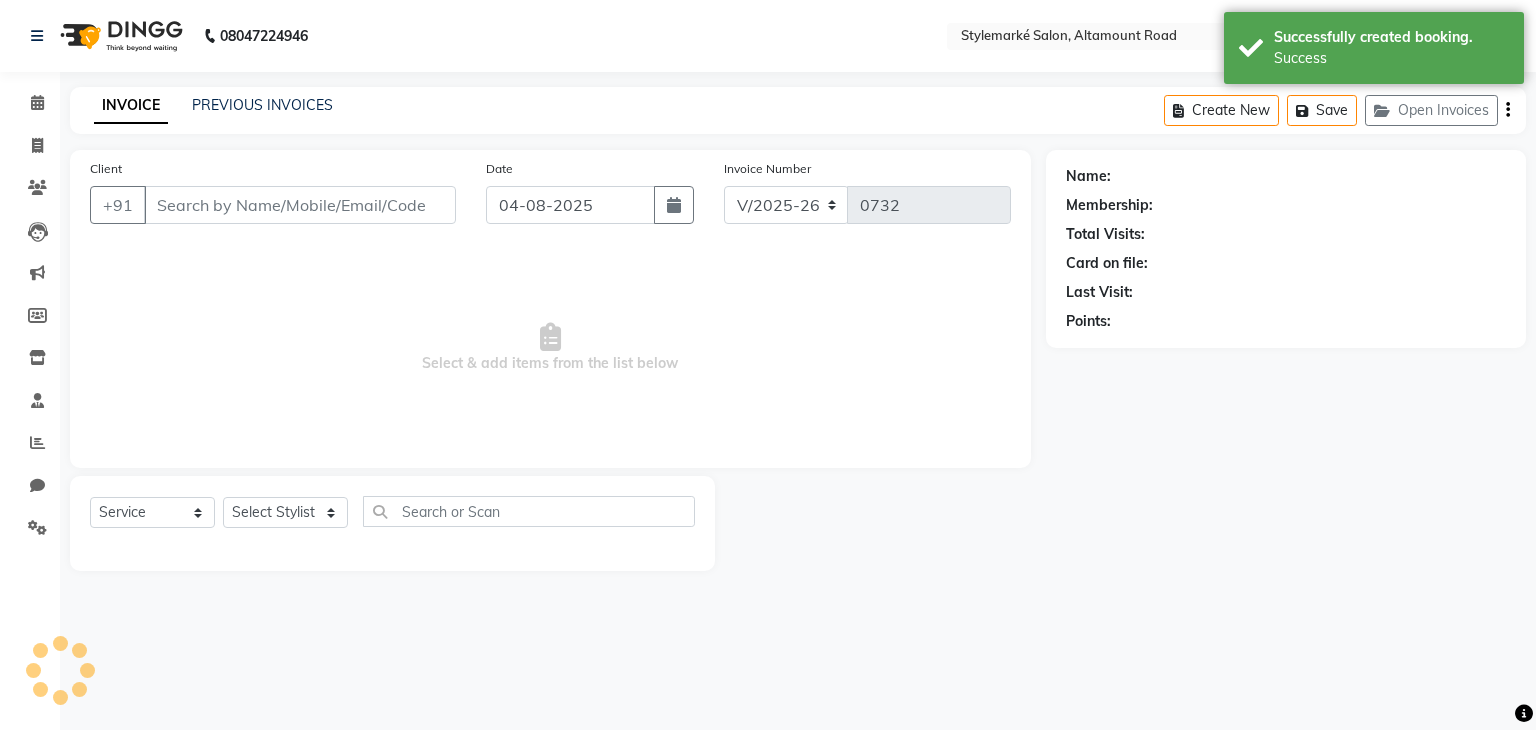 type on "[PHONE]" 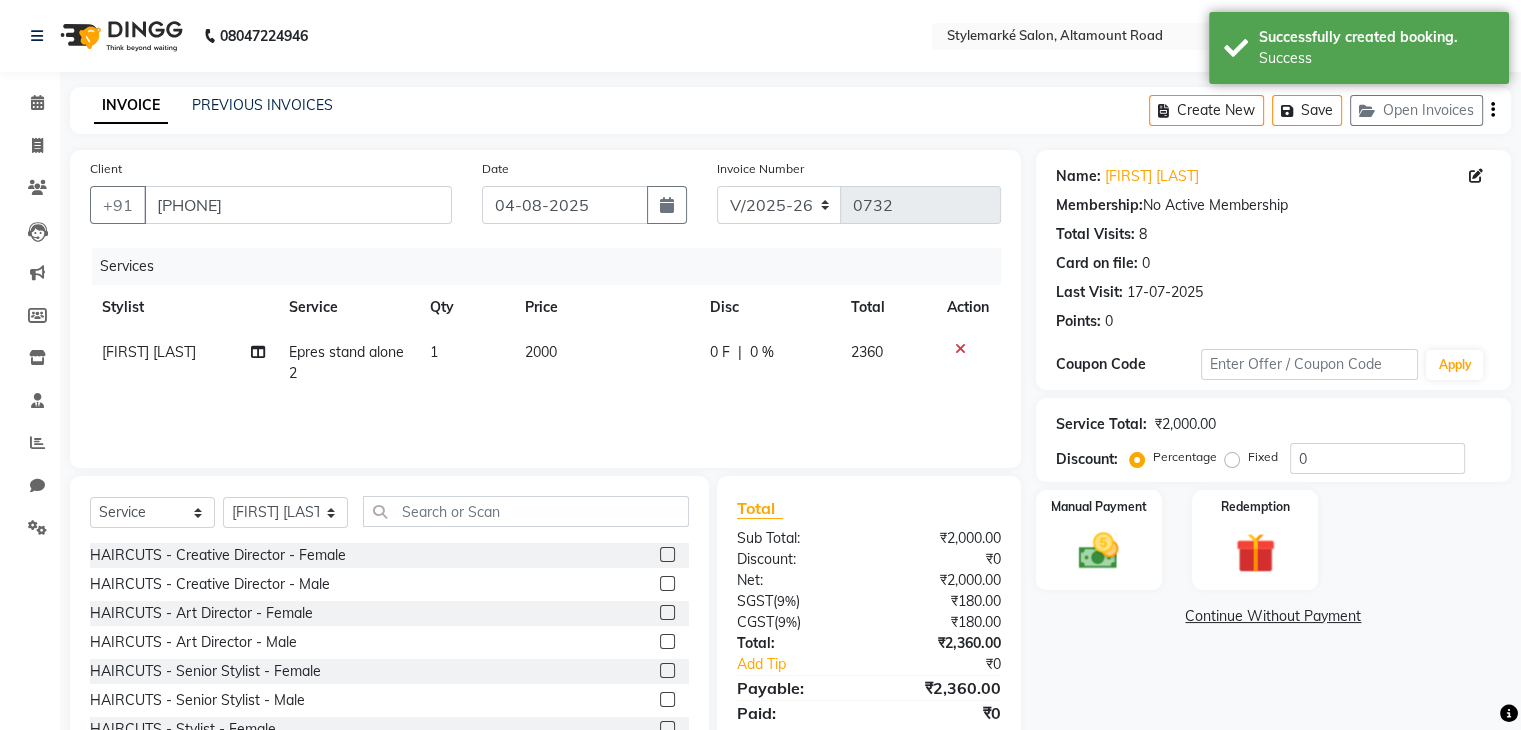 click on "2000" 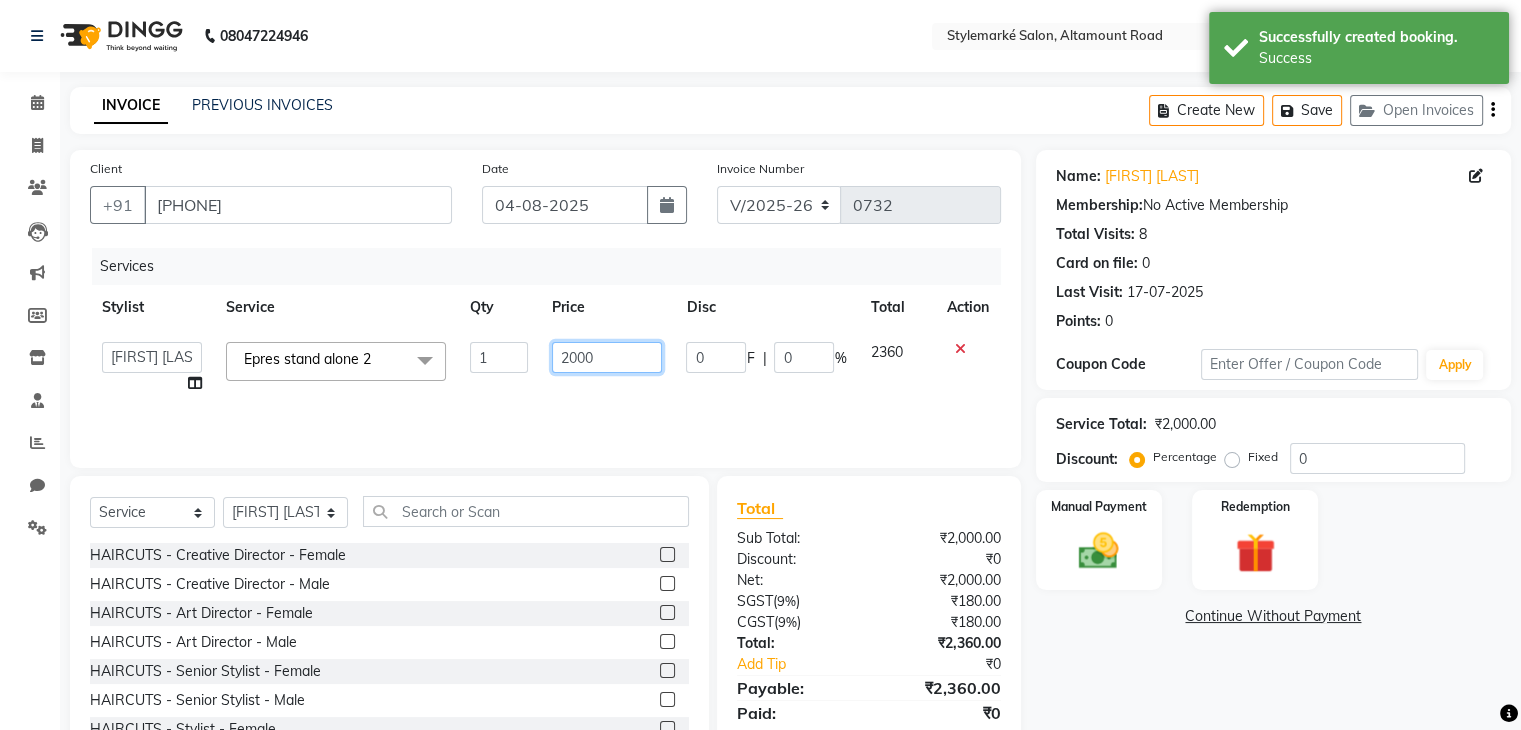 click on "2000" 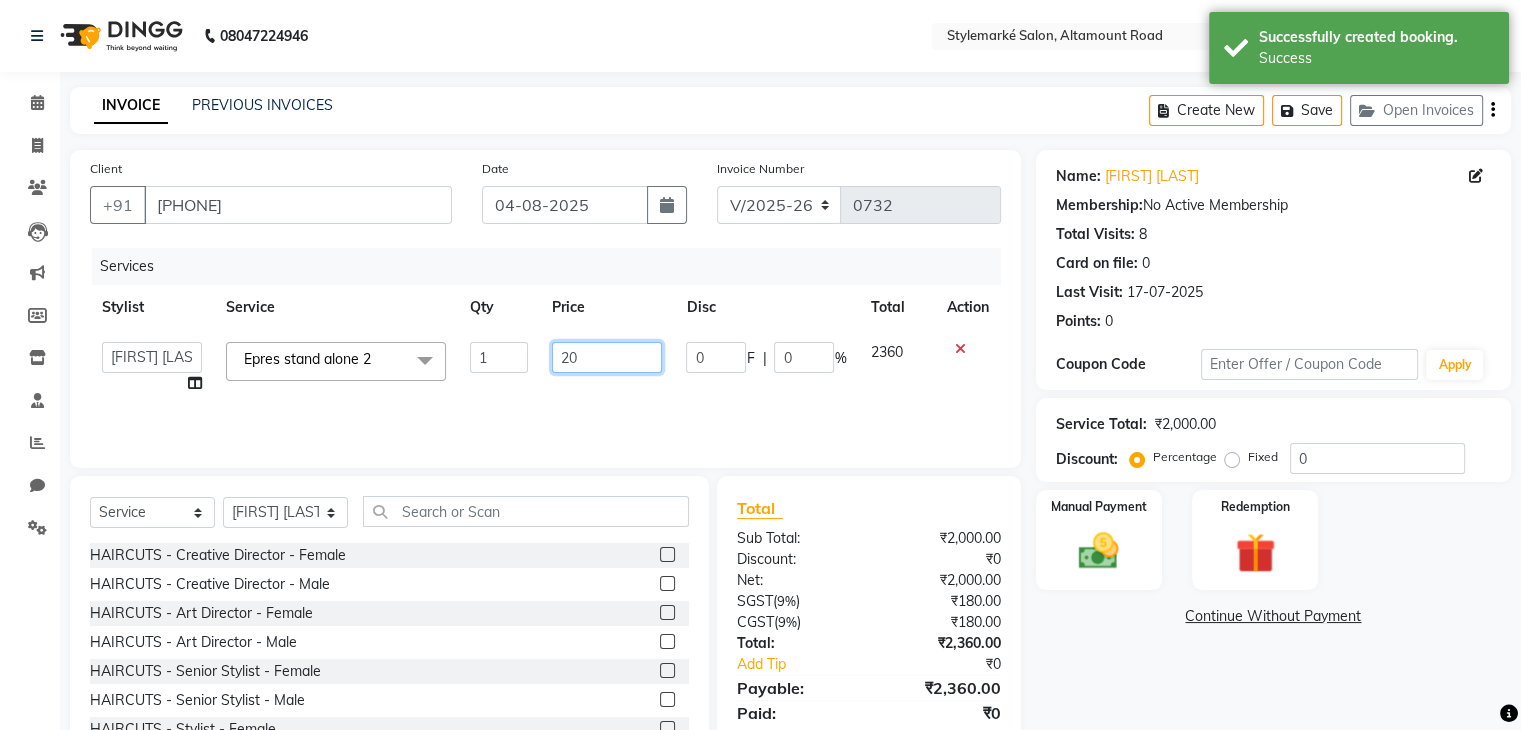 type on "0" 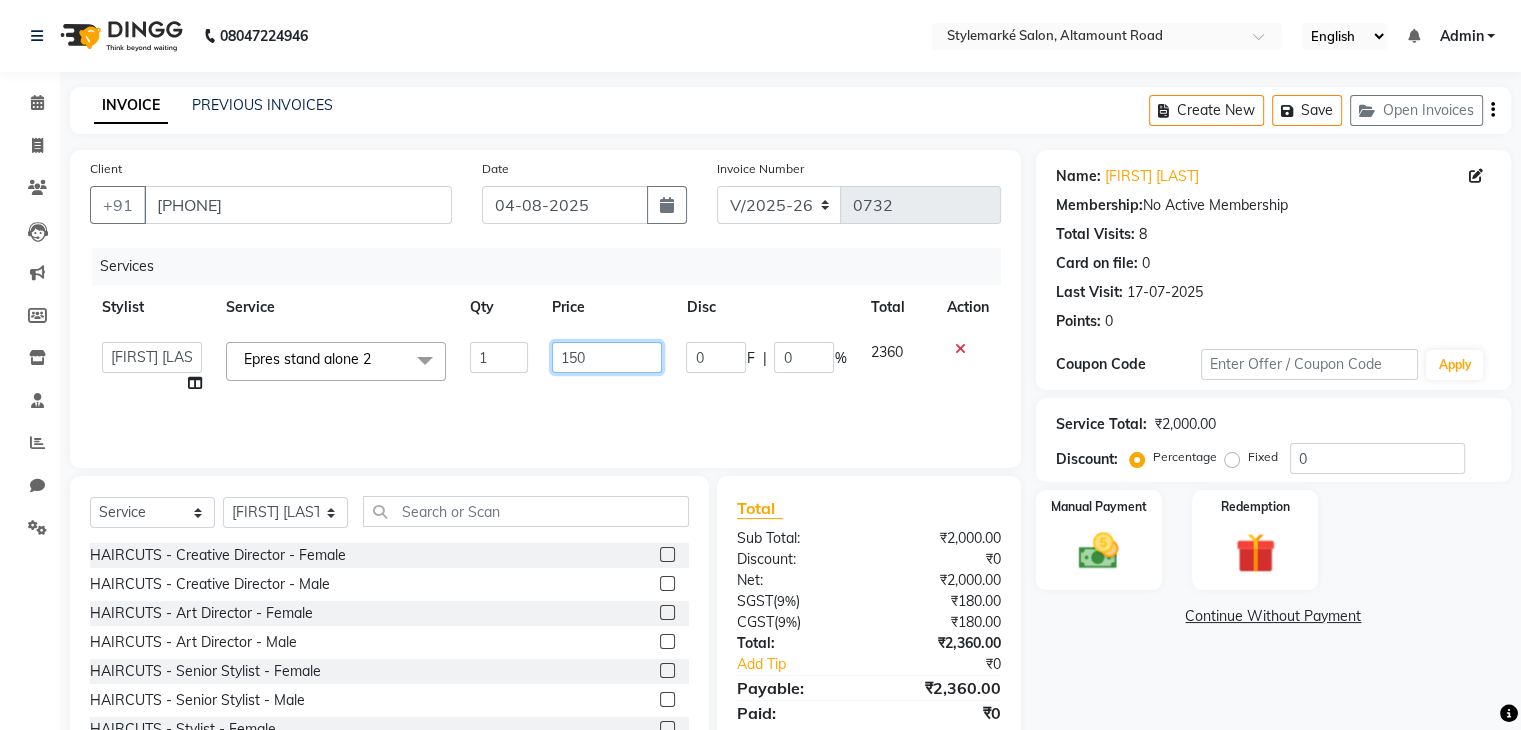 type on "1500" 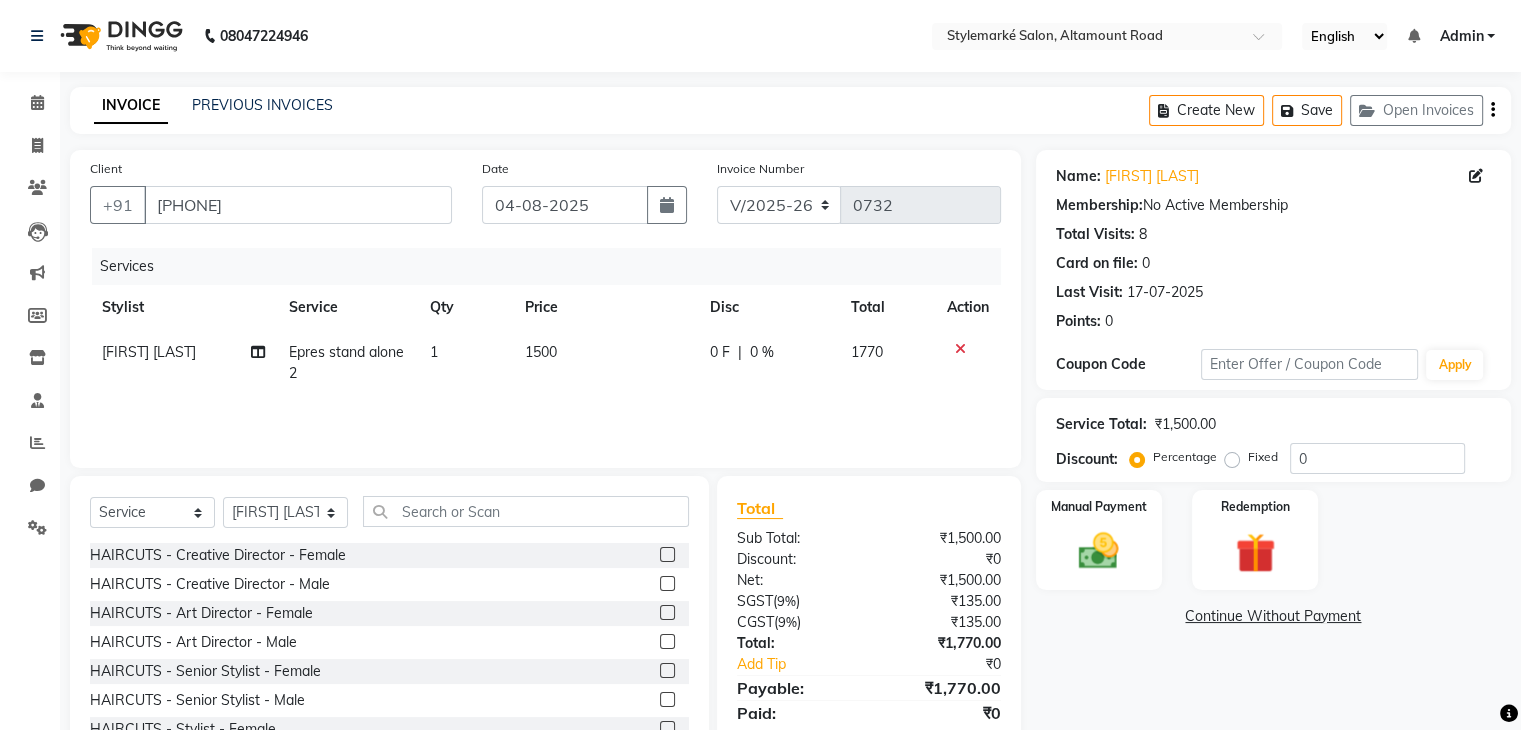 click on "1770" 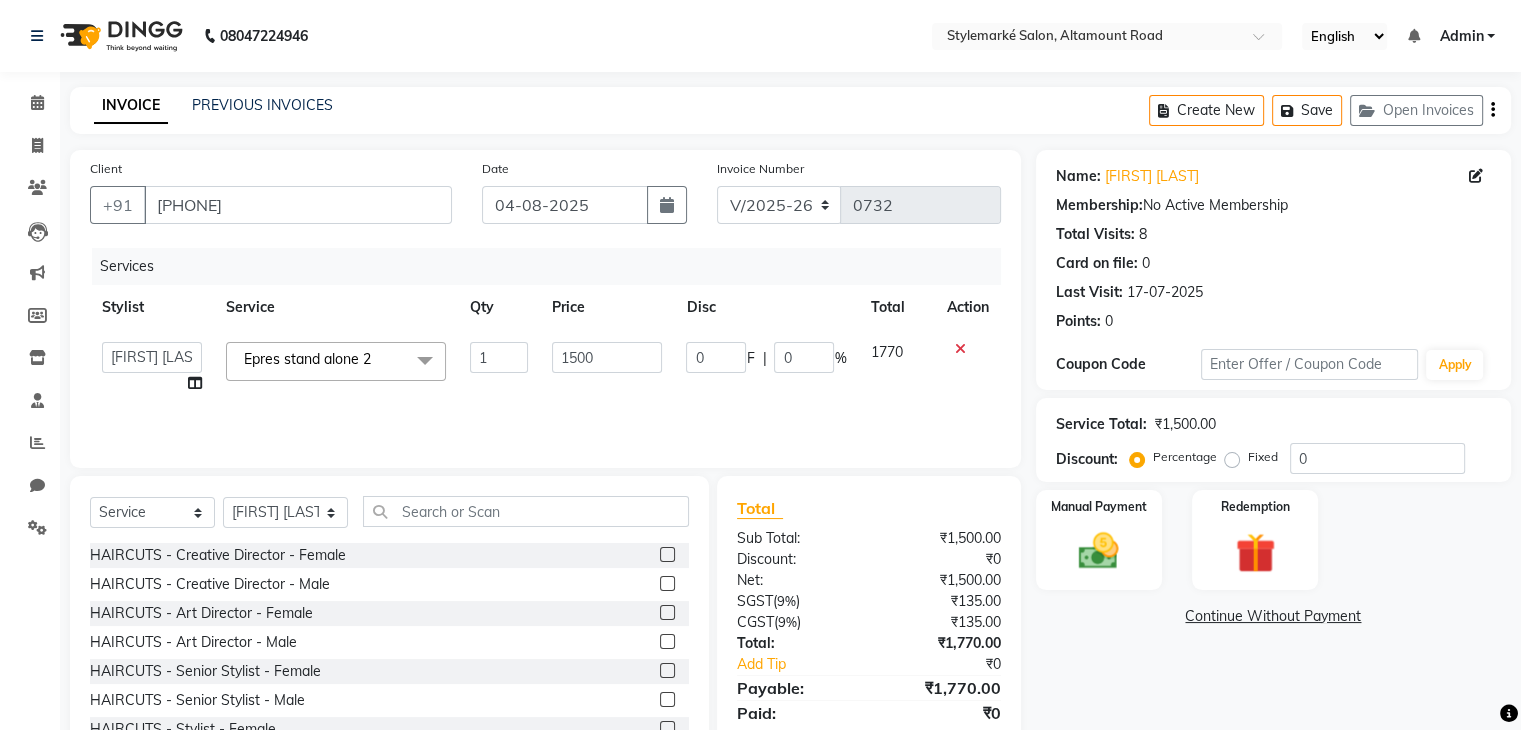 click 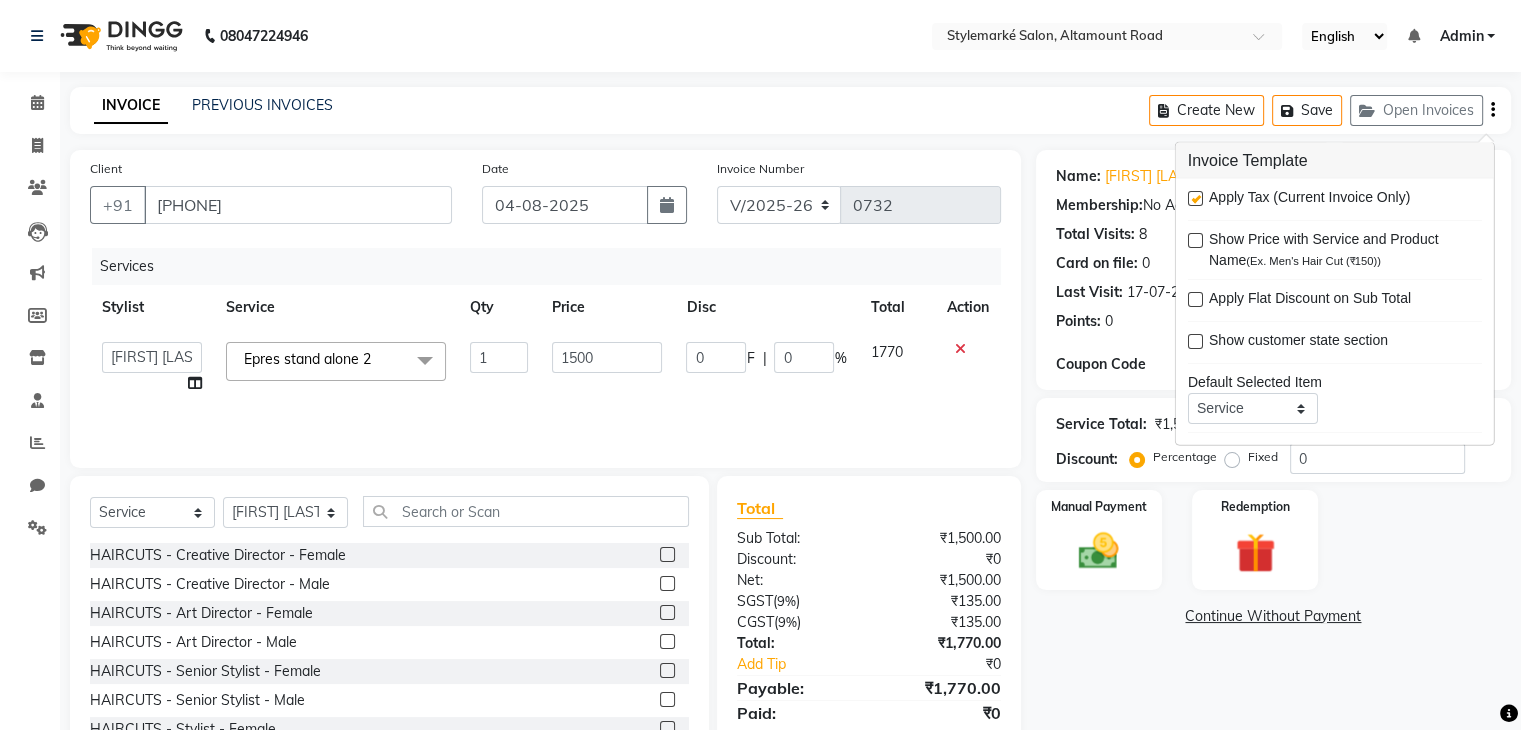 click at bounding box center [1195, 198] 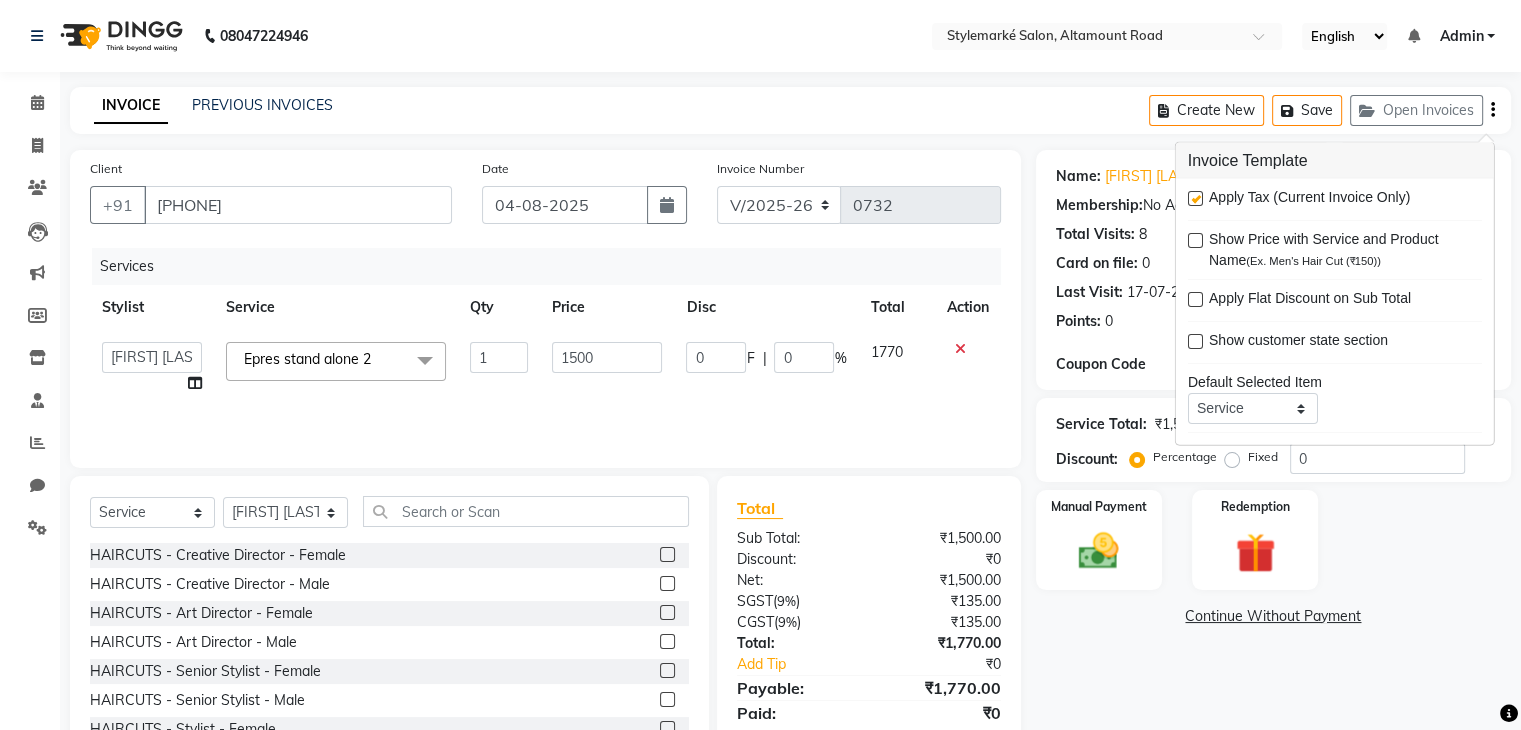 click at bounding box center [1194, 199] 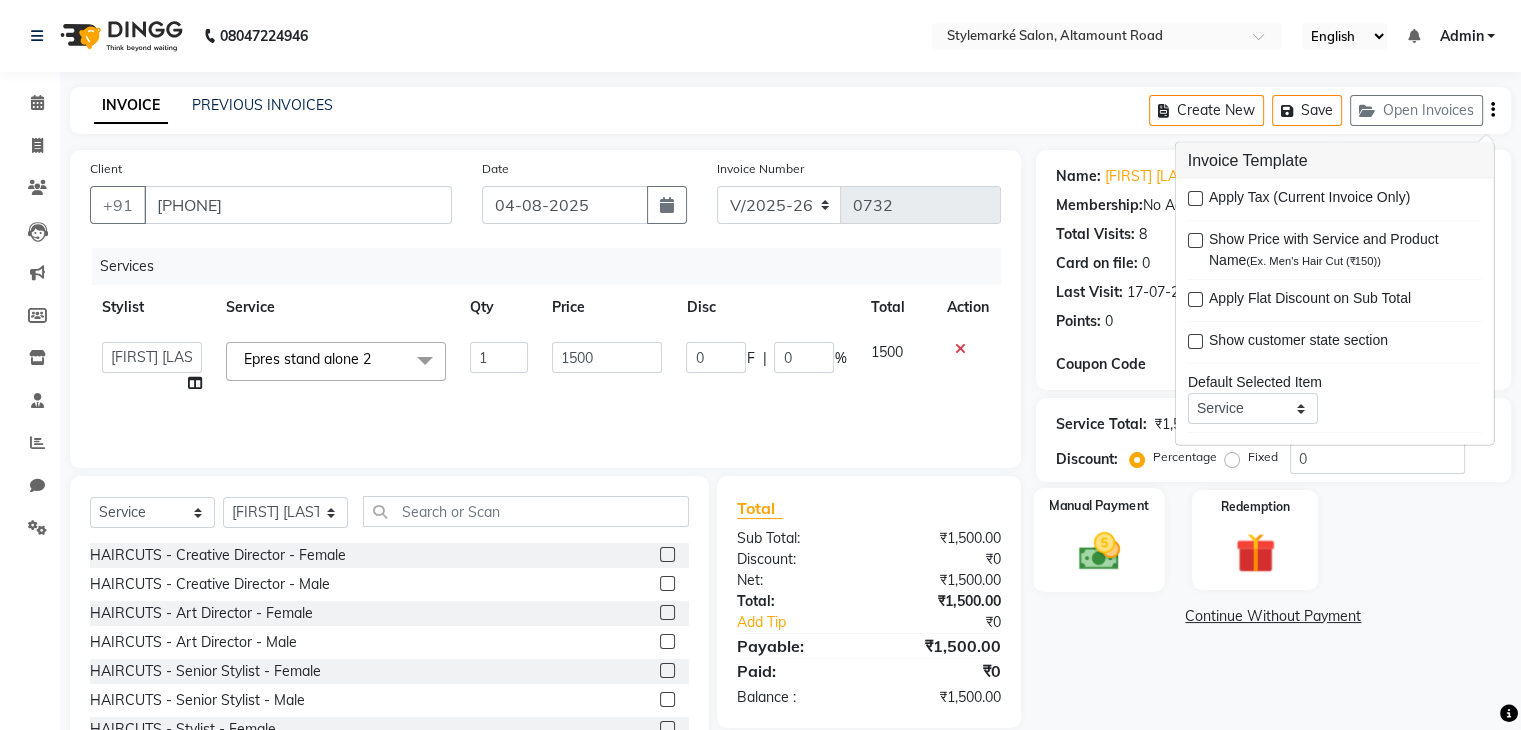 click 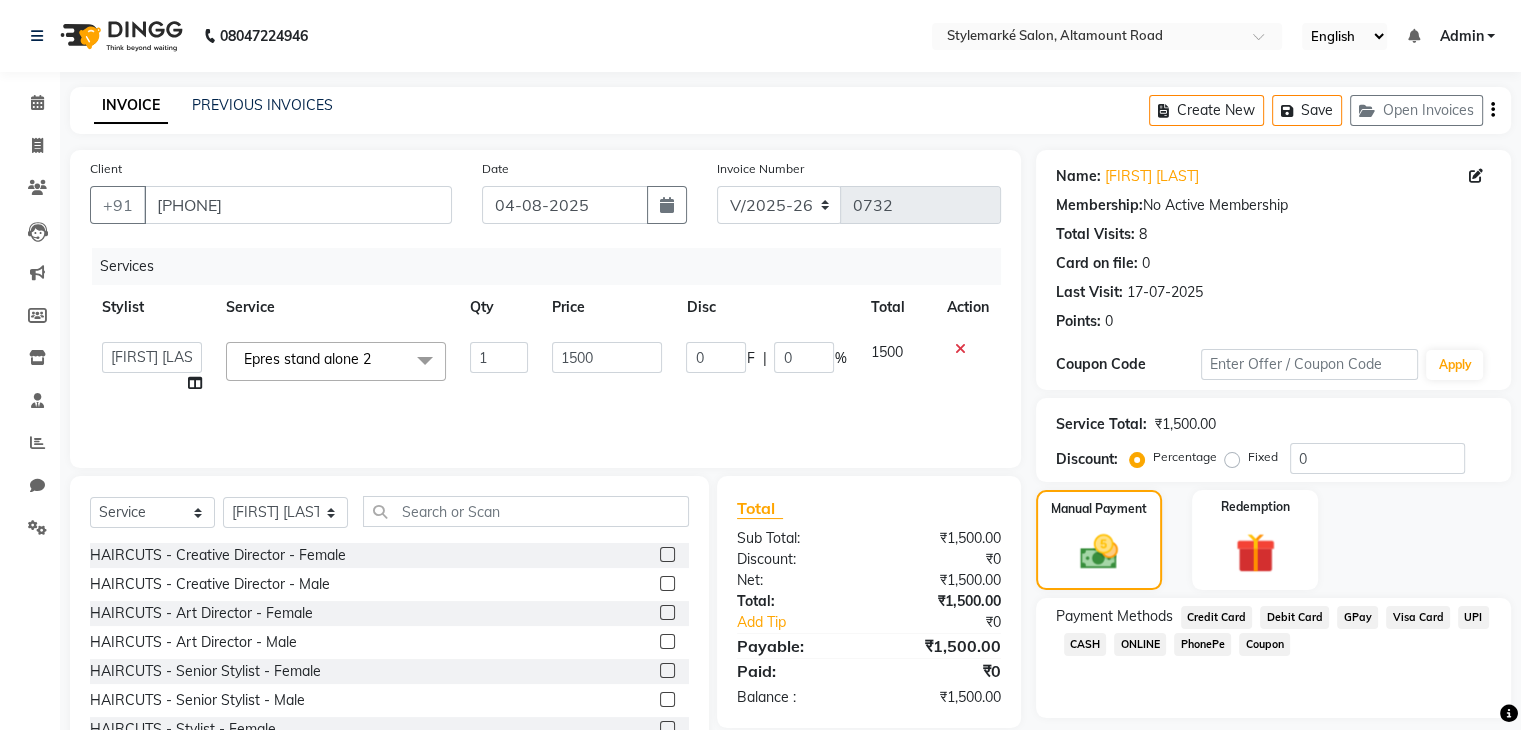 click on "CASH" 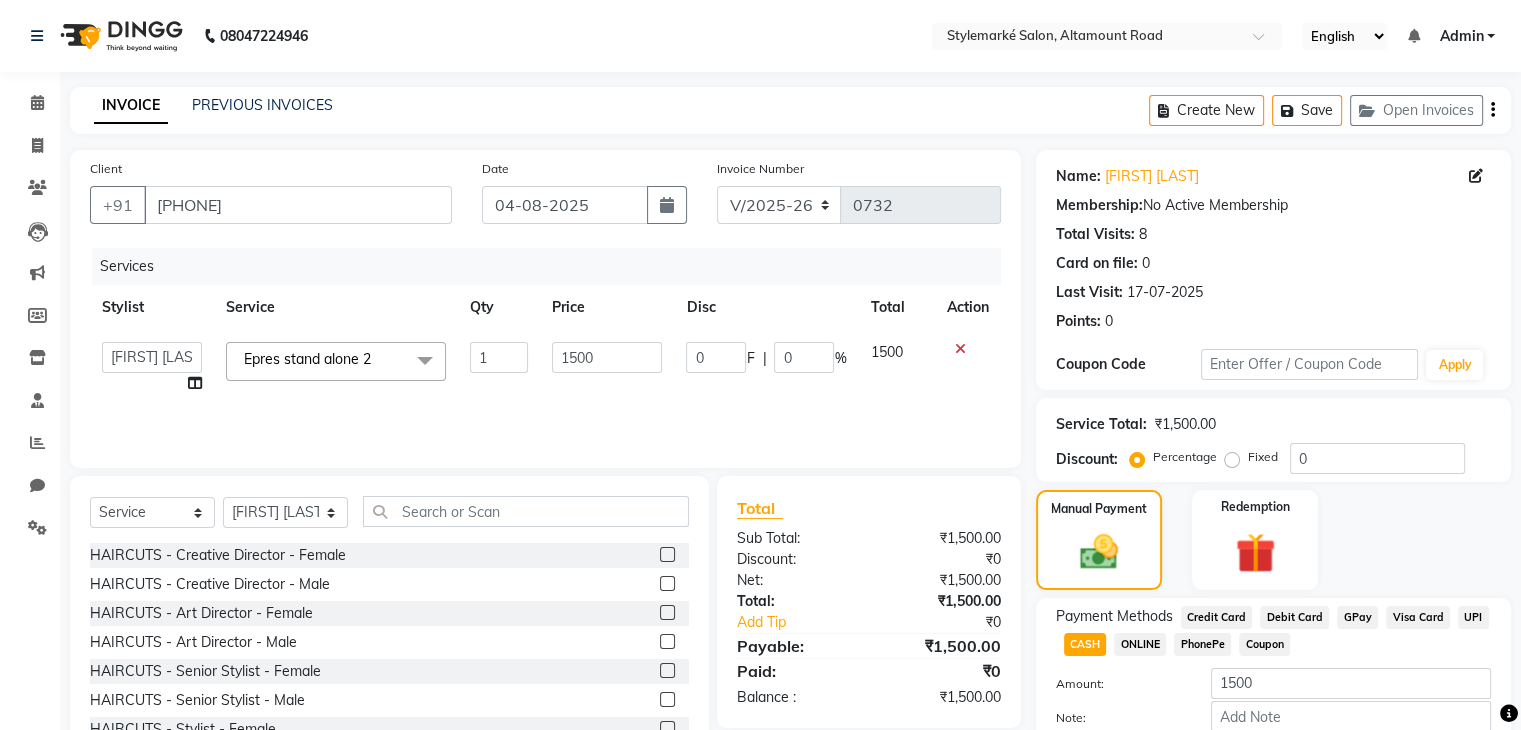 scroll, scrollTop: 117, scrollLeft: 0, axis: vertical 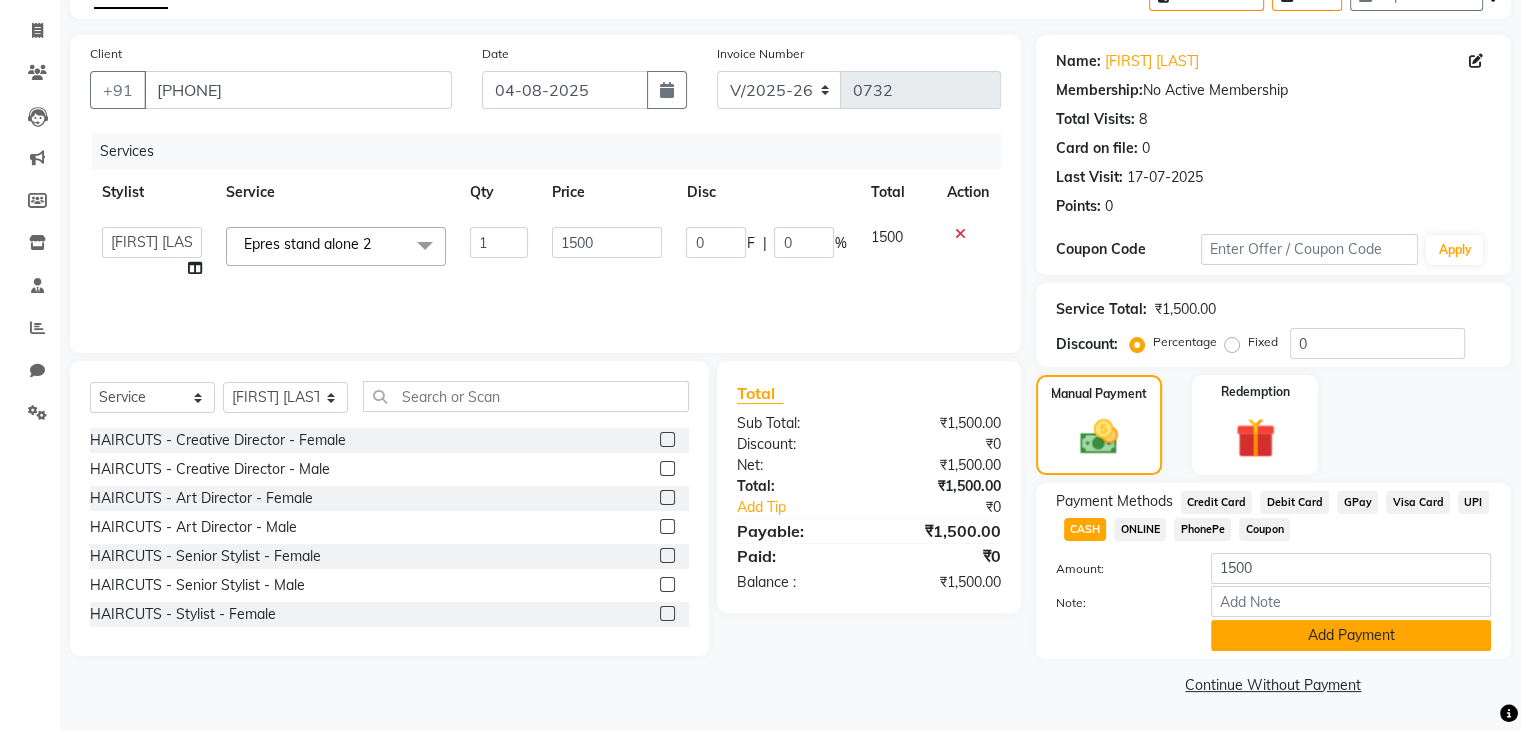 click on "Add Payment" 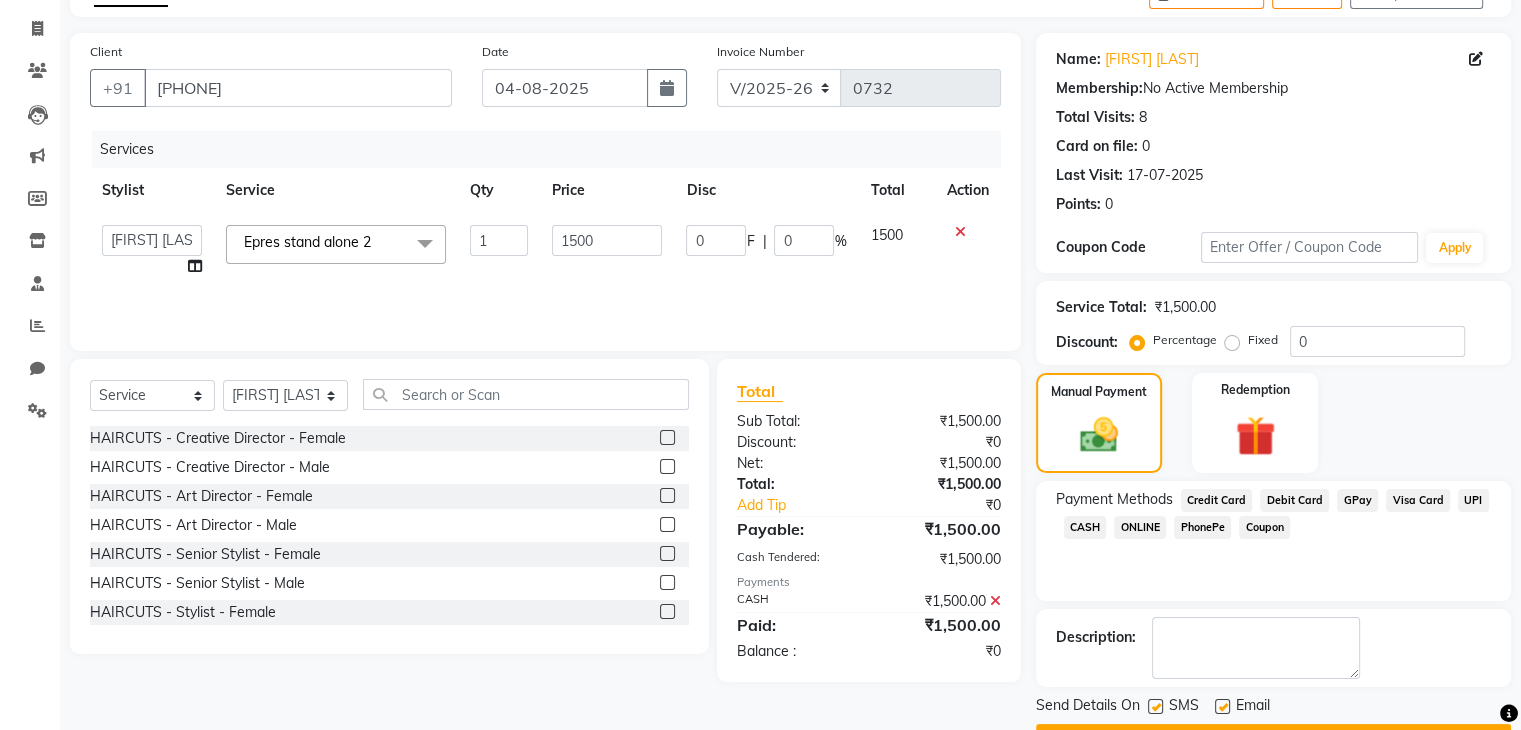 scroll, scrollTop: 171, scrollLeft: 0, axis: vertical 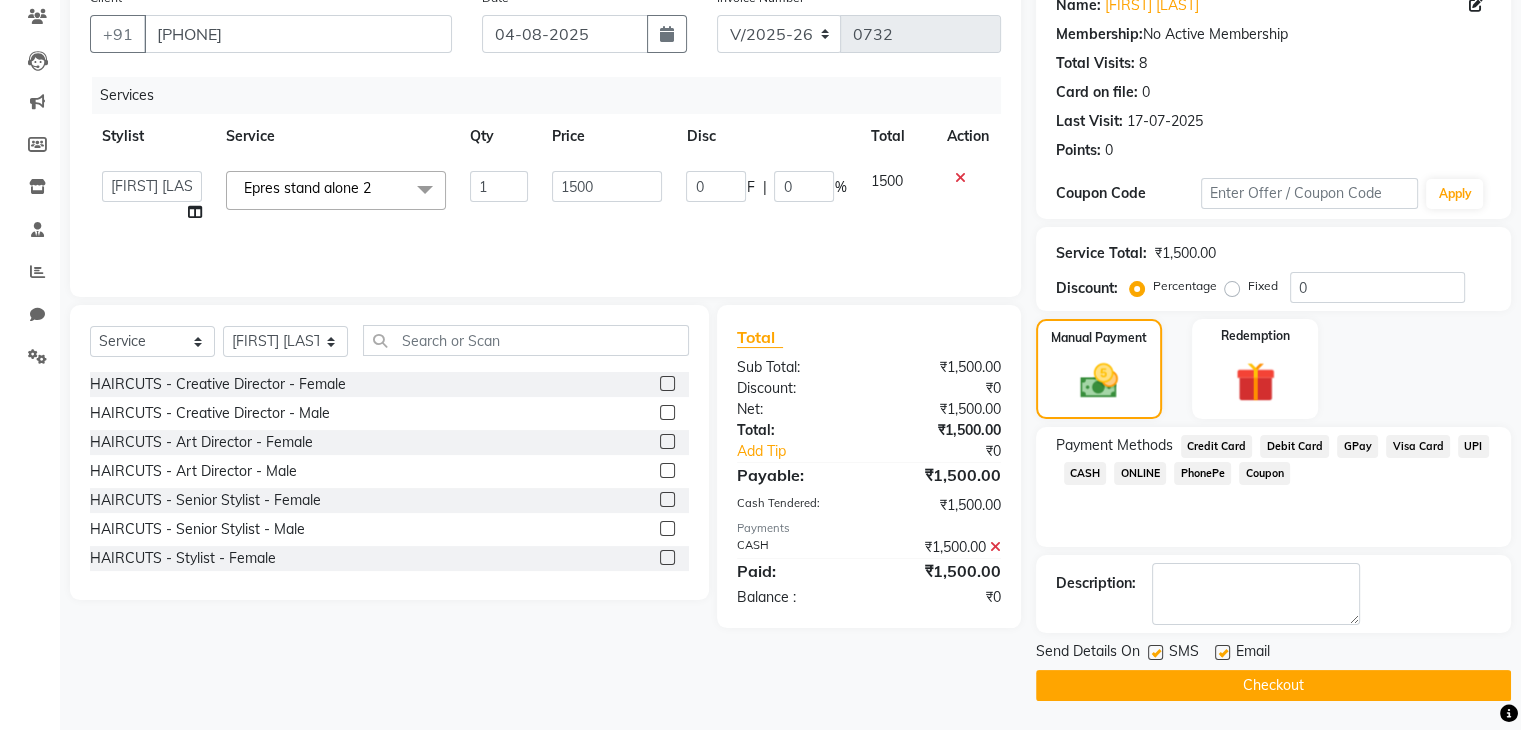 click on "Checkout" 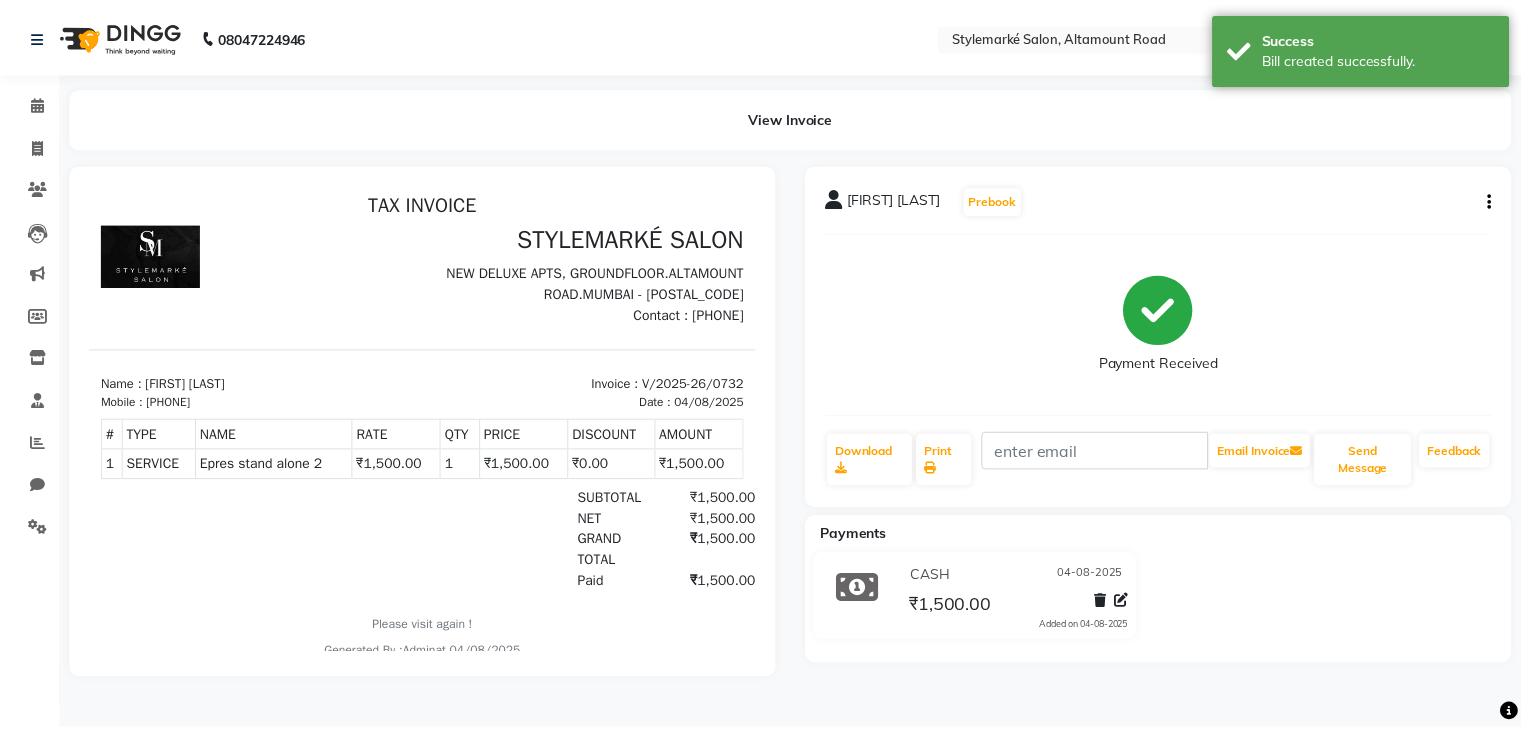 scroll, scrollTop: 0, scrollLeft: 0, axis: both 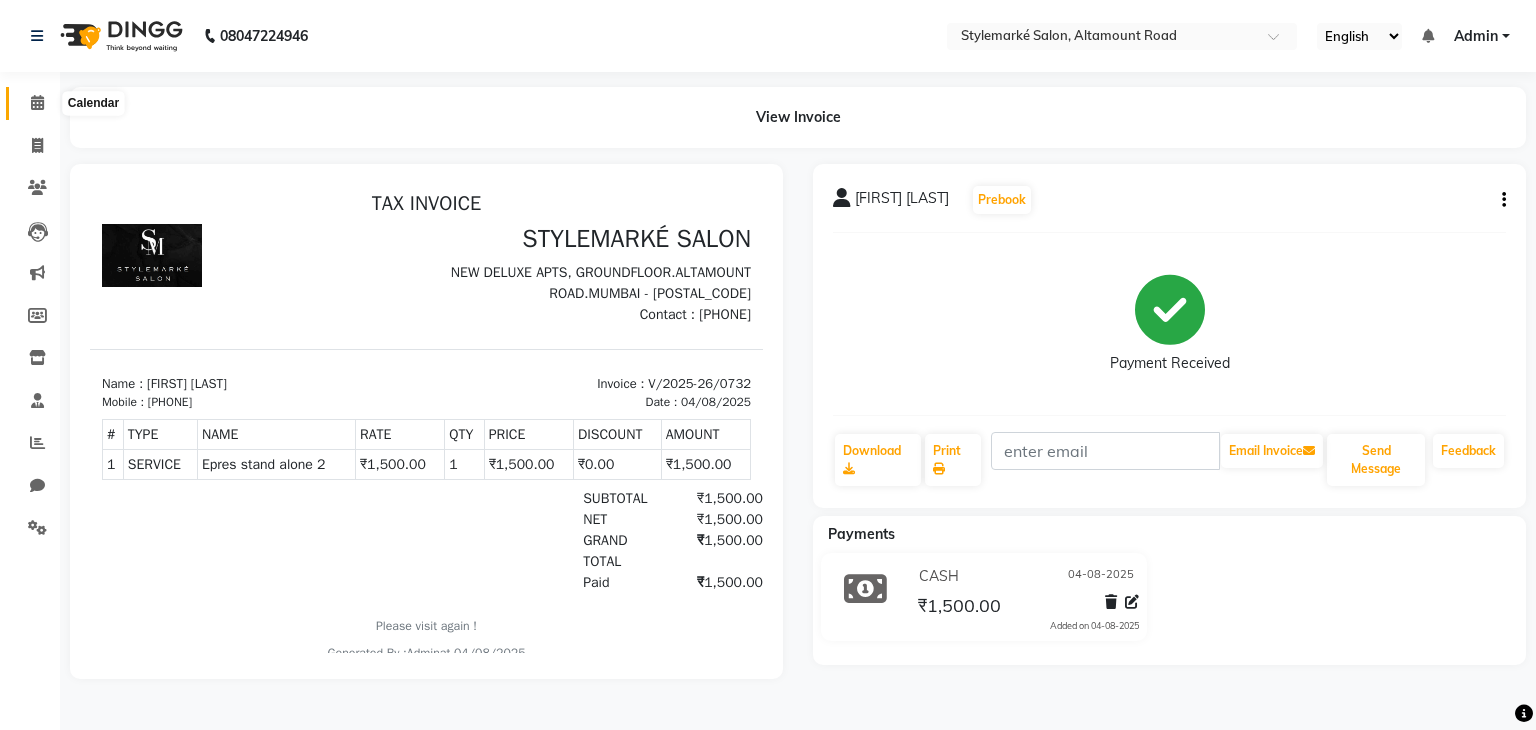 click 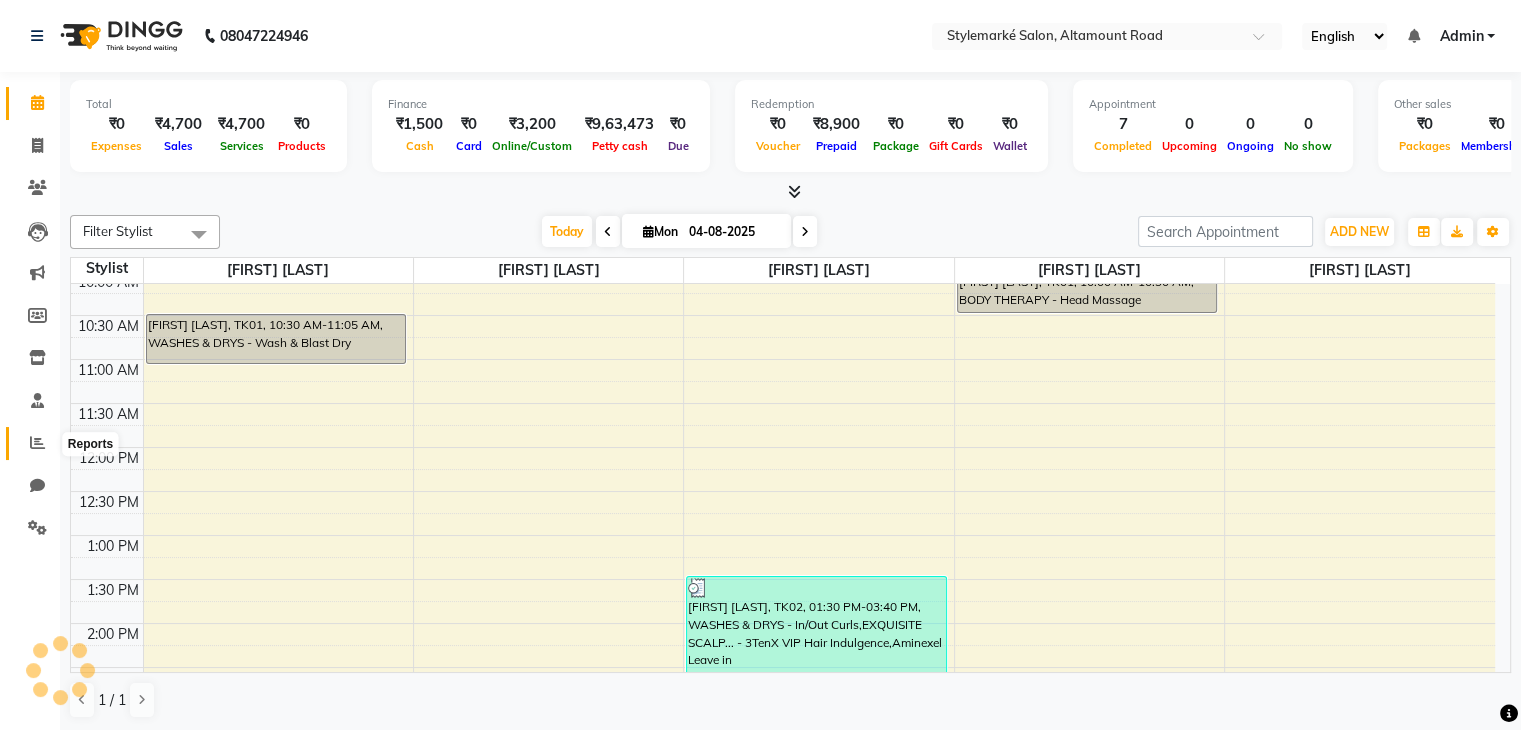 scroll, scrollTop: 657, scrollLeft: 0, axis: vertical 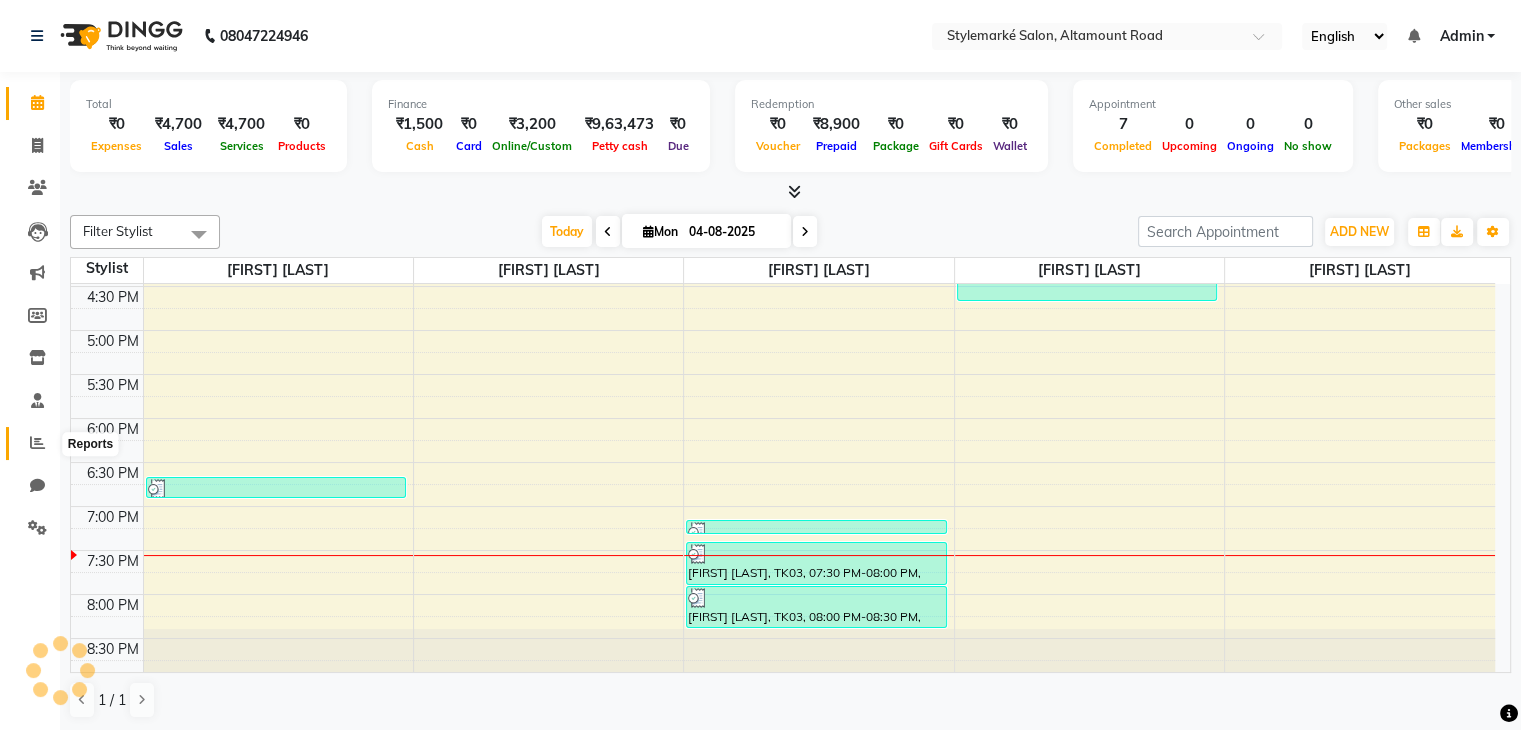 click 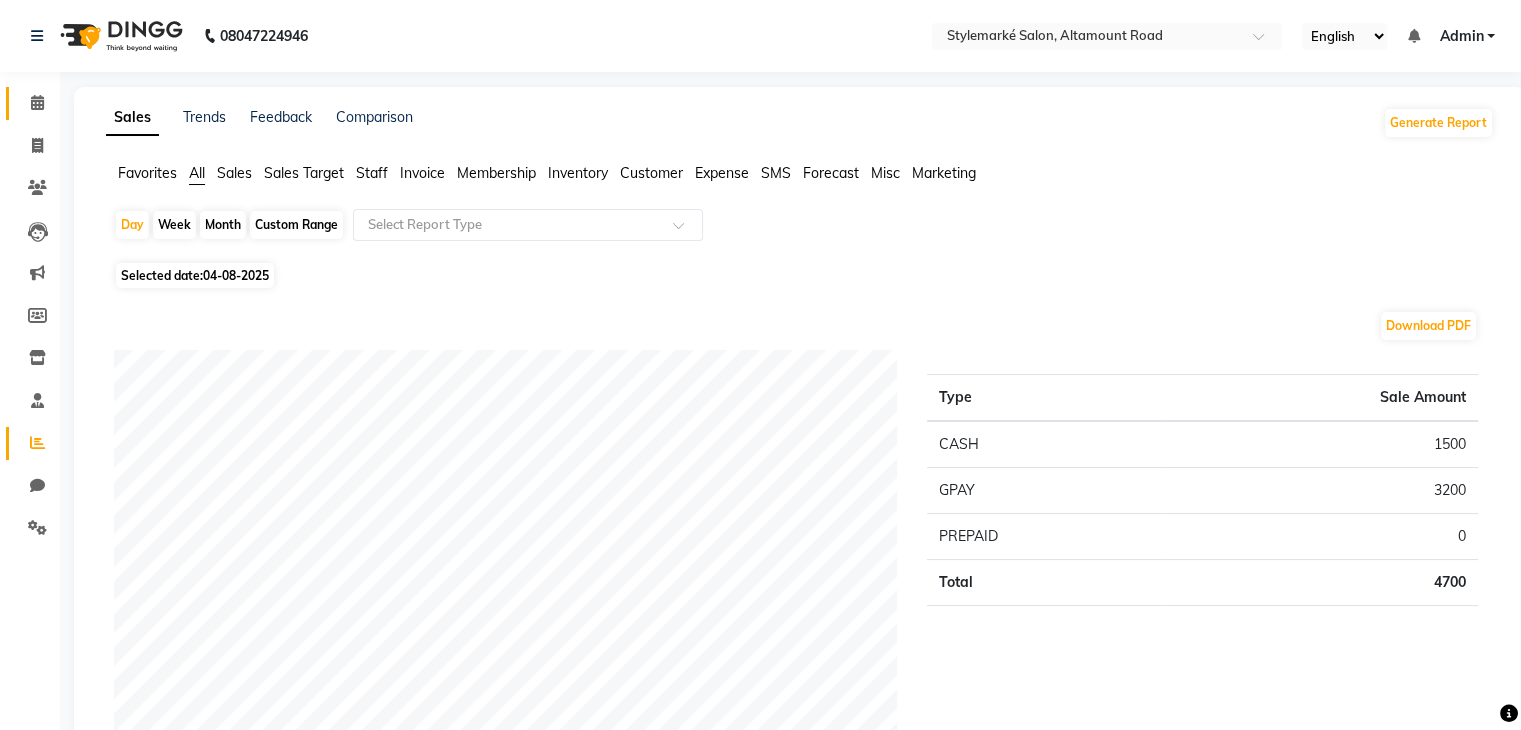 click on "Calendar" 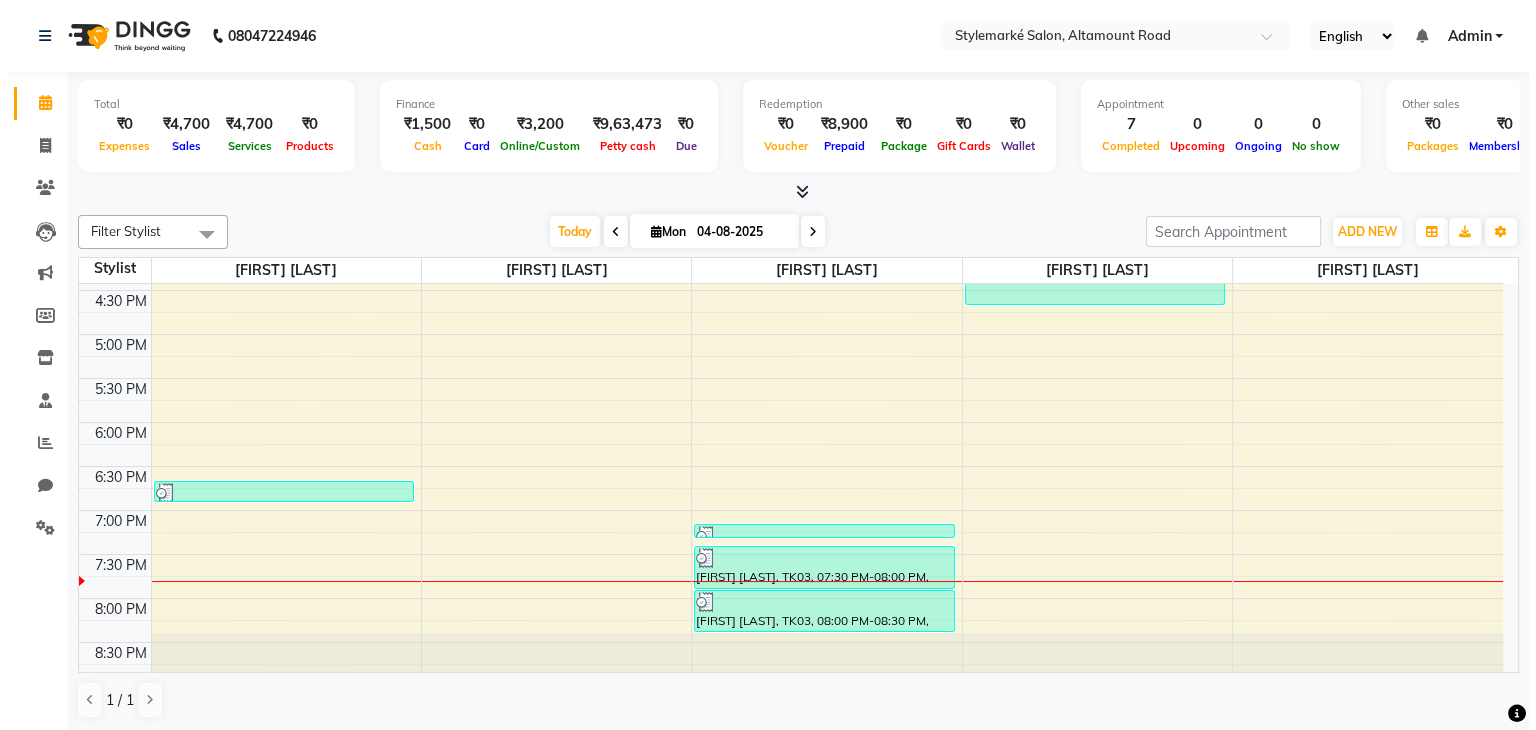 scroll, scrollTop: 656, scrollLeft: 0, axis: vertical 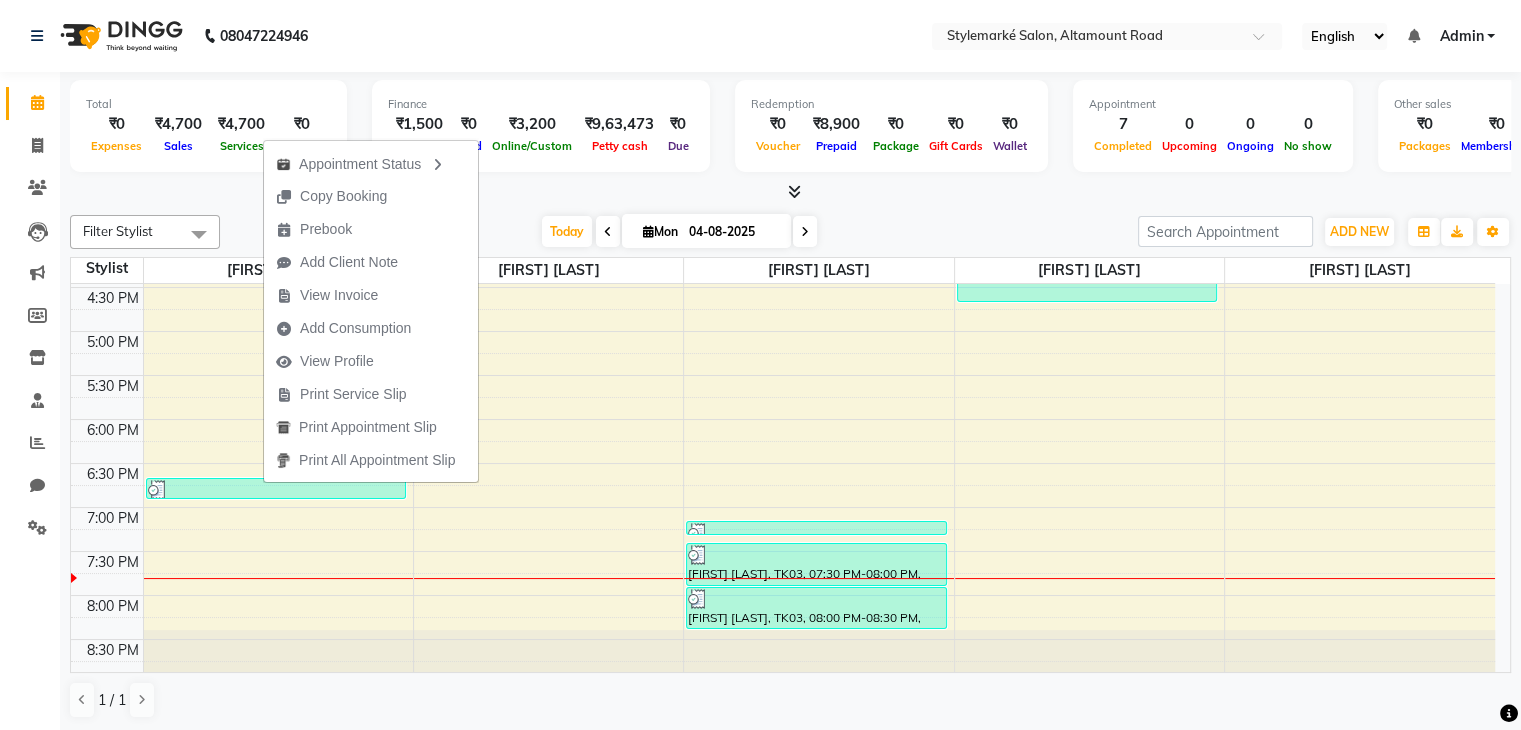 drag, startPoint x: 378, startPoint y: 297, endPoint x: 397, endPoint y: 297, distance: 19 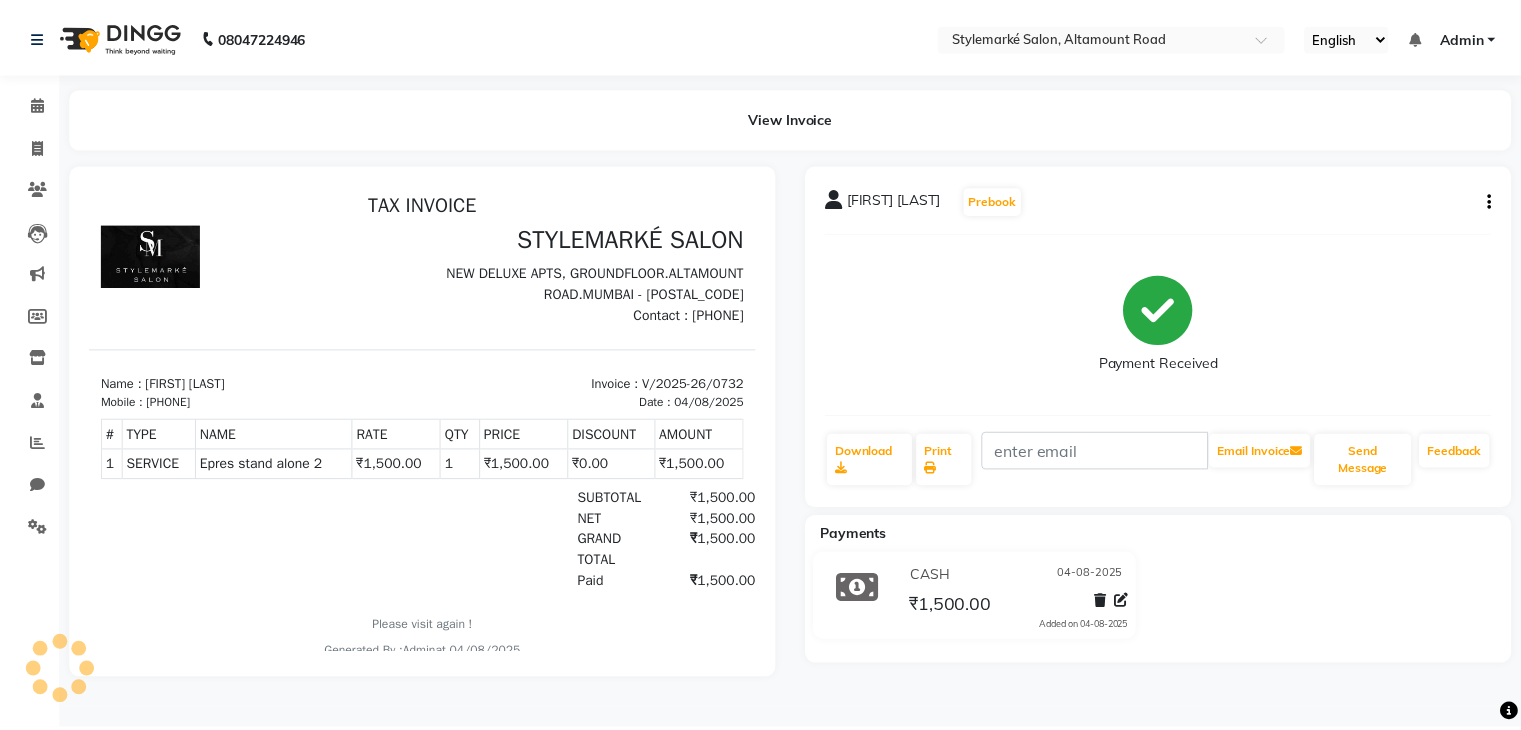 scroll, scrollTop: 0, scrollLeft: 0, axis: both 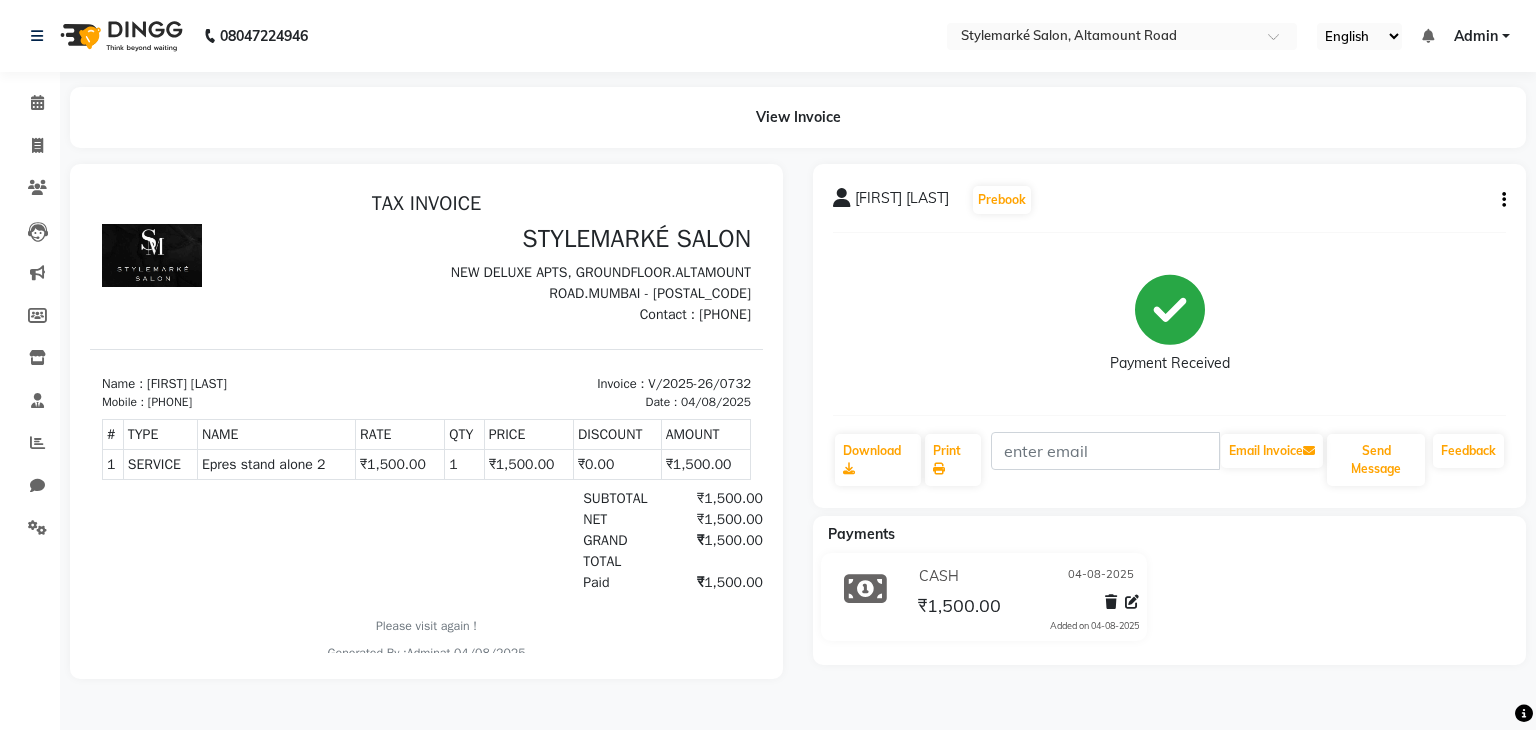 click 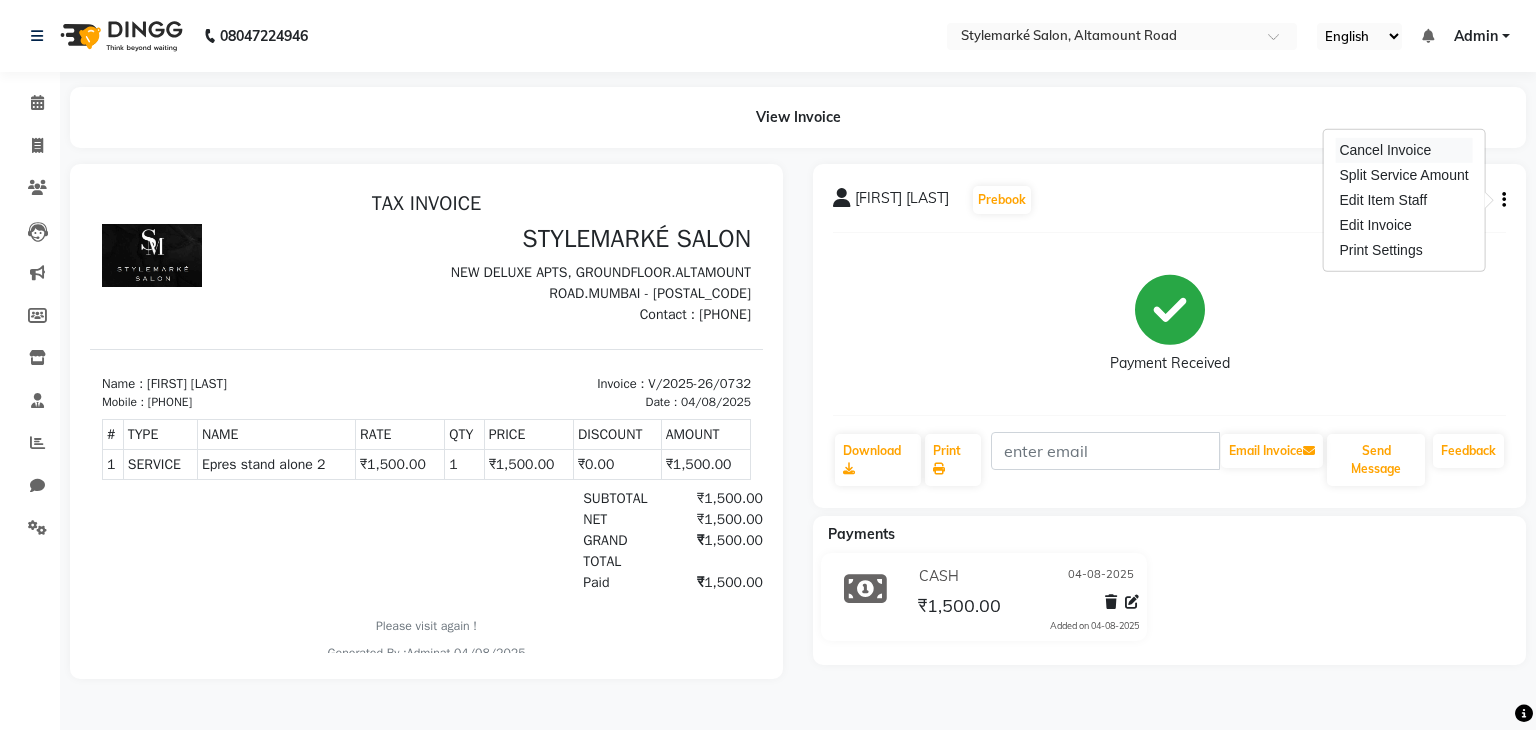 click on "Cancel Invoice" at bounding box center (1403, 150) 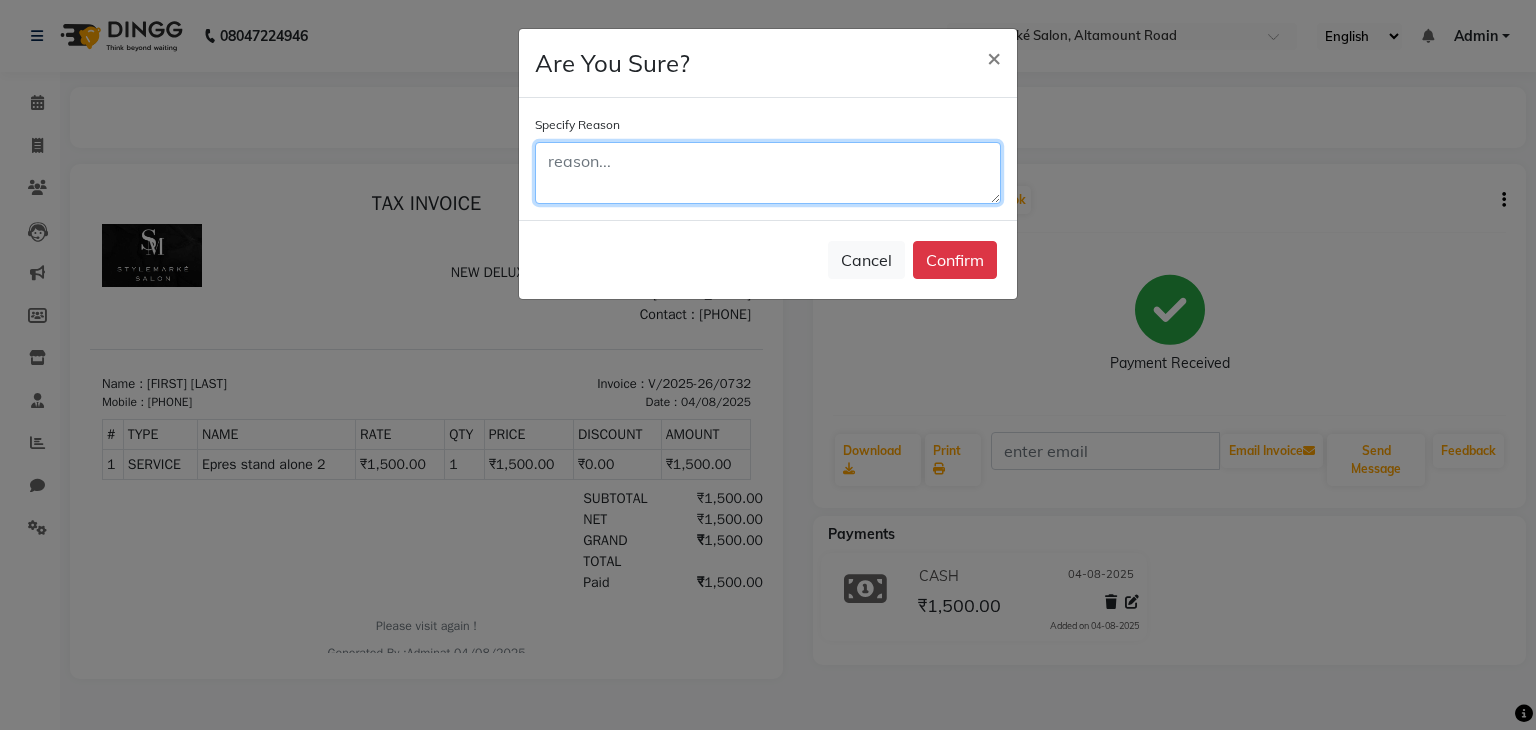 click 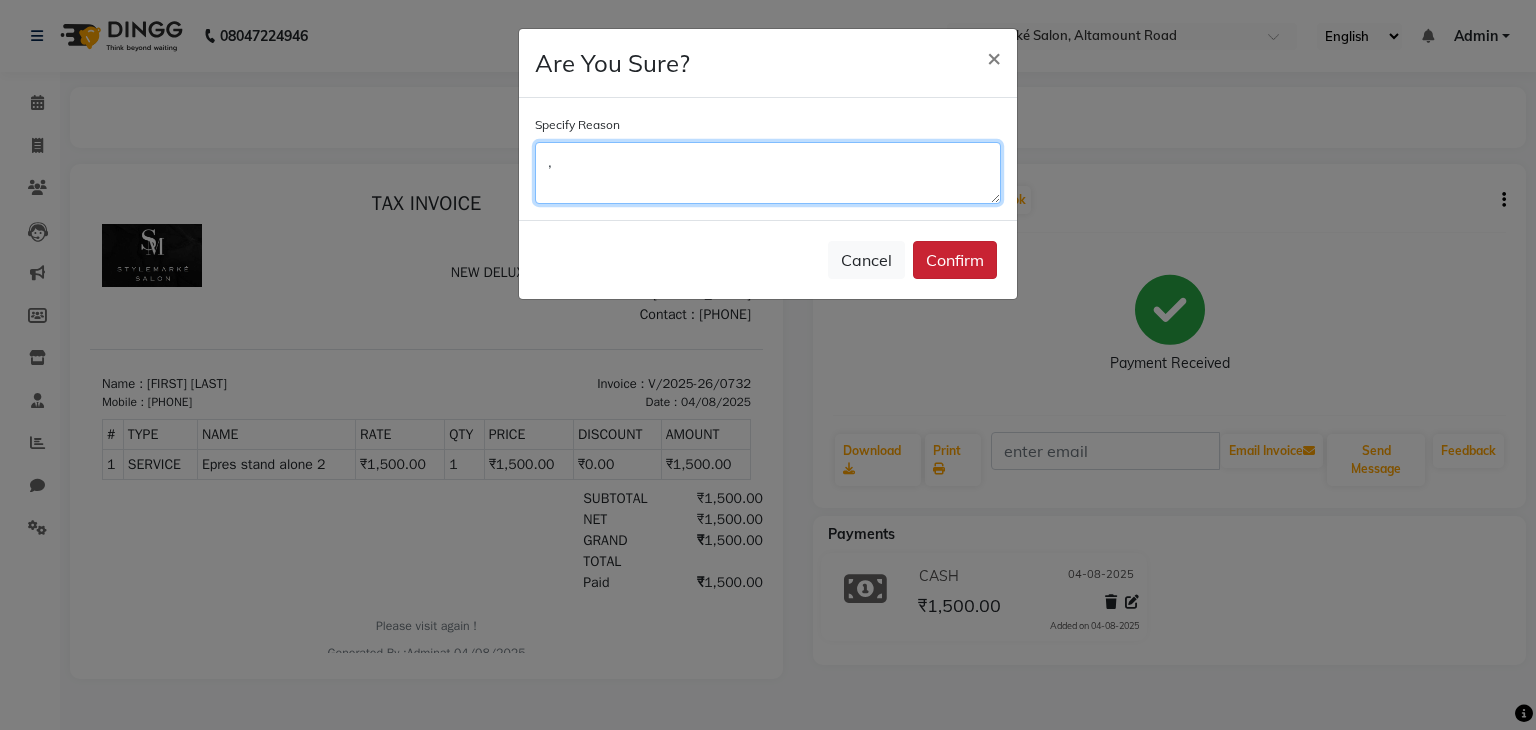 type on "," 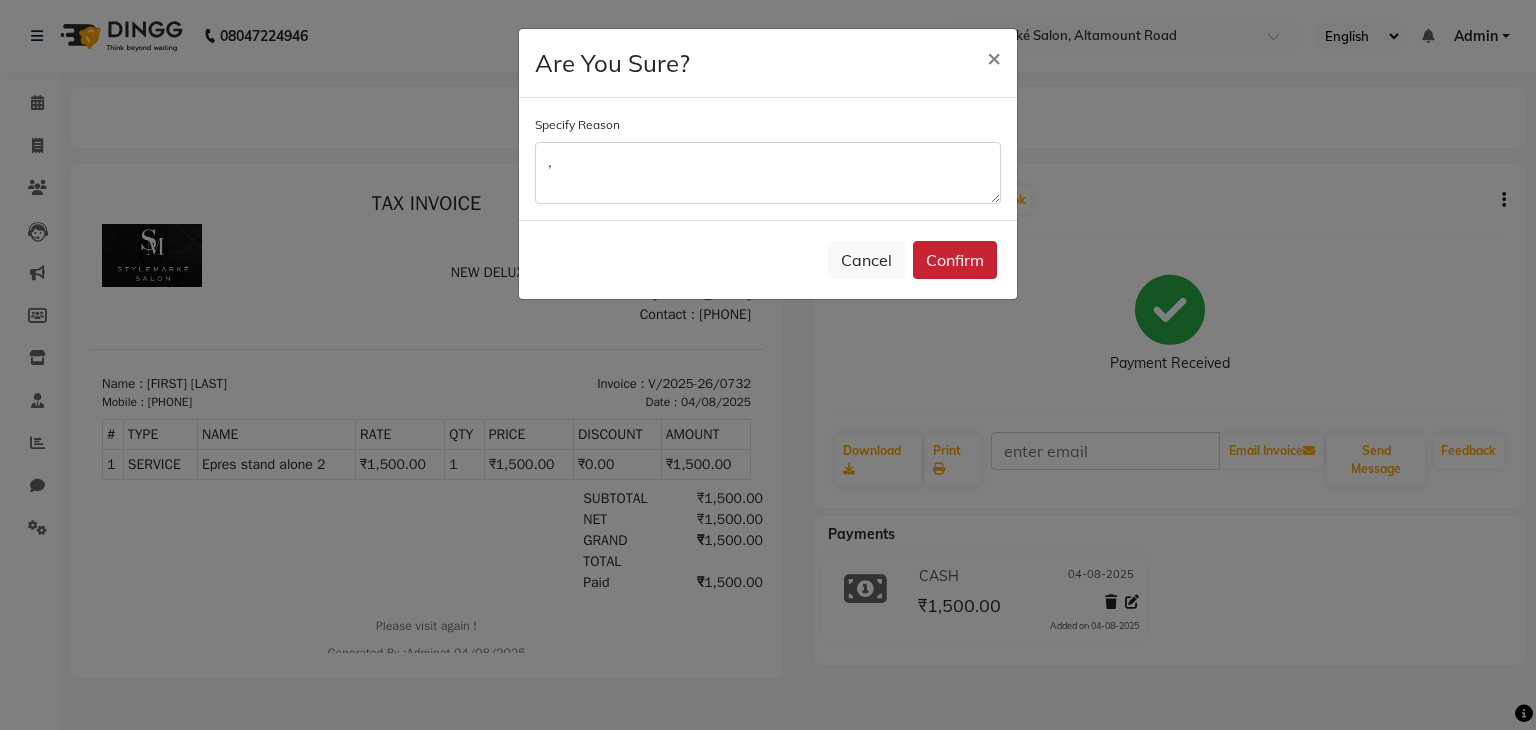 click on "Confirm" 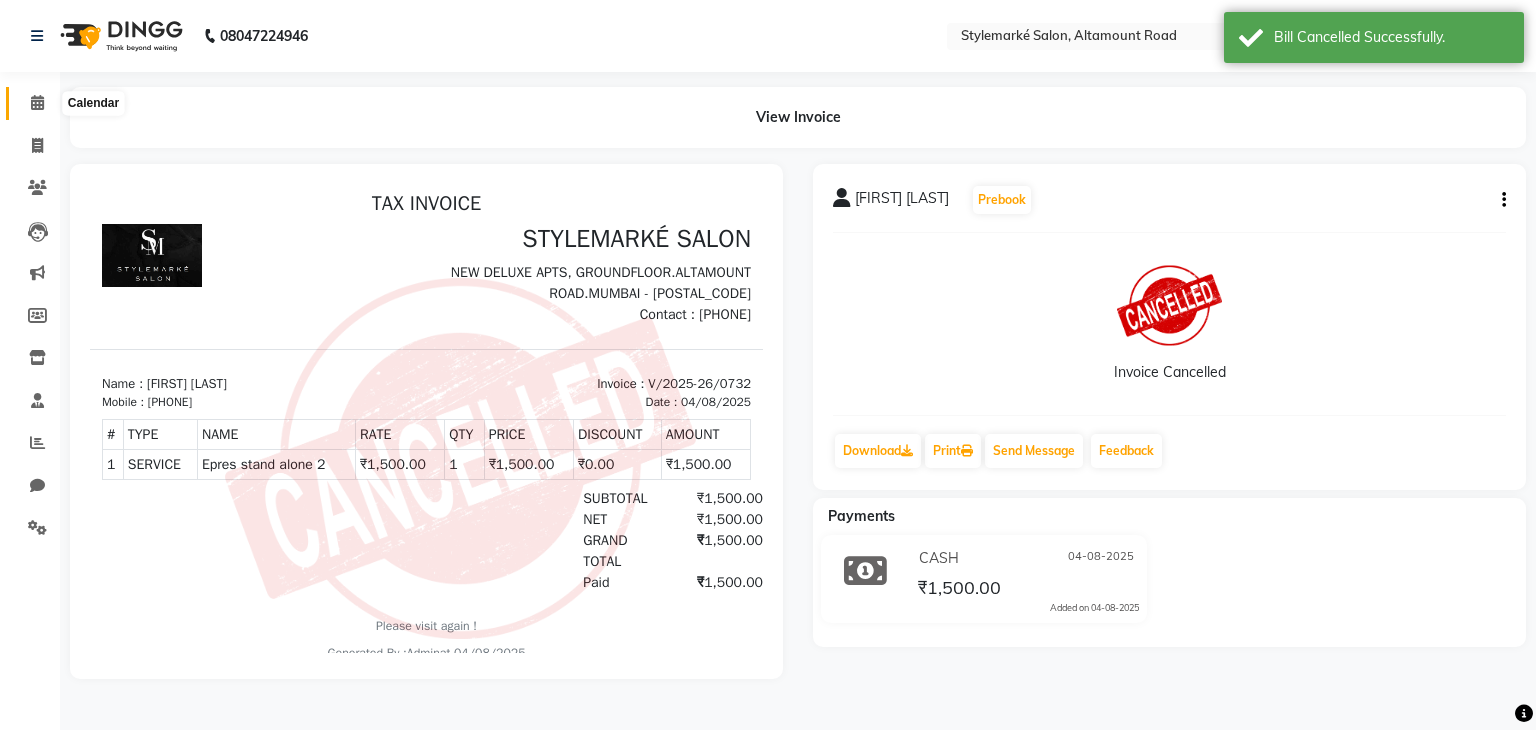 click 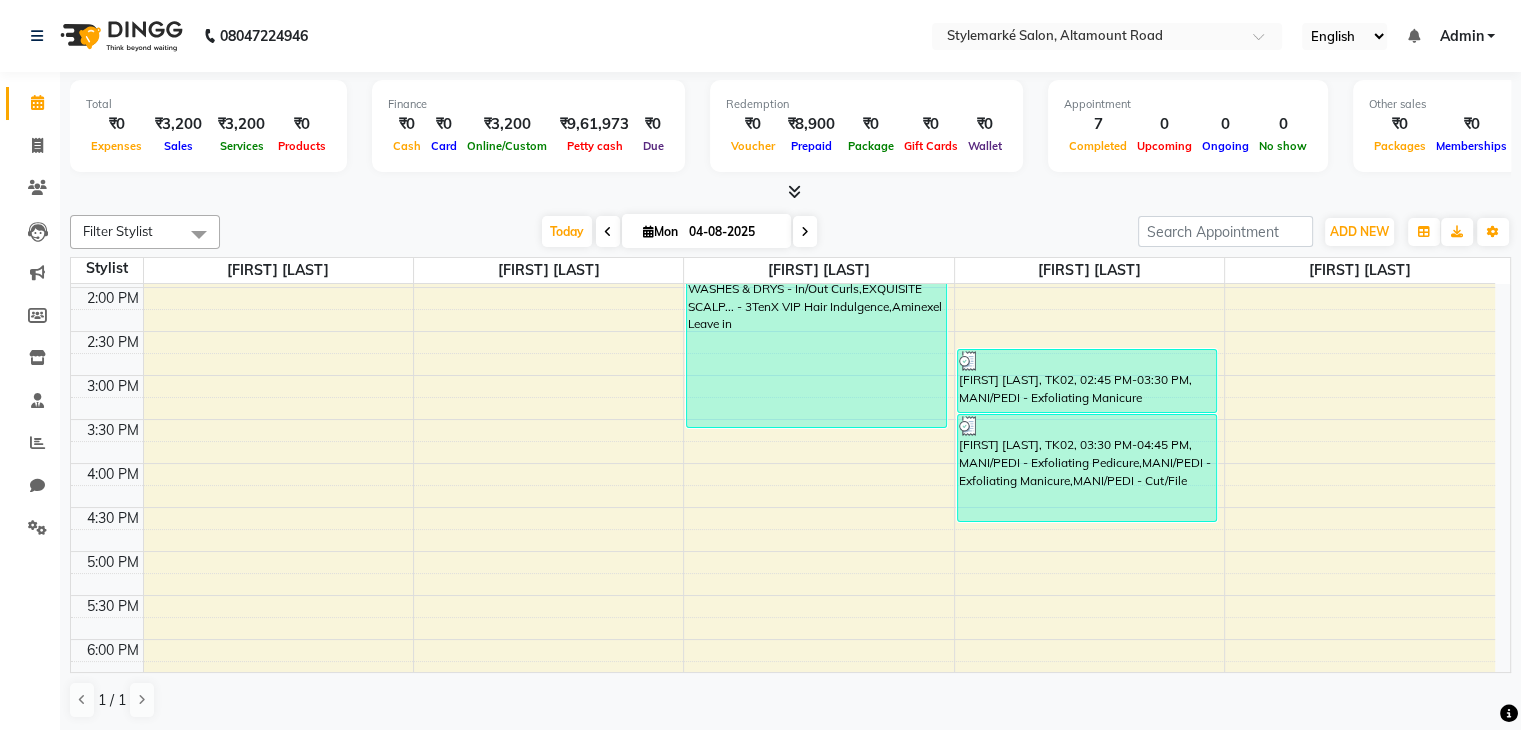 scroll, scrollTop: 600, scrollLeft: 0, axis: vertical 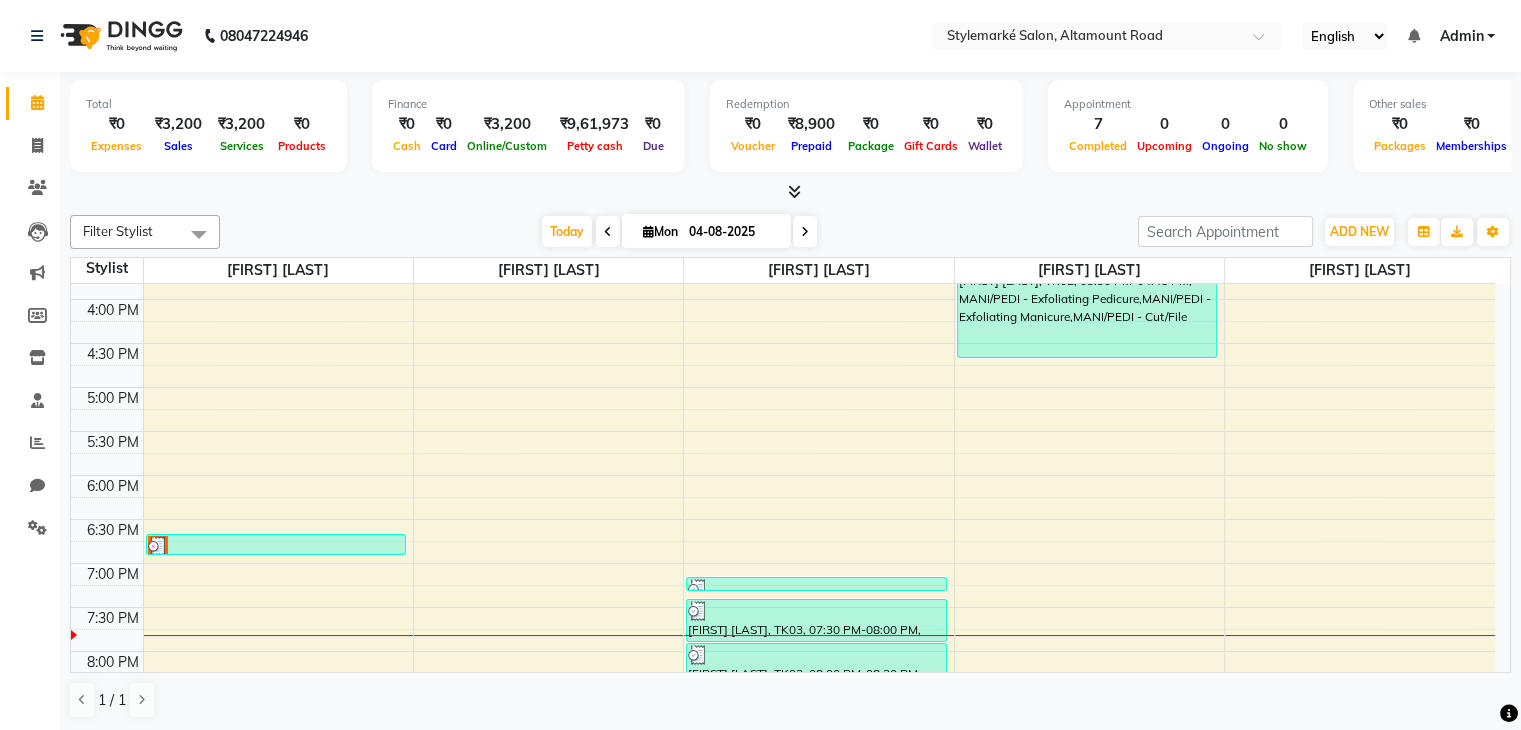 click on "9:00 AM 9:30 AM 10:00 AM 10:30 AM 11:00 AM 11:30 AM 12:00 PM 12:30 PM 1:00 PM 1:30 PM 2:00 PM 2:30 PM 3:00 PM 3:30 PM 4:00 PM 4:30 PM 5:00 PM 5:30 PM 6:00 PM 6:30 PM 7:00 PM 7:30 PM 8:00 PM 8:30 PM [FIRST] [LAST], TK01, 10:30 AM-11:05 AM, WASHES & DRYS - Wash & Blast Dry [FIRST] [LAST], TK04, 06:45 PM-07:00 PM, Epres stand alone 2 [FIRST] [LAST], TK02, 01:30 PM-03:40 PM, WASHES & DRYS - In/Out Curls,EXQUISITE SCALP... - 3TenX VIP Hair Indulgence,Aminexel Leave in [FIRST] [LAST], TK03, 07:15 PM-07:25 PM, Aminexel Leave in [FIRST] [LAST], TK03, 07:30 PM-08:00 PM, WASHES & DRYS - Straight Blow Dry [FIRST] [LAST], TK03, 08:00 PM-08:30 PM, WASHES & DRYS - 3TenX Wash [FIRST] [LAST], TK01, 10:00 AM-10:30 AM, BODY THERAPY - Head Massage [FIRST] [LAST], TK02, 02:45 PM-03:30 PM, MANI/PEDI - Exfoliating Manicure [FIRST] [LAST], TK02, 03:30 PM-04:45 PM, MANI/PEDI - Exfoliating Pedicure,MANI/PEDI - Exfoliating Manicure,MANI/PEDI - Cut/File" at bounding box center (783, 211) 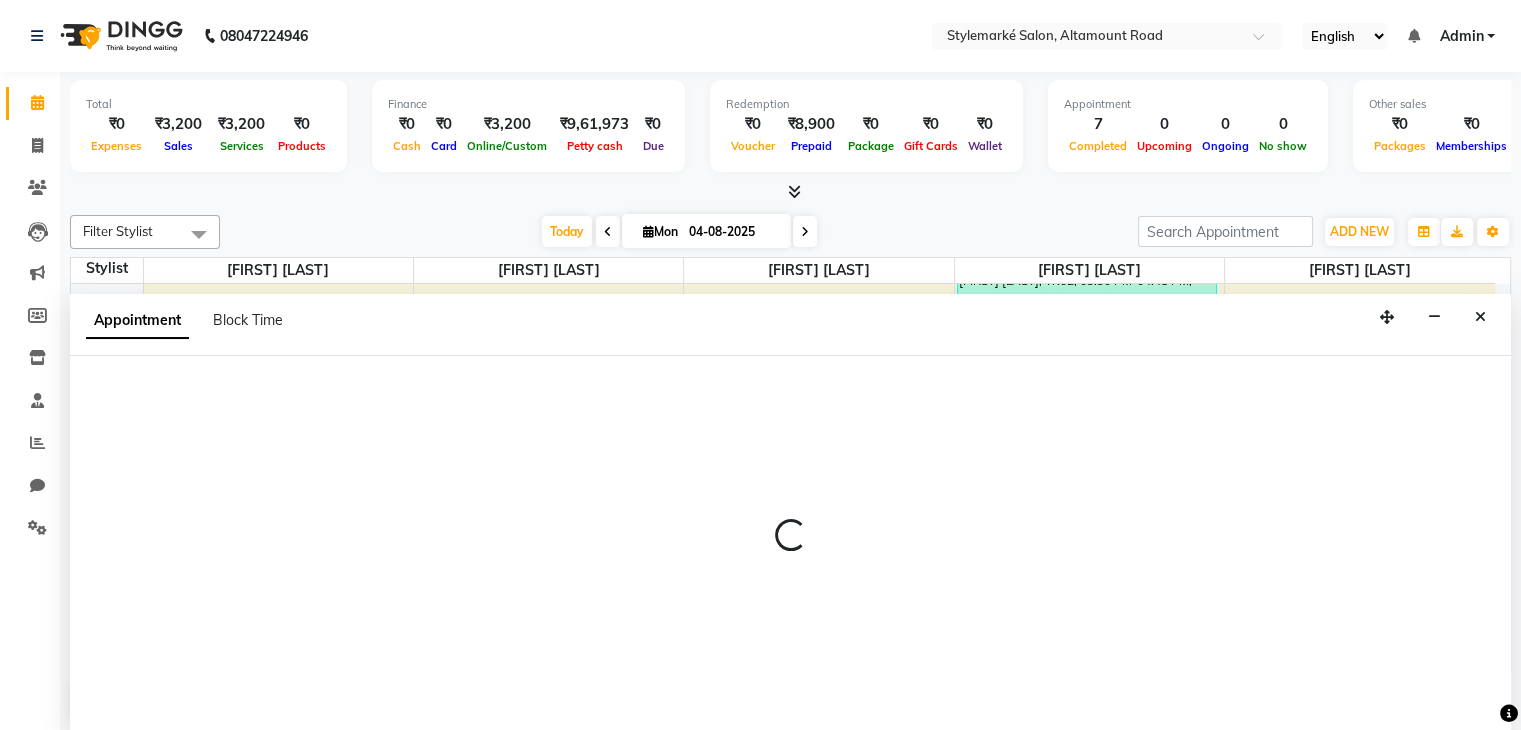 select on "71239" 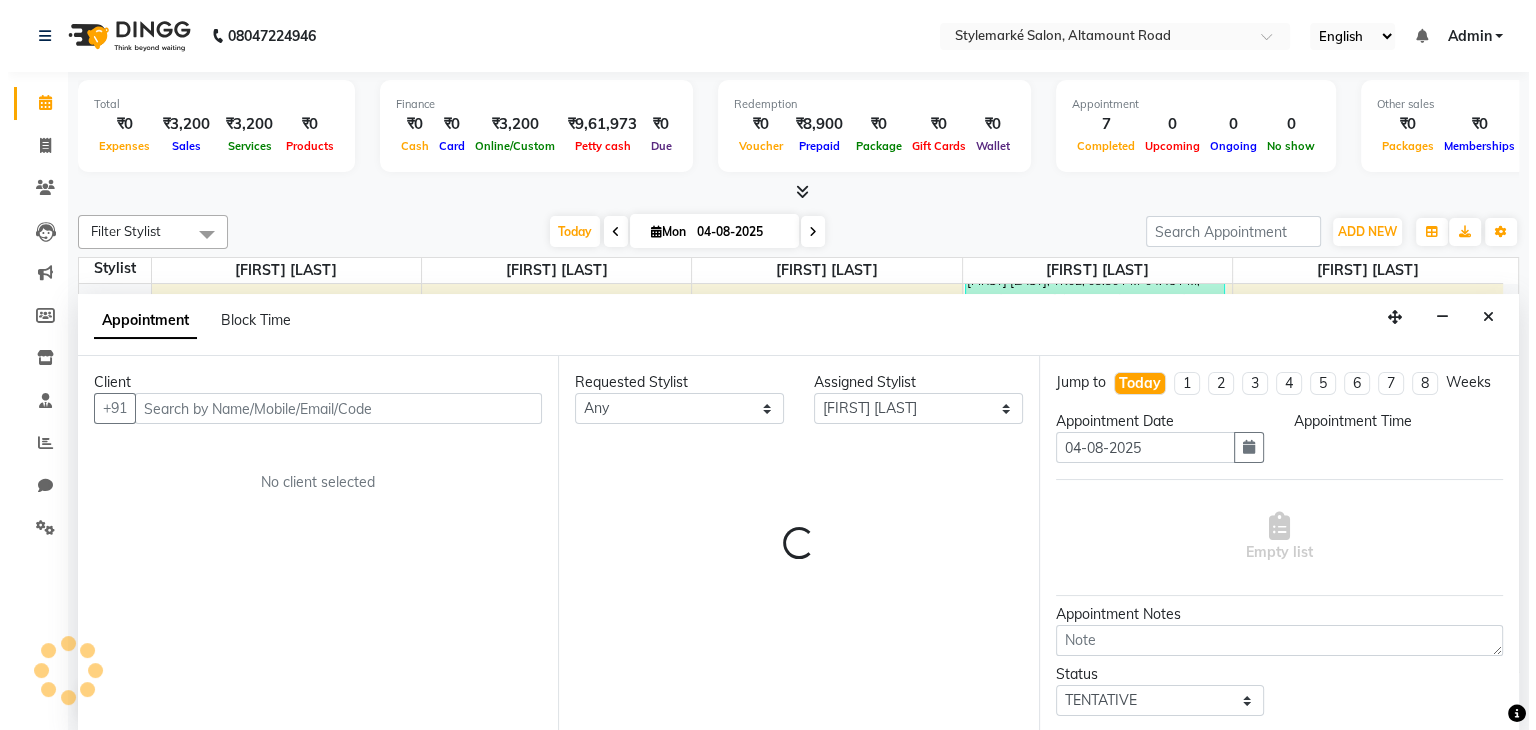 scroll, scrollTop: 1, scrollLeft: 0, axis: vertical 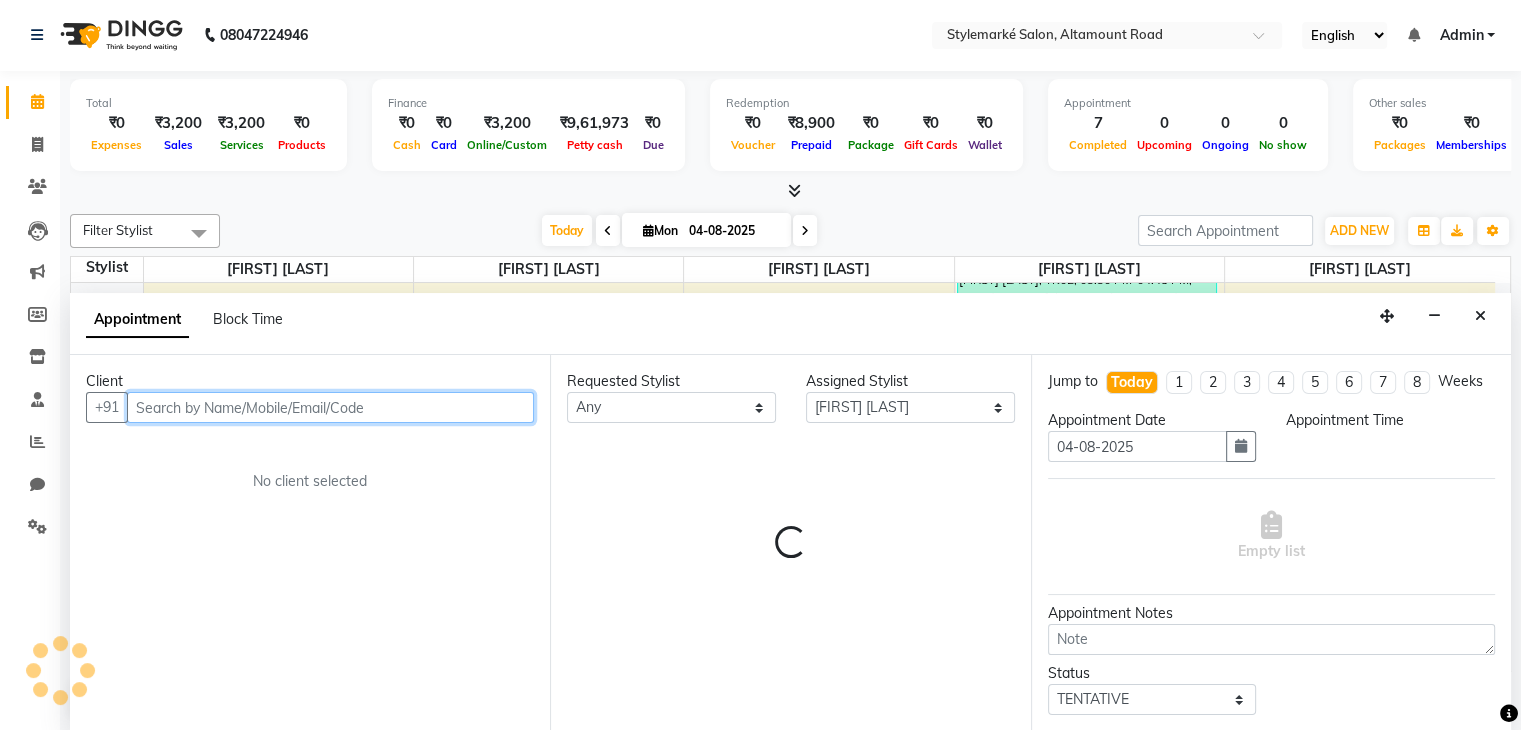 select on "1155" 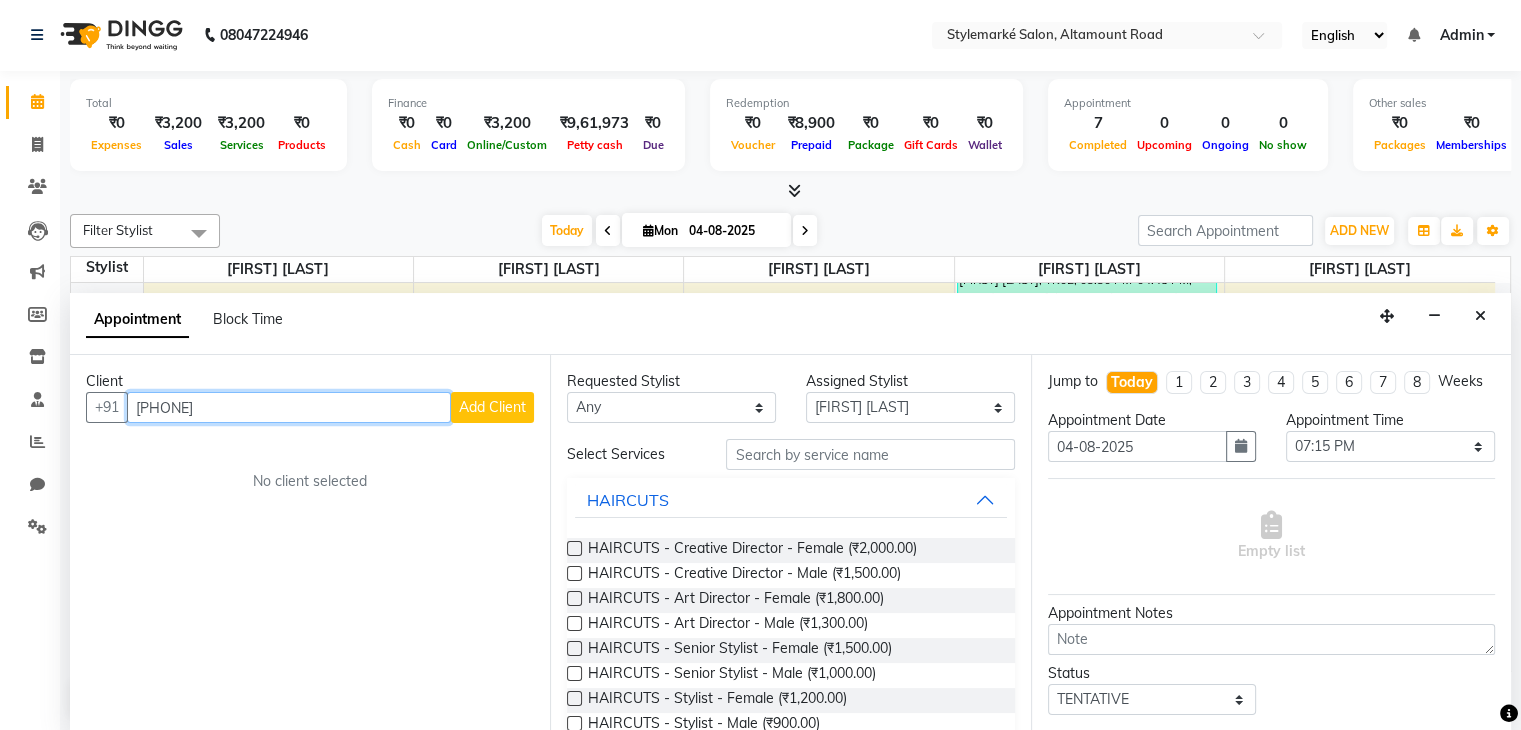 type on "[PHONE]" 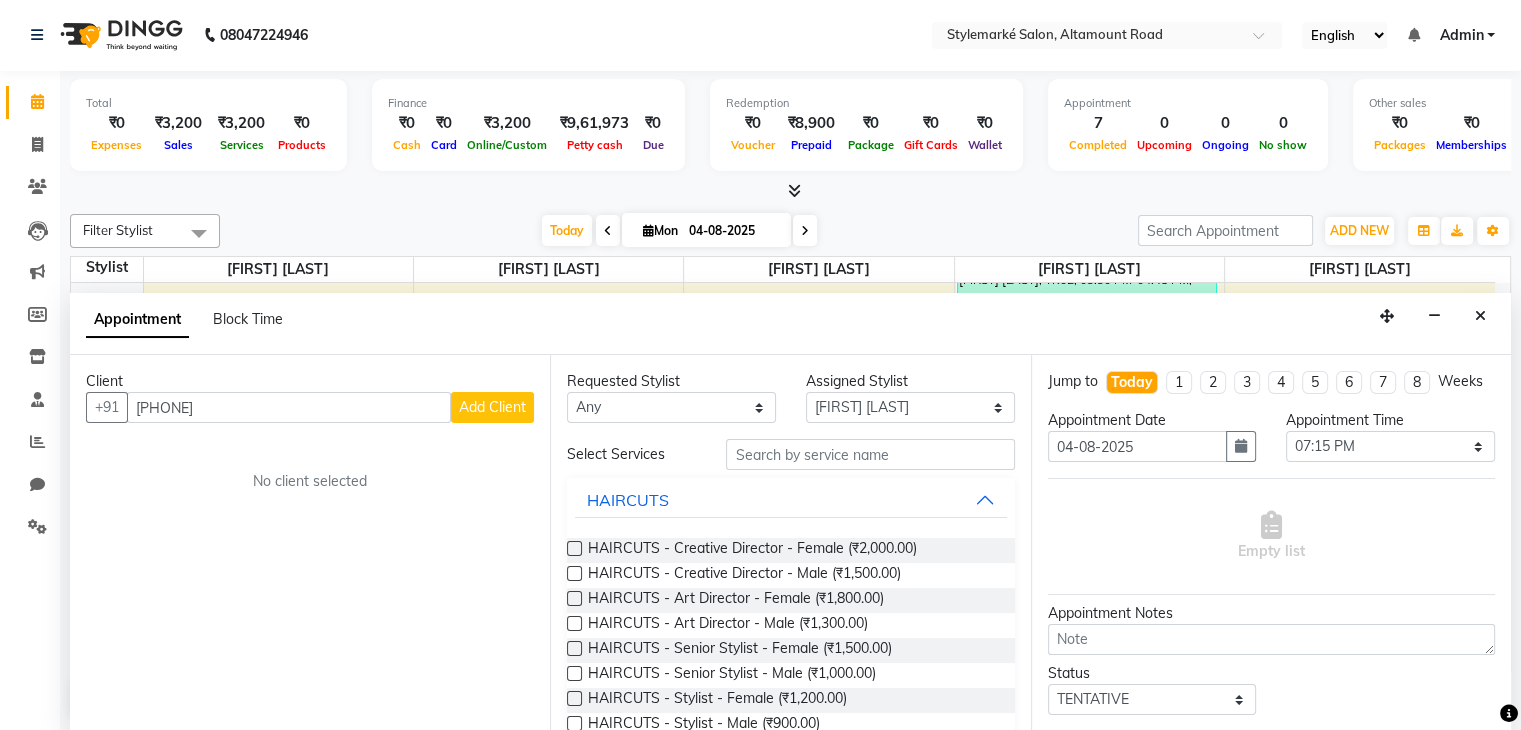 click on "Add Client" at bounding box center [492, 407] 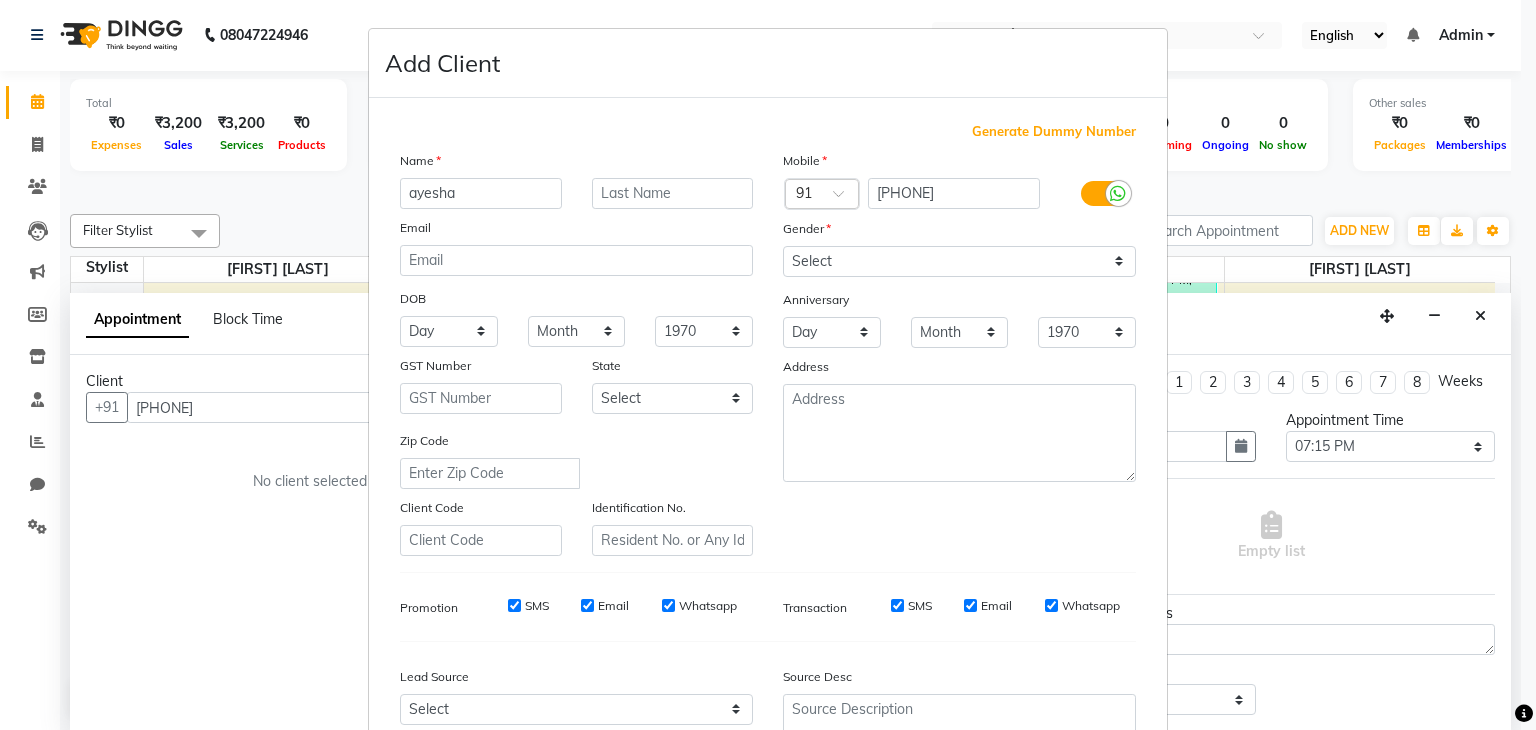click on "ayesha" at bounding box center (481, 193) 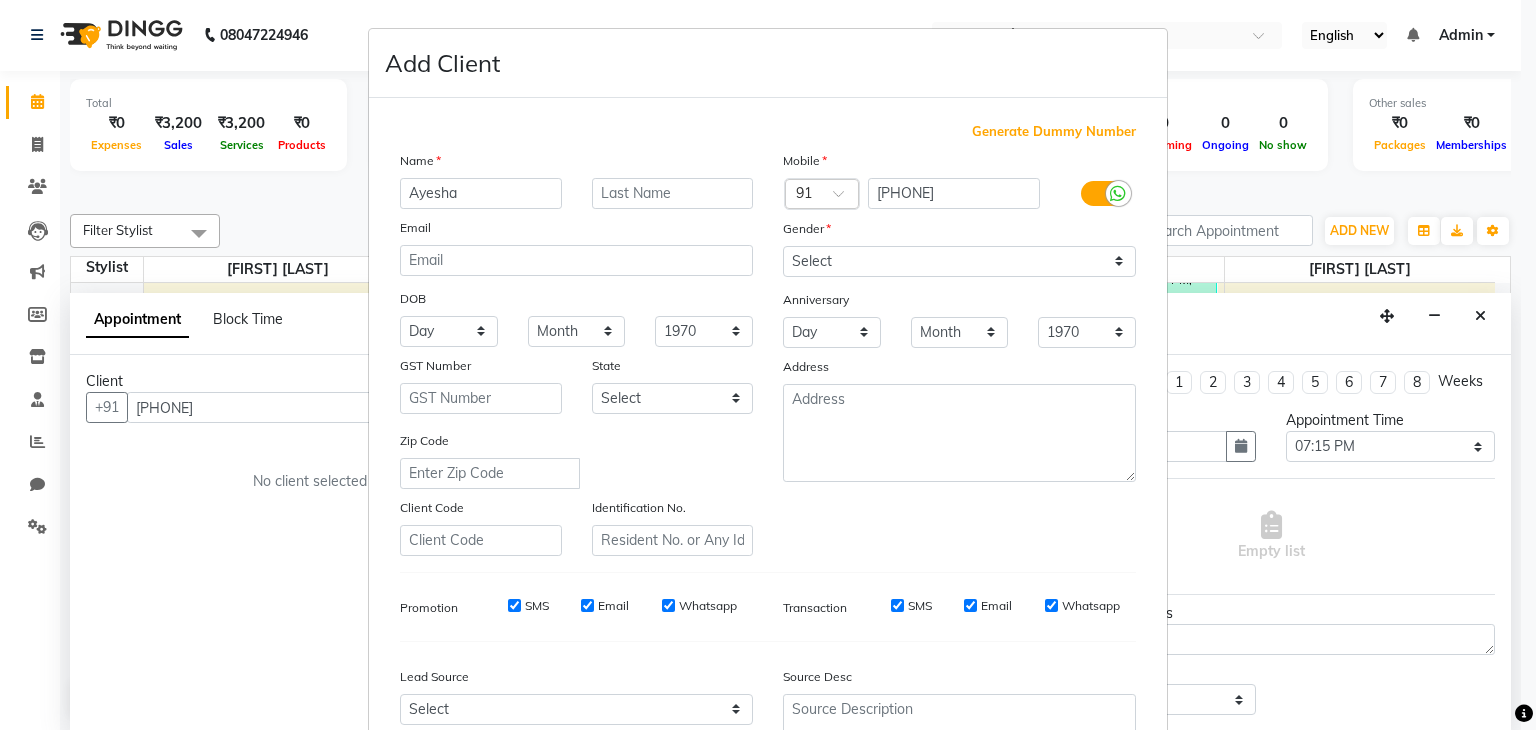 type on "Ayesha" 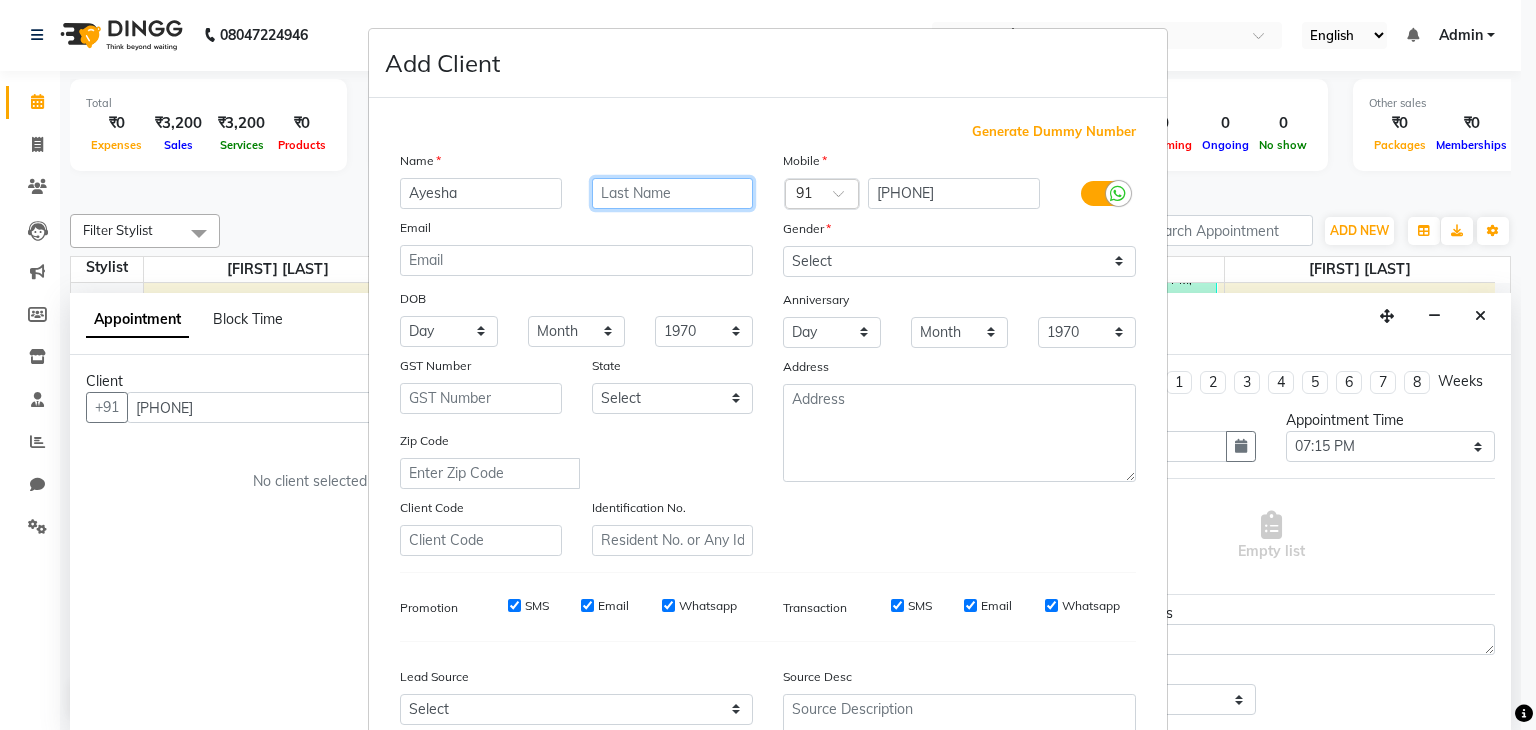click at bounding box center [673, 193] 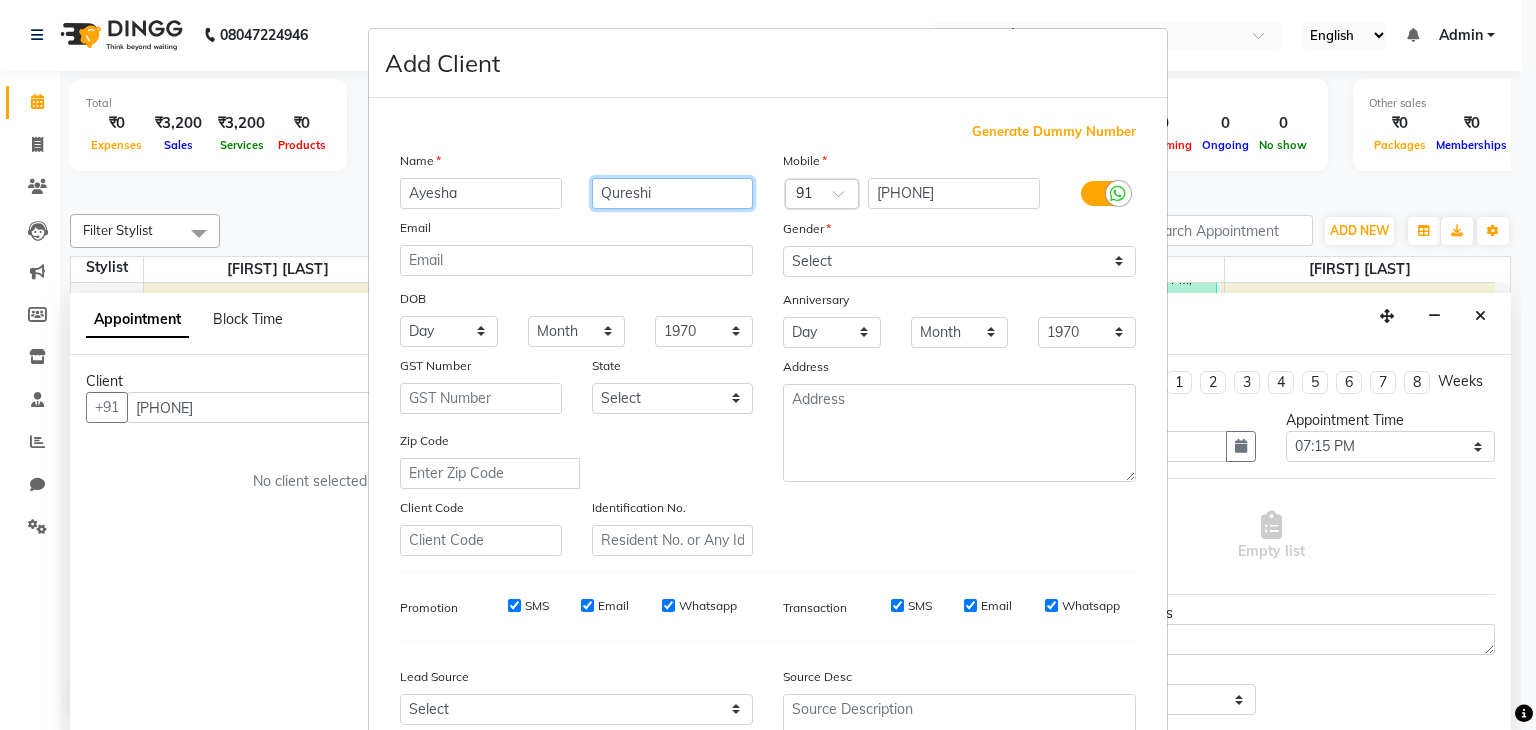 type on "Qureshi" 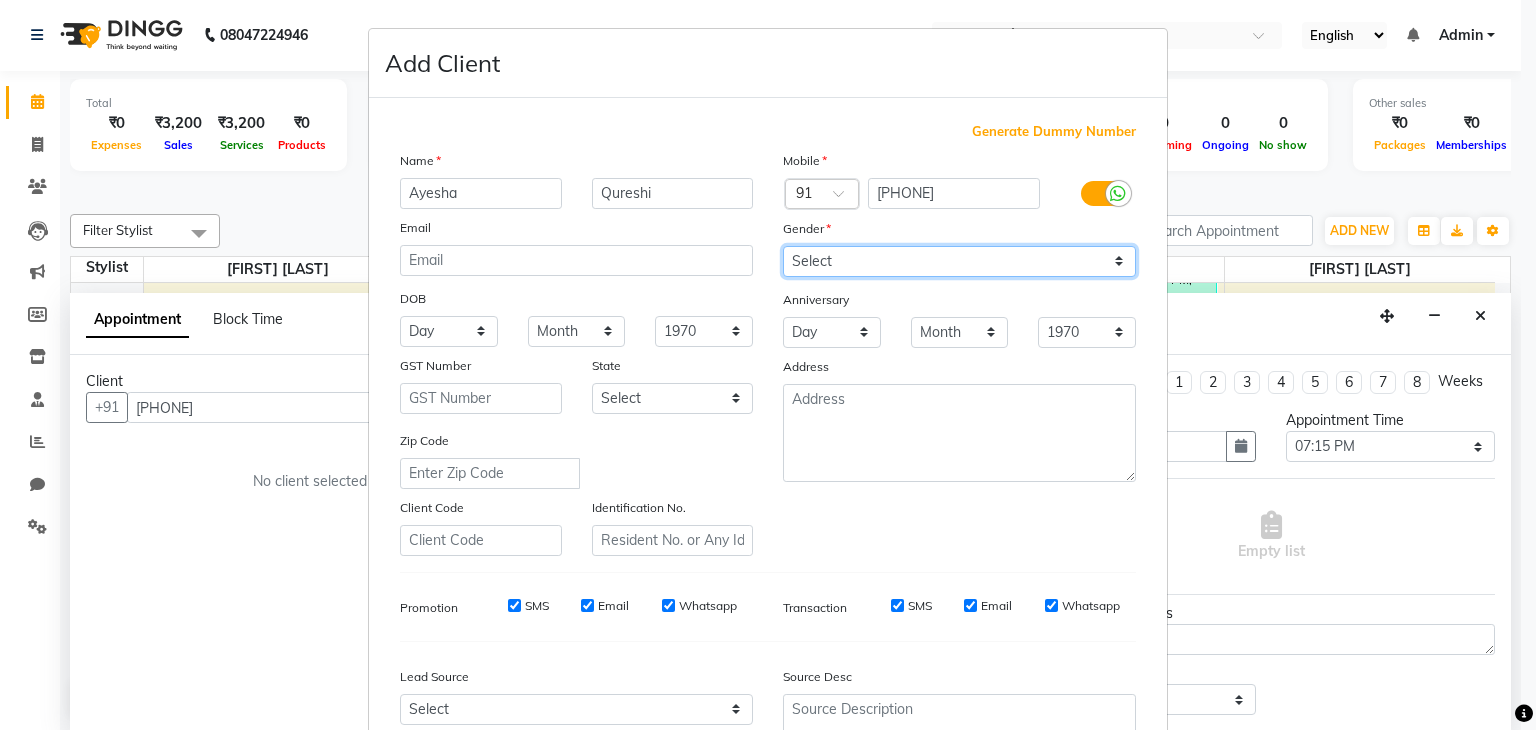 click on "Select Male Female Other Prefer Not To Say" at bounding box center [959, 261] 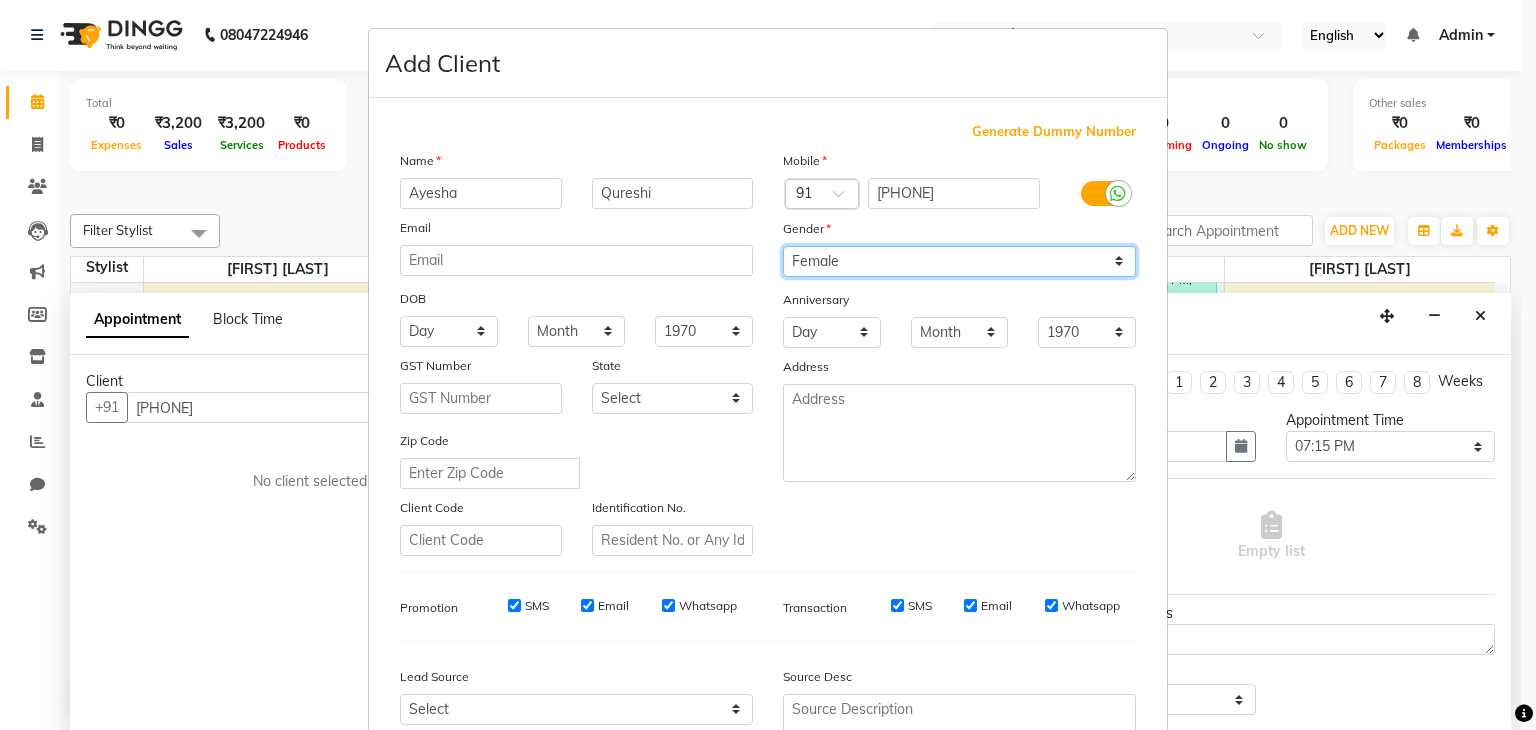 click on "Select Male Female Other Prefer Not To Say" at bounding box center (959, 261) 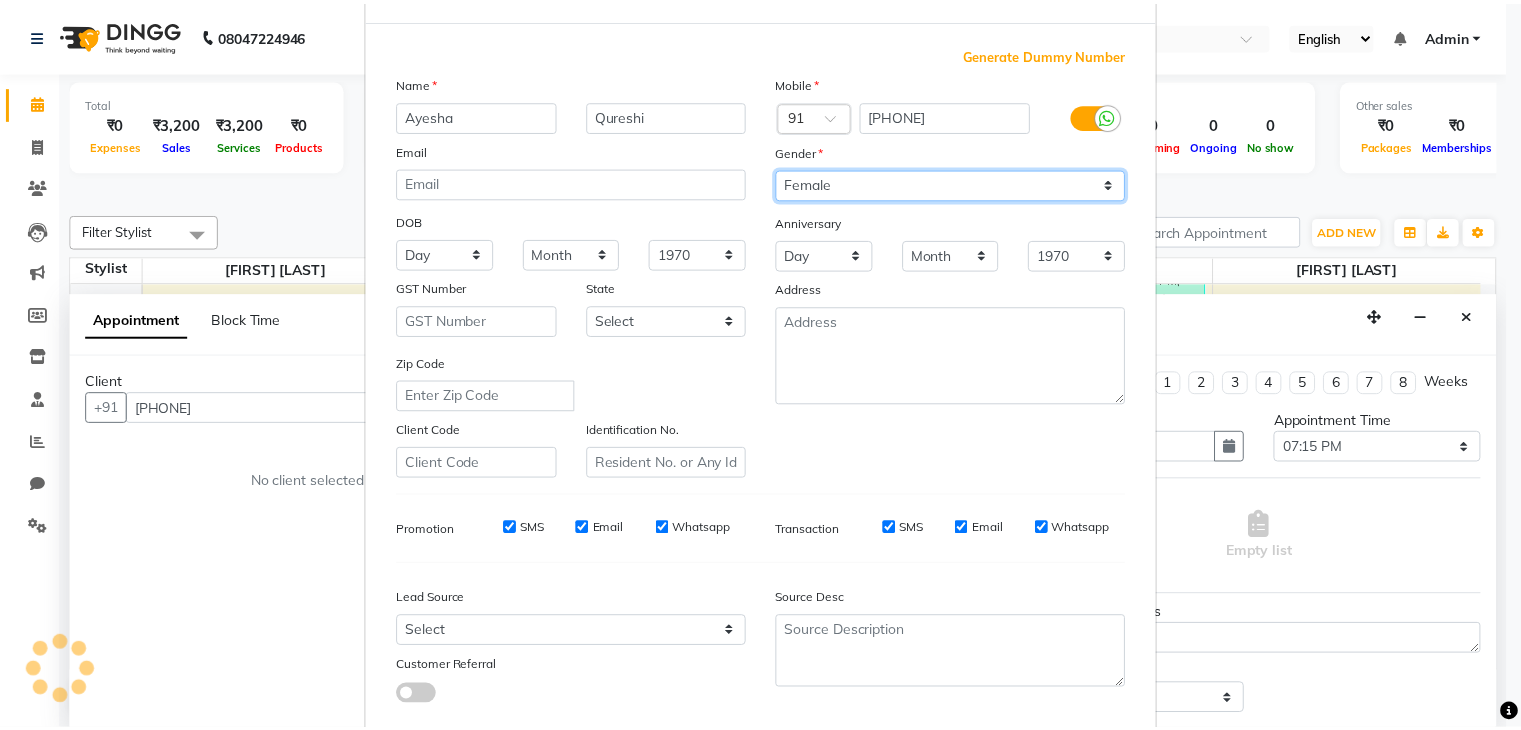 scroll, scrollTop: 203, scrollLeft: 0, axis: vertical 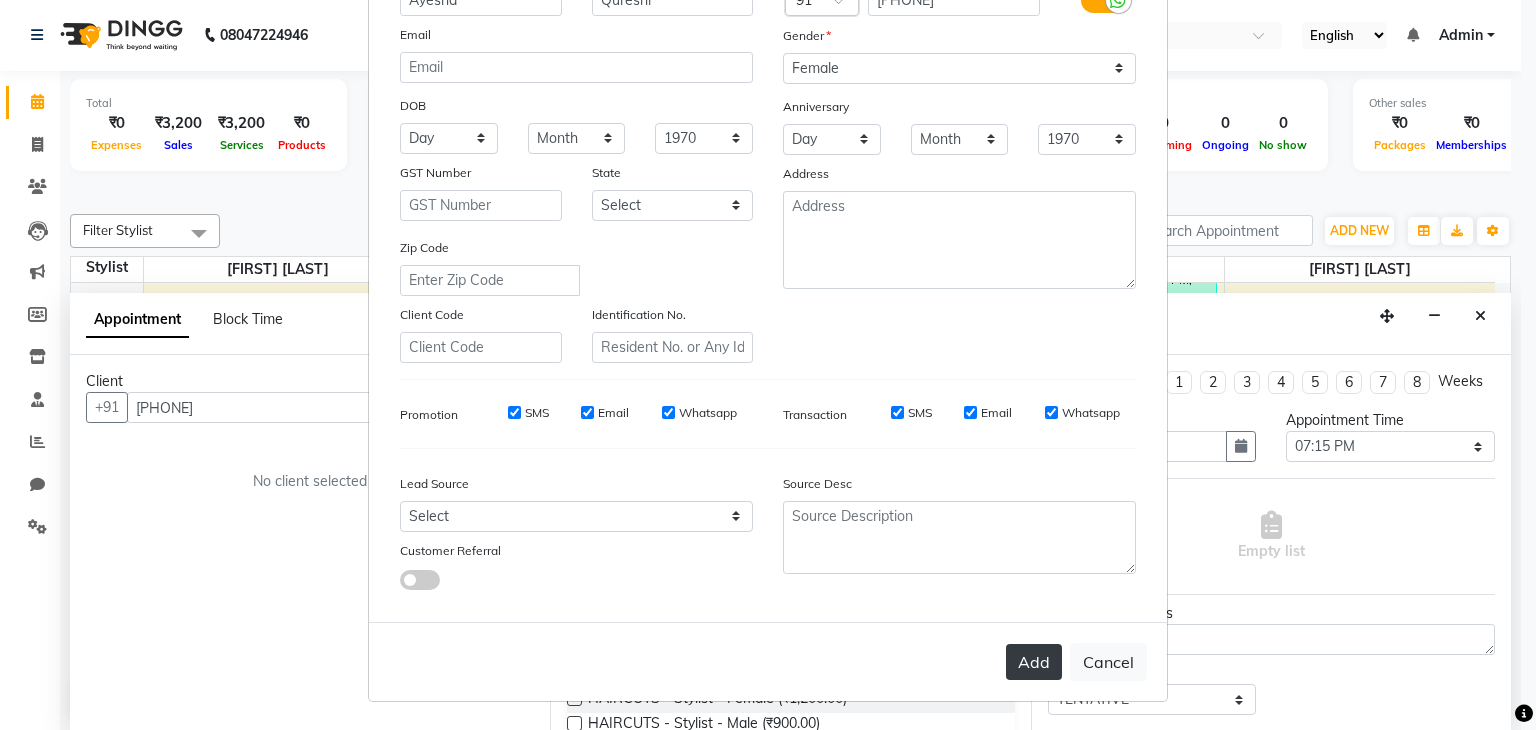 click on "Add" at bounding box center (1034, 662) 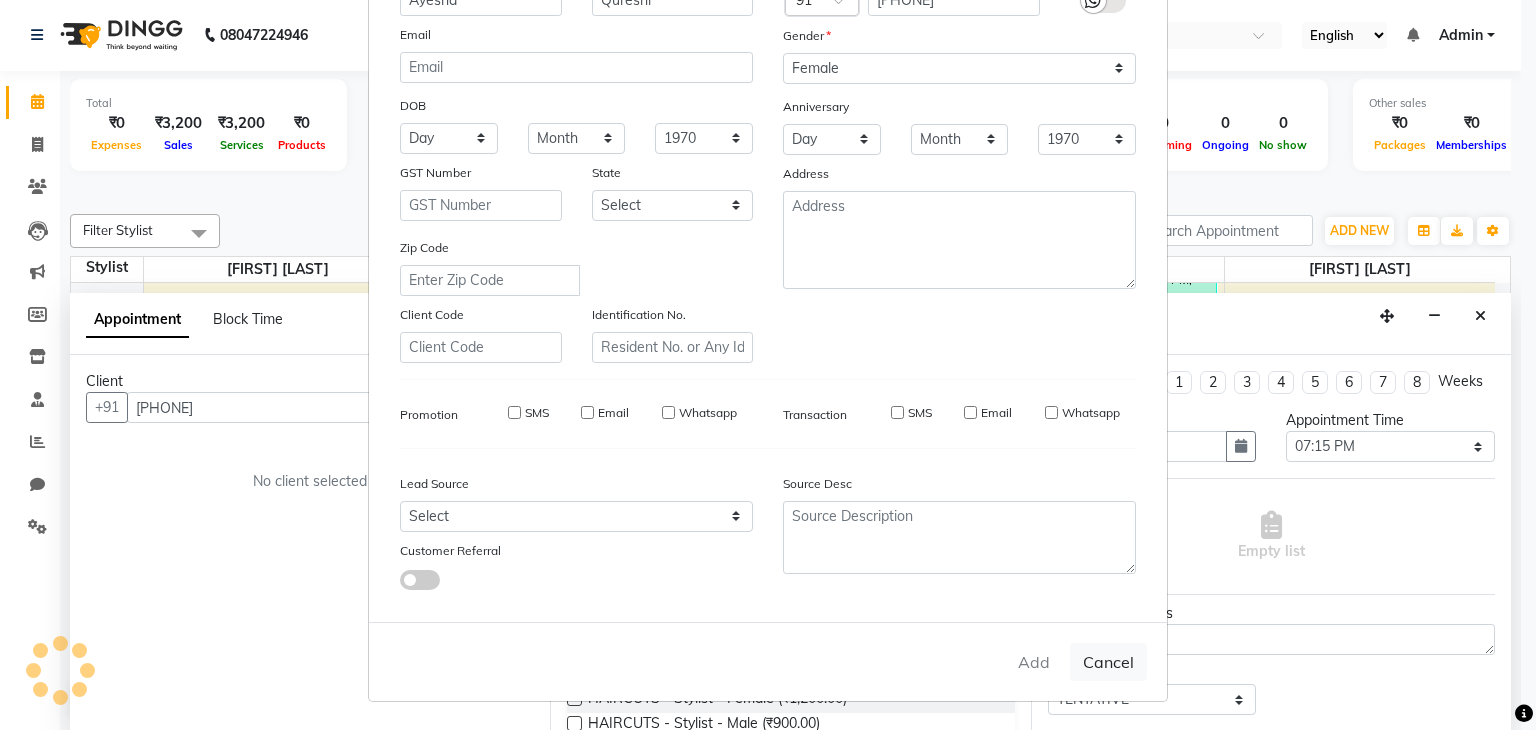 type 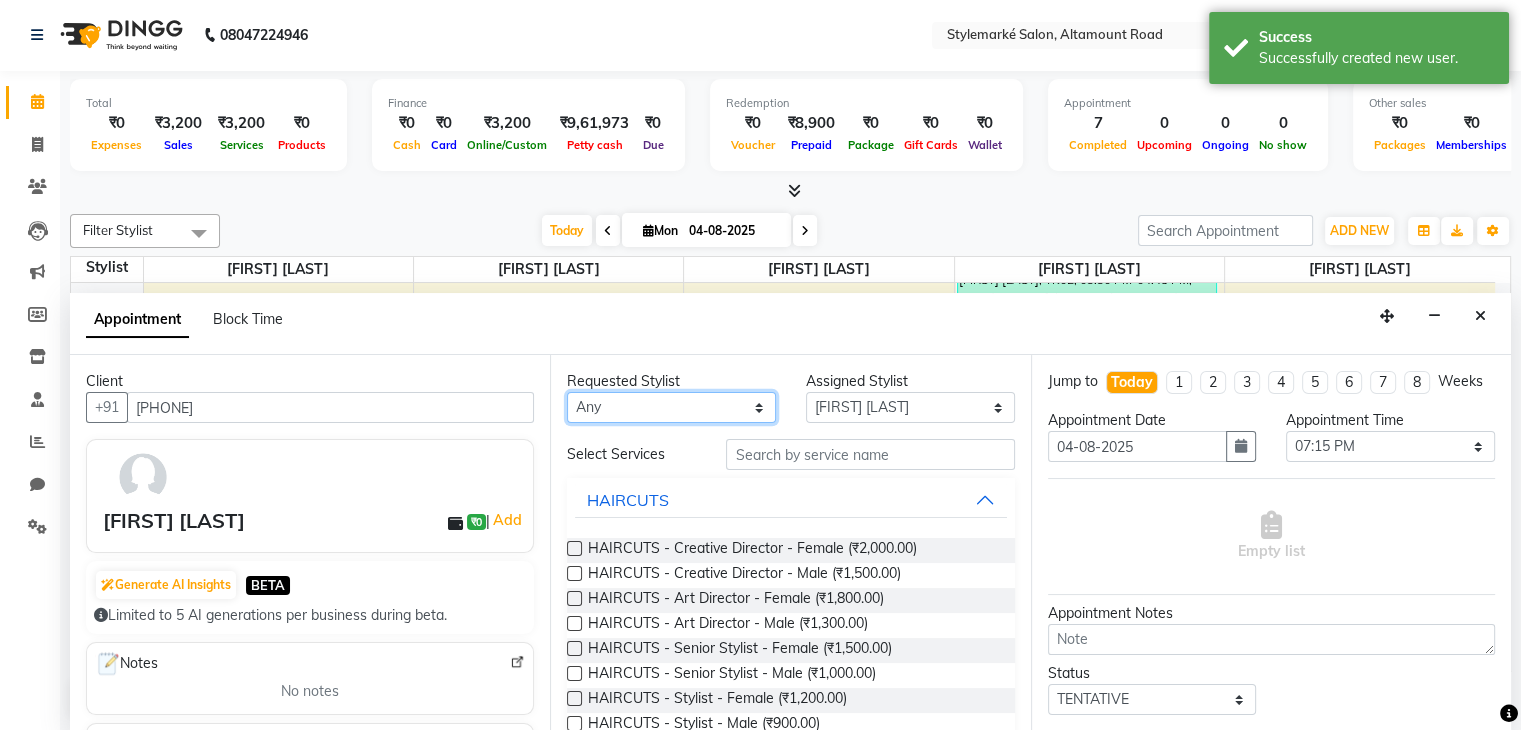 click on "Any [FIRST] [LAST] ⁠[FIRST] [LAST] ⁠[FIRST] [LAST] [FIRST] [LAST] [FIRST] [LAST]" at bounding box center (671, 407) 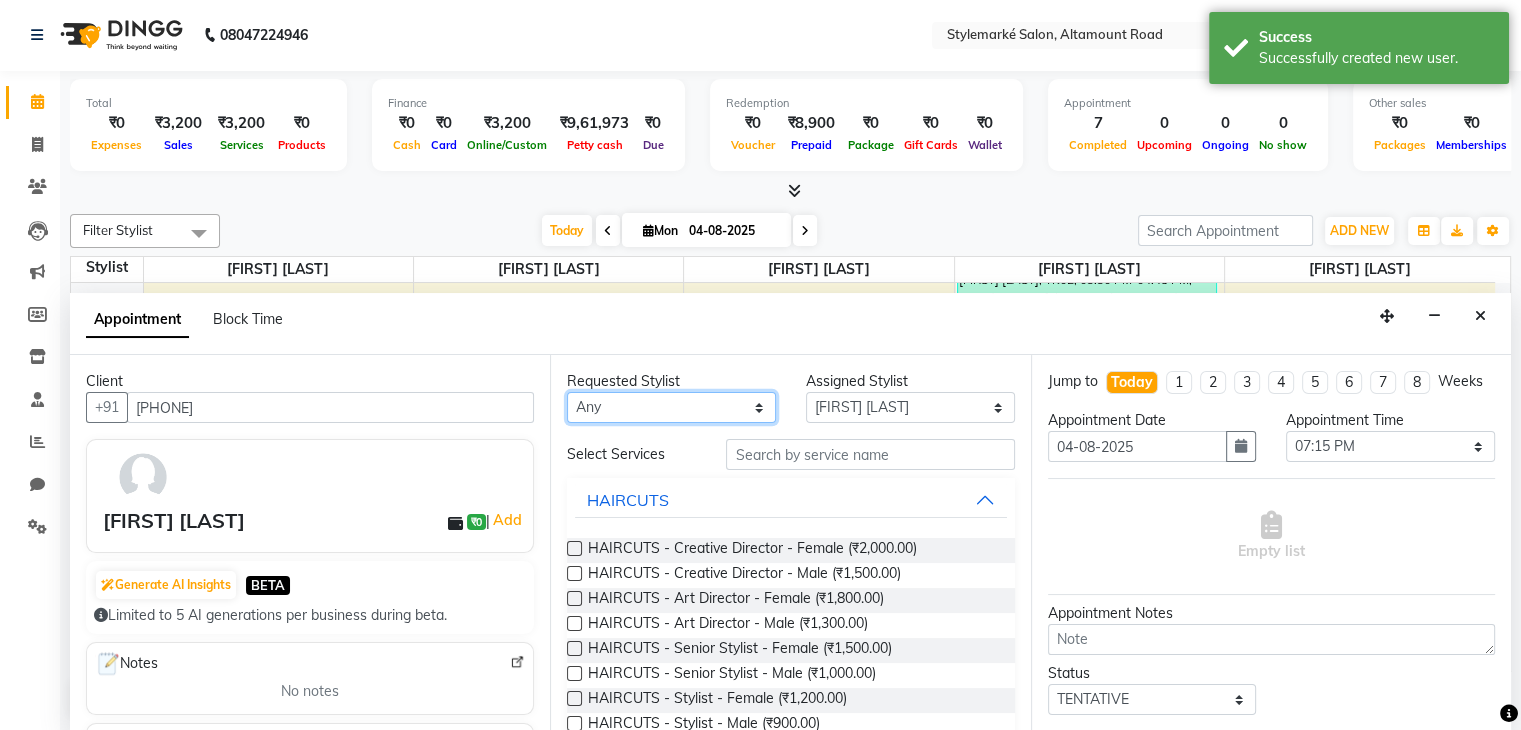 select on "71239" 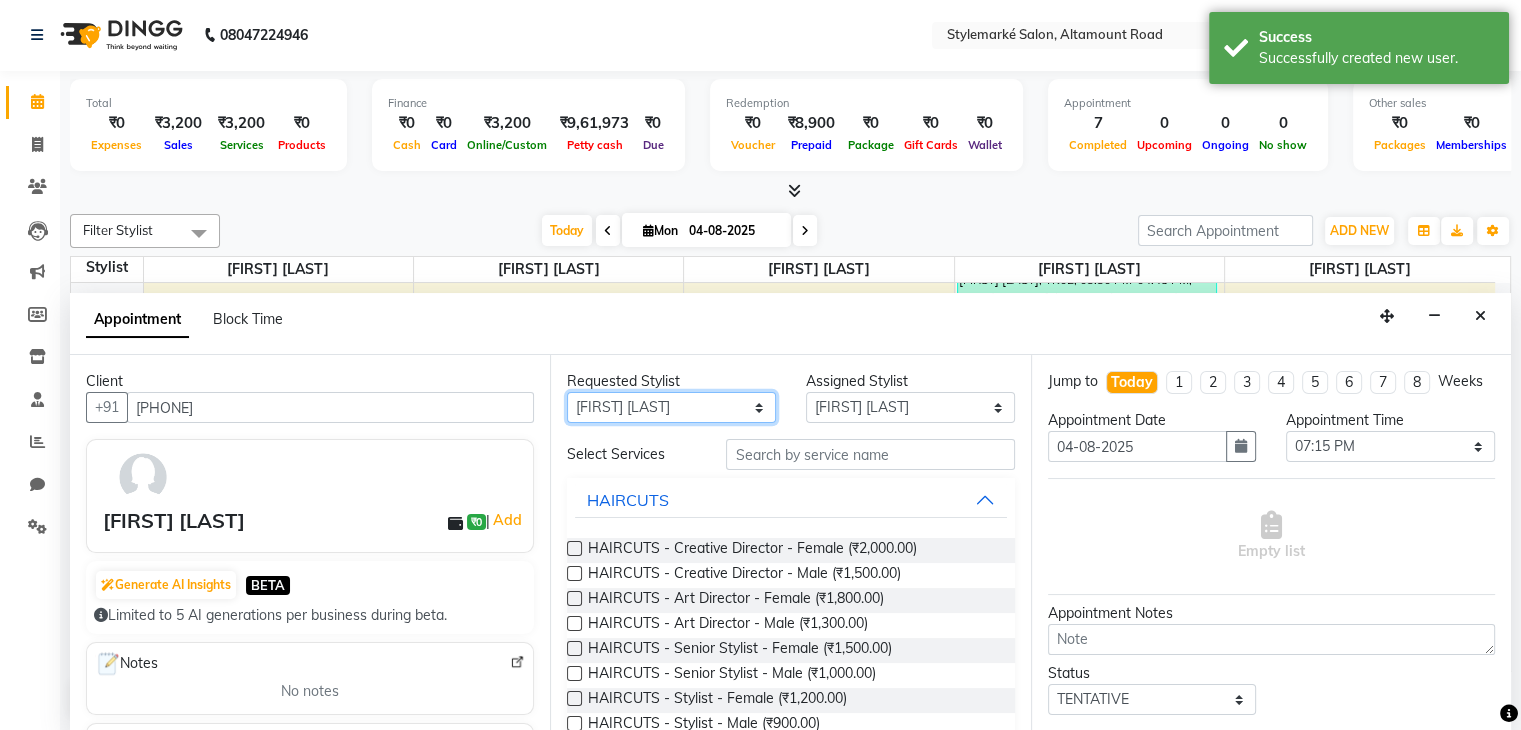 click on "Any [FIRST] [LAST] ⁠[FIRST] [LAST] ⁠[FIRST] [LAST] [FIRST] [LAST] [FIRST] [LAST]" at bounding box center [671, 407] 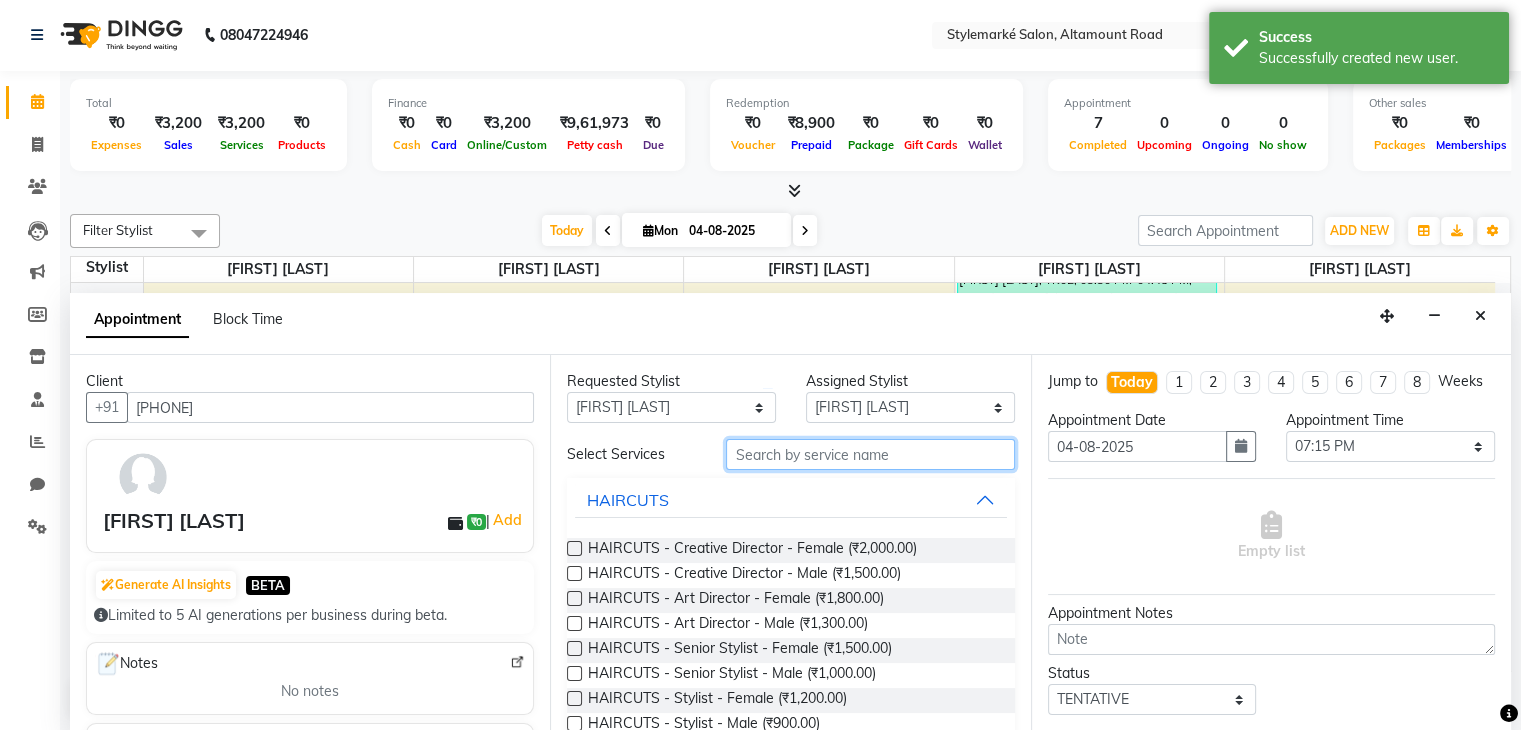 click at bounding box center (870, 454) 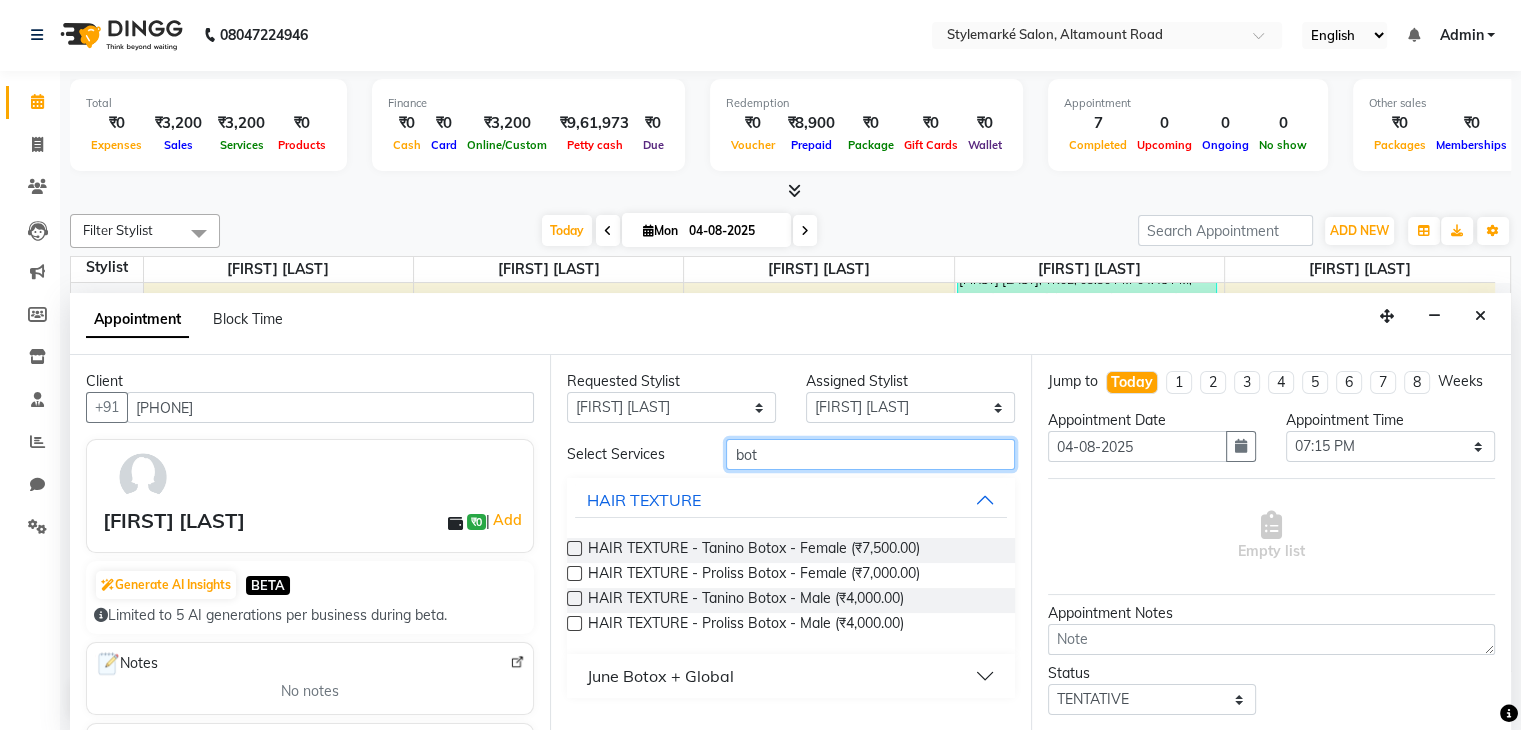 type on "bot" 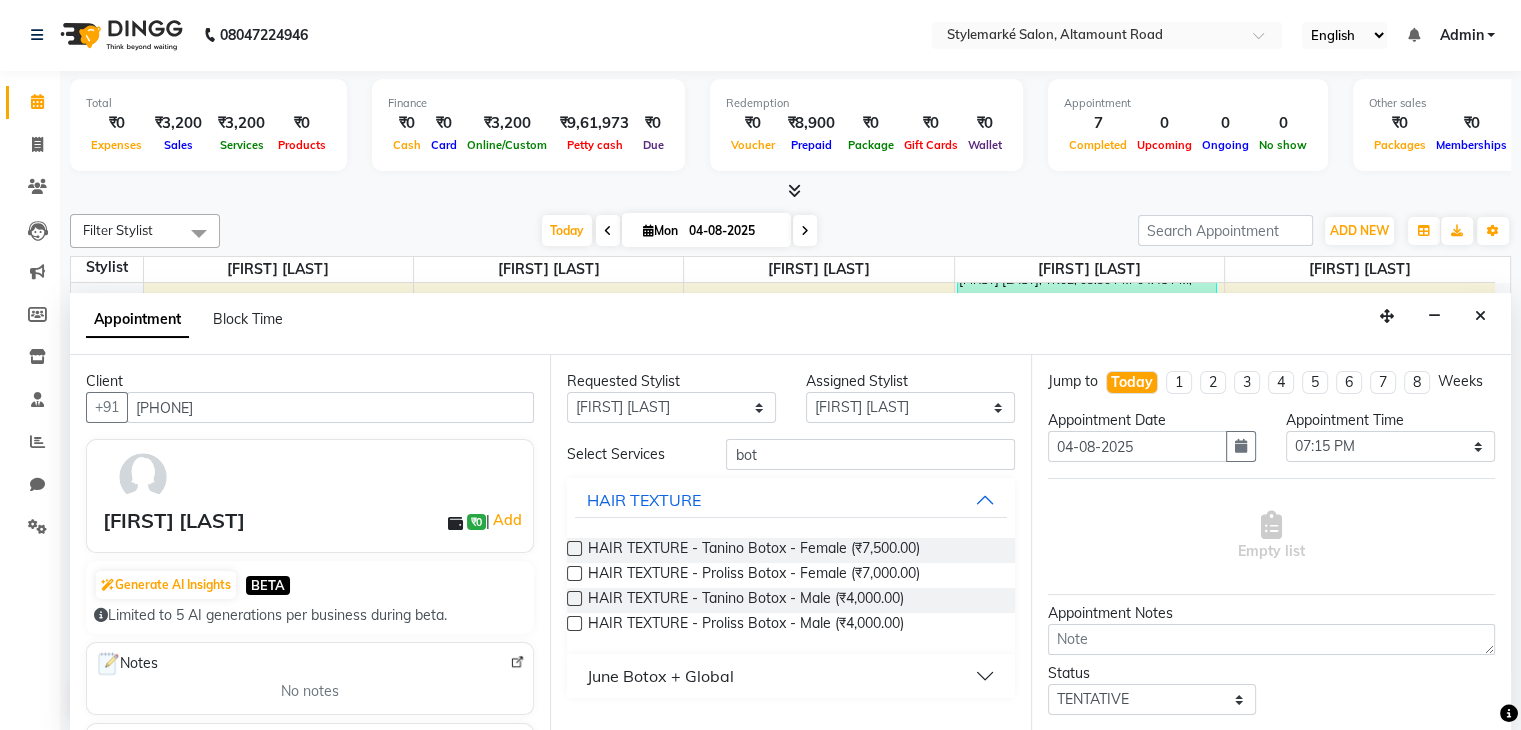 click at bounding box center [574, 573] 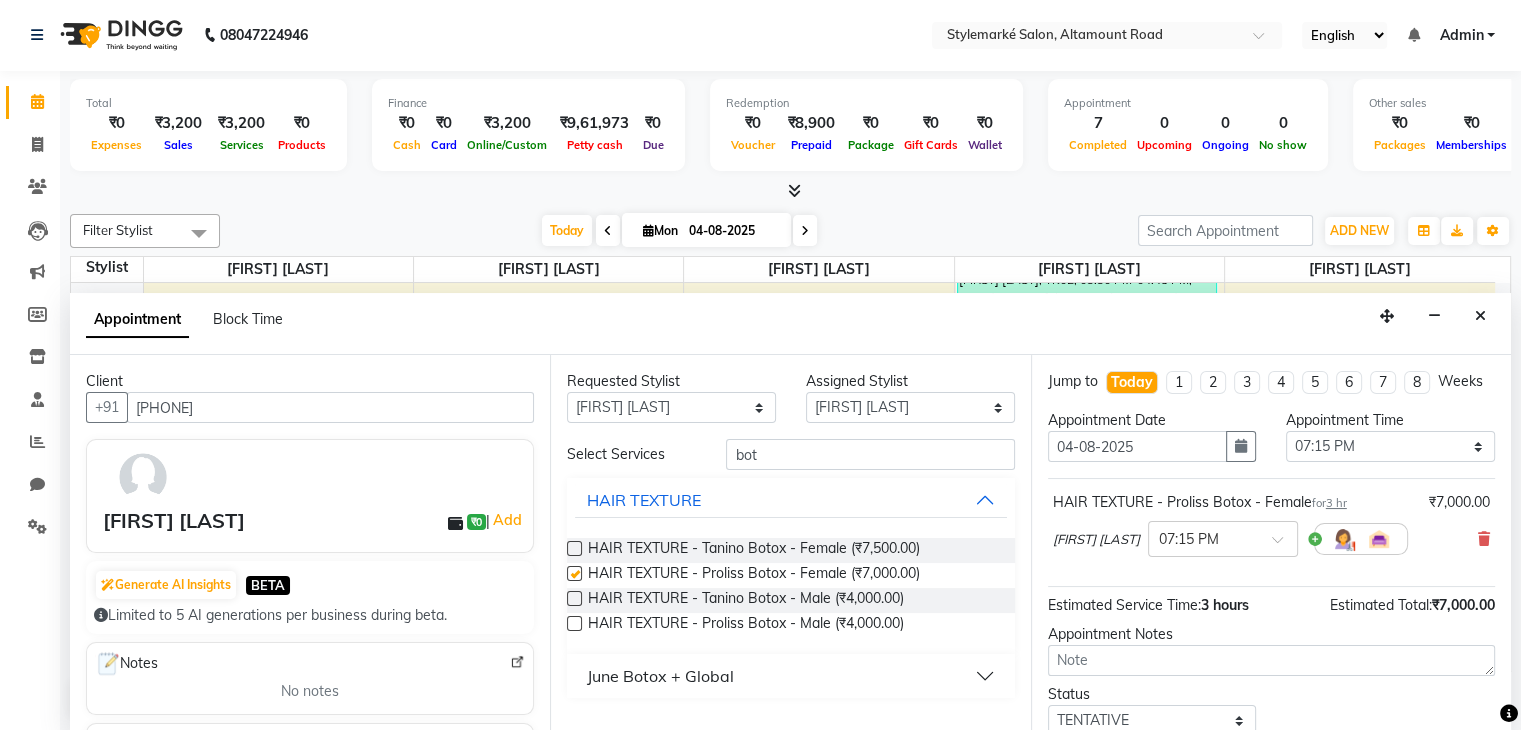 checkbox on "false" 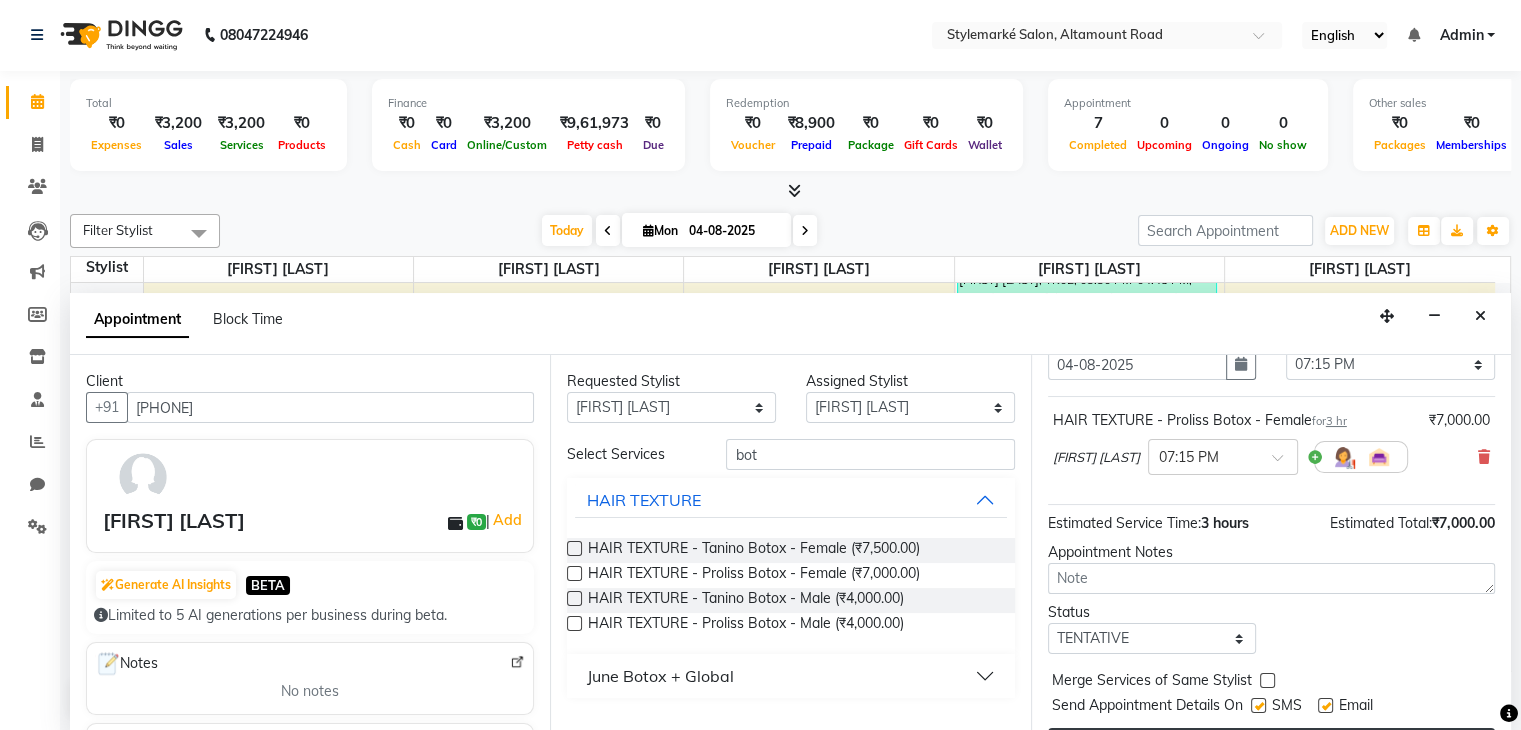 scroll, scrollTop: 149, scrollLeft: 0, axis: vertical 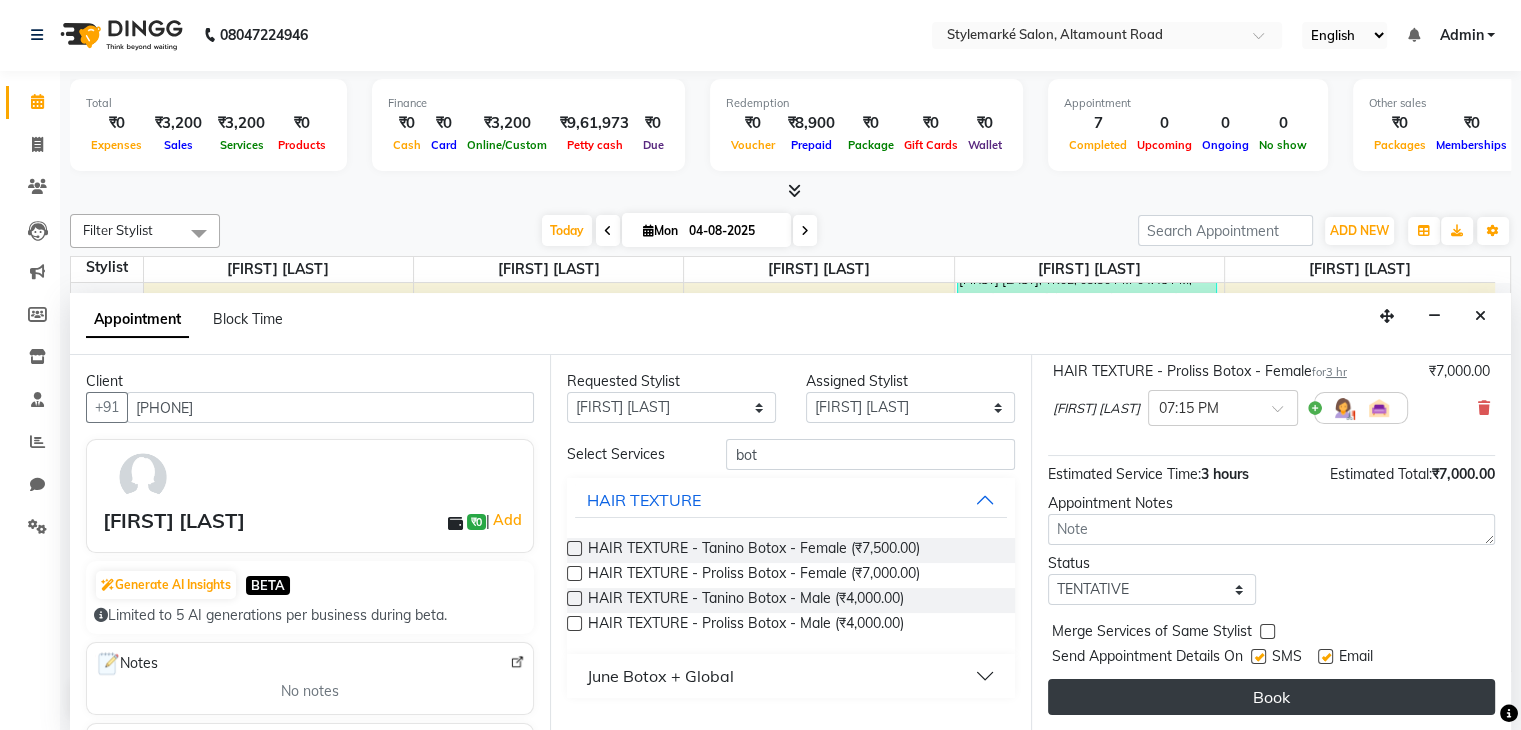 click on "Book" at bounding box center [1271, 697] 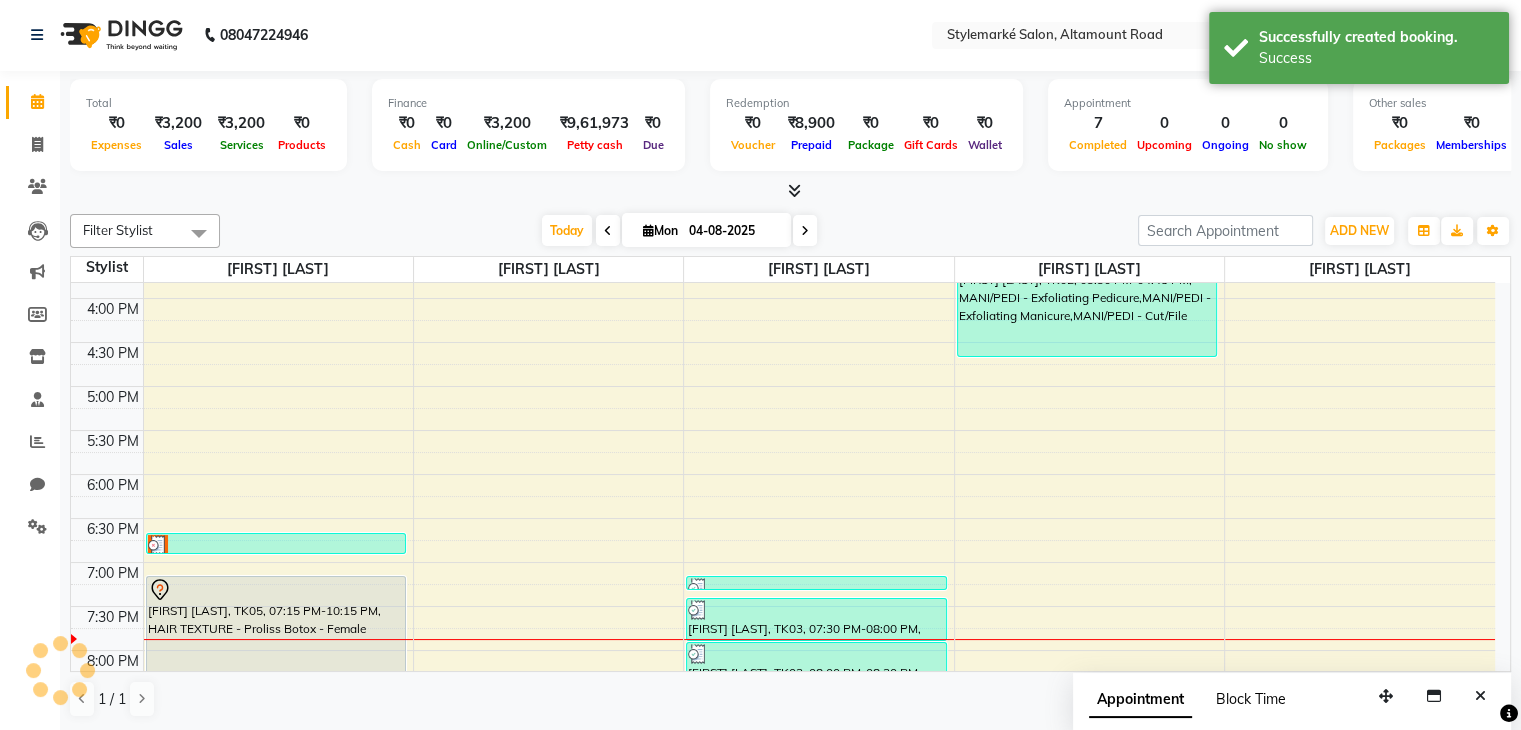 scroll, scrollTop: 0, scrollLeft: 0, axis: both 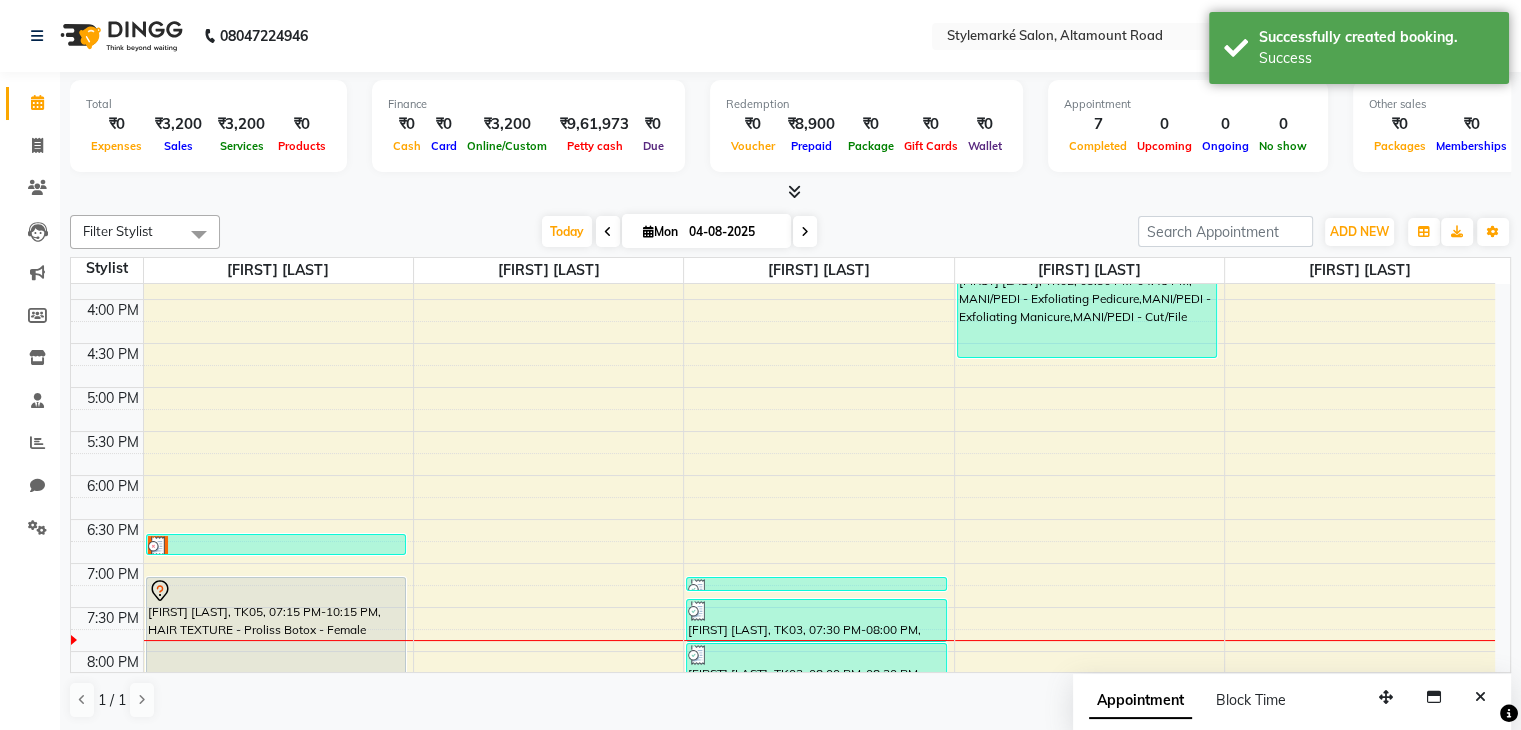 click at bounding box center (278, 640) 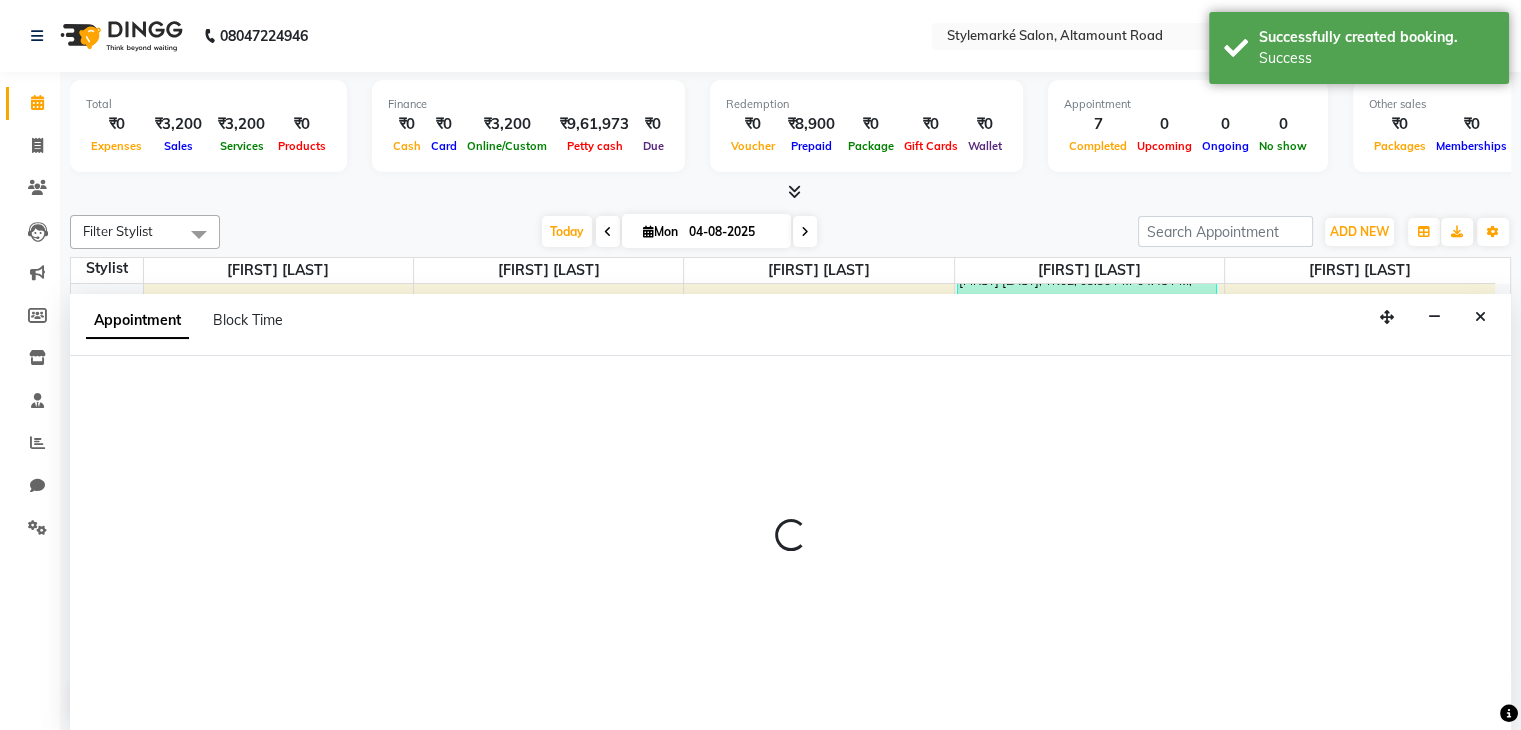 select on "71239" 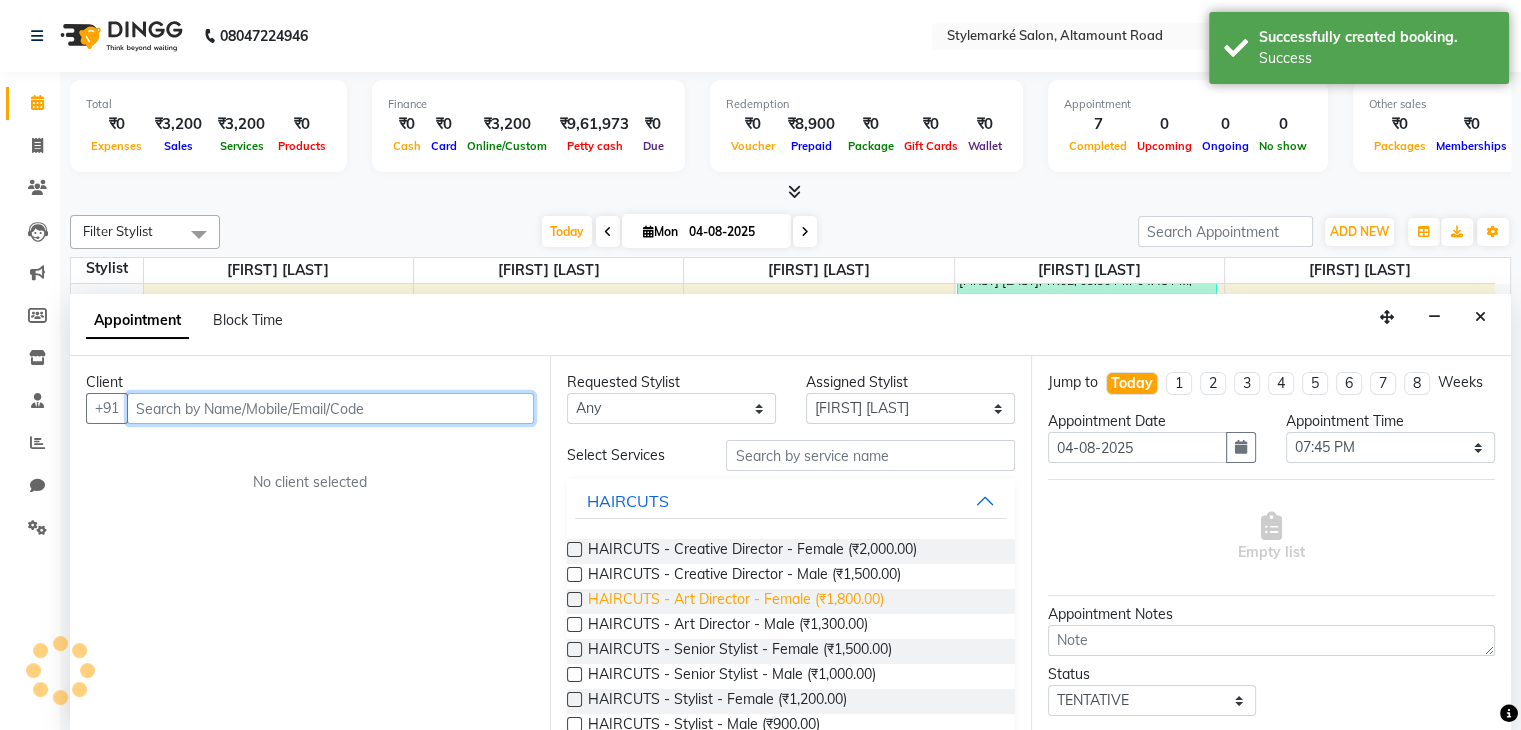 scroll, scrollTop: 1, scrollLeft: 0, axis: vertical 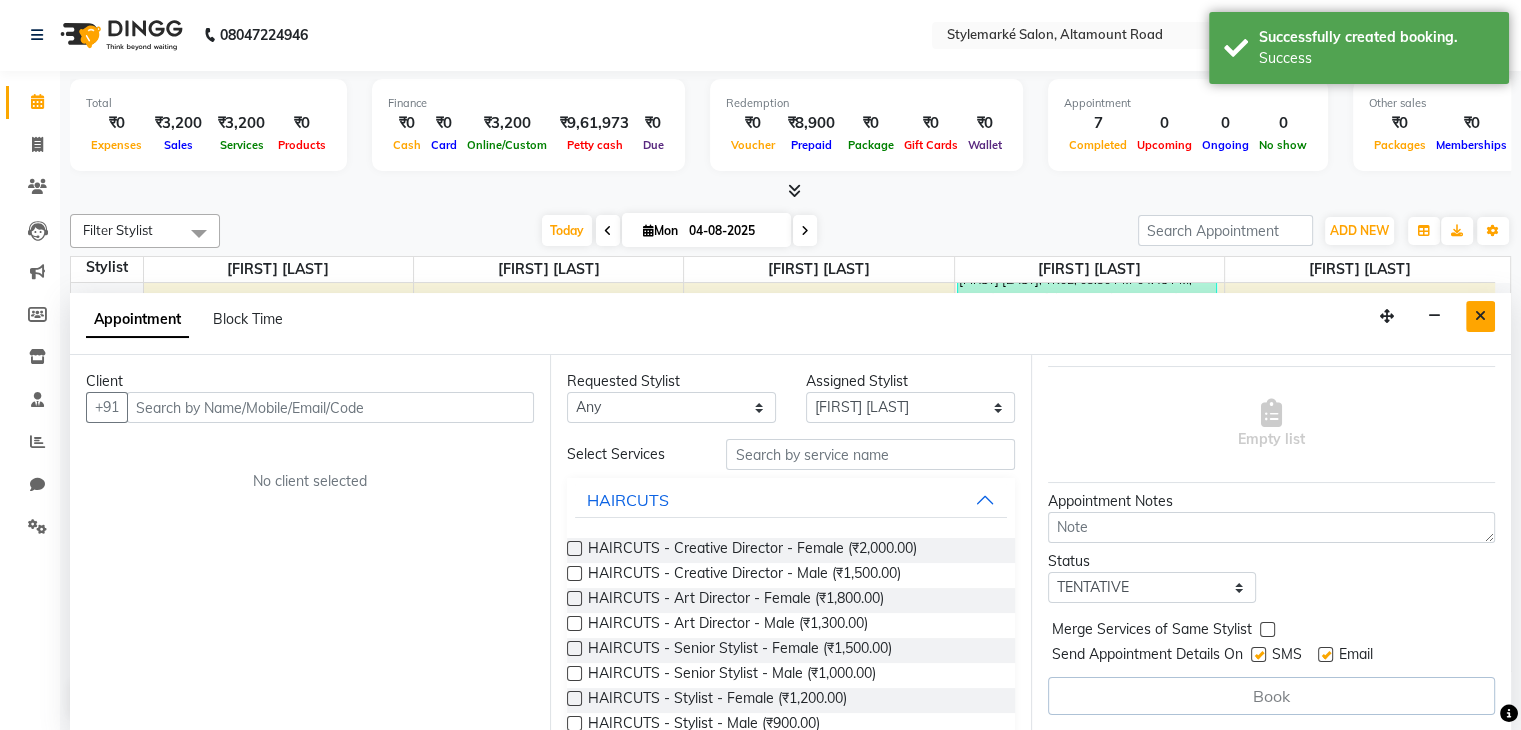 click at bounding box center (1480, 316) 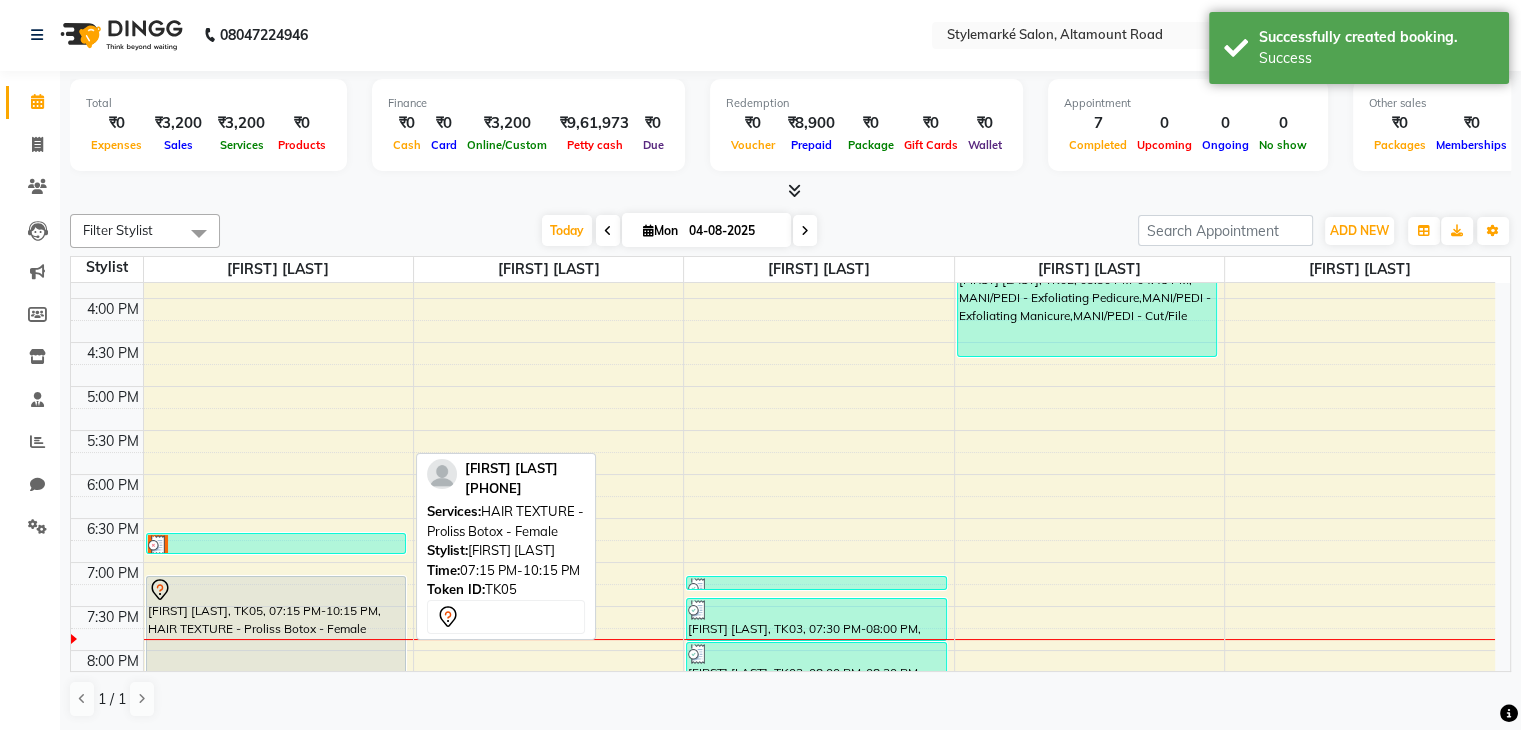 click on "[FIRST] [LAST], TK05, 07:15 PM-10:15 PM, HAIR TEXTURE - Proliss Botox - Female" at bounding box center (276, 652) 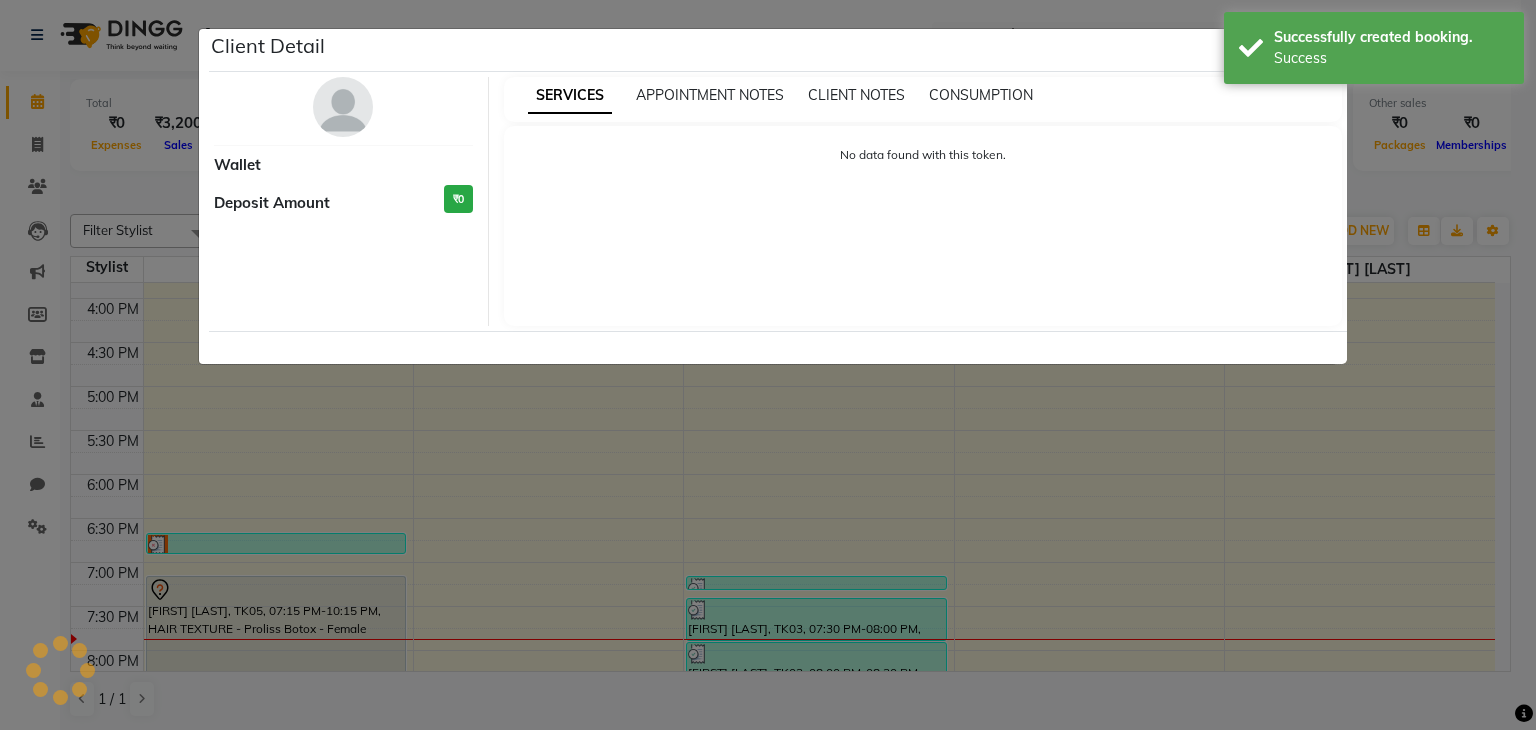 select on "7" 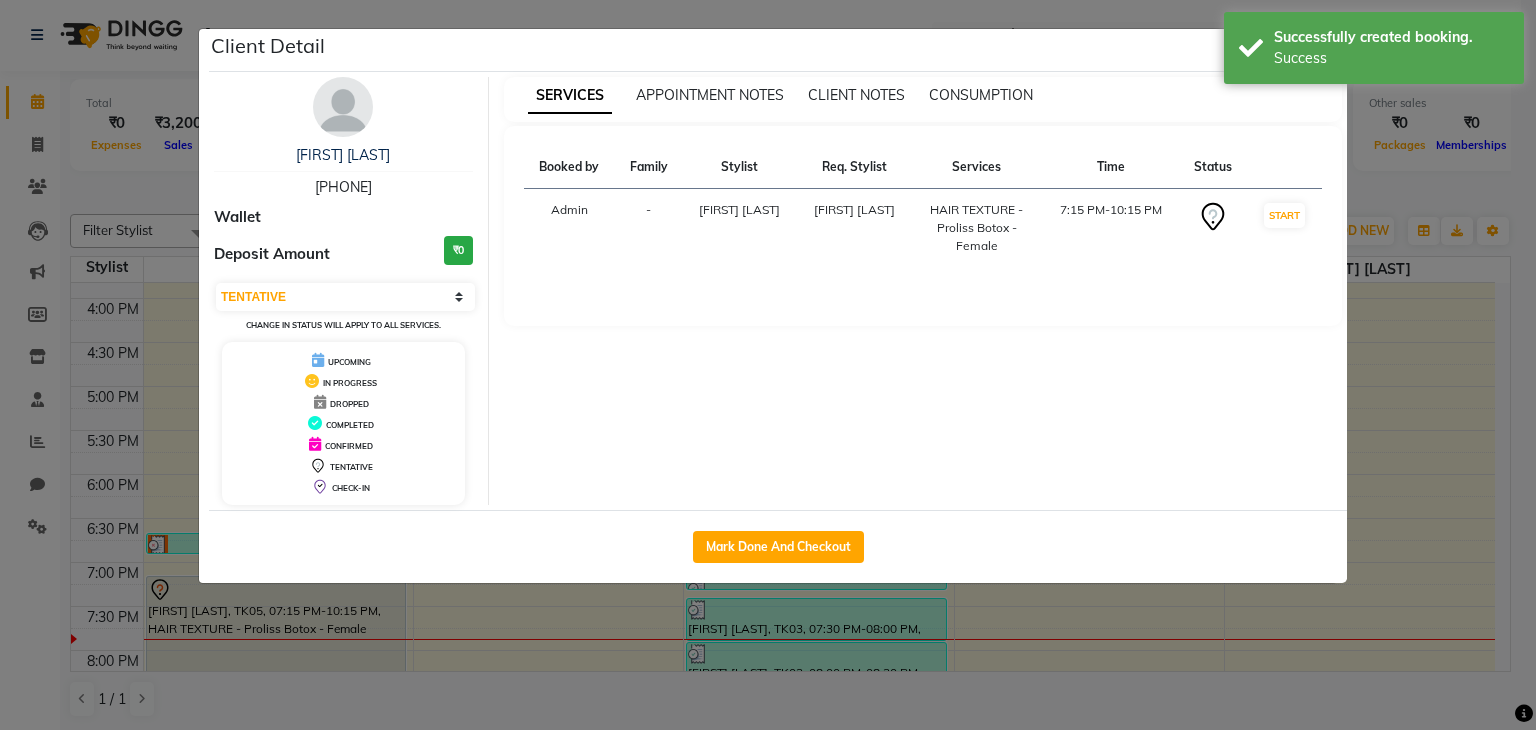 click on "Mark Done And Checkout" 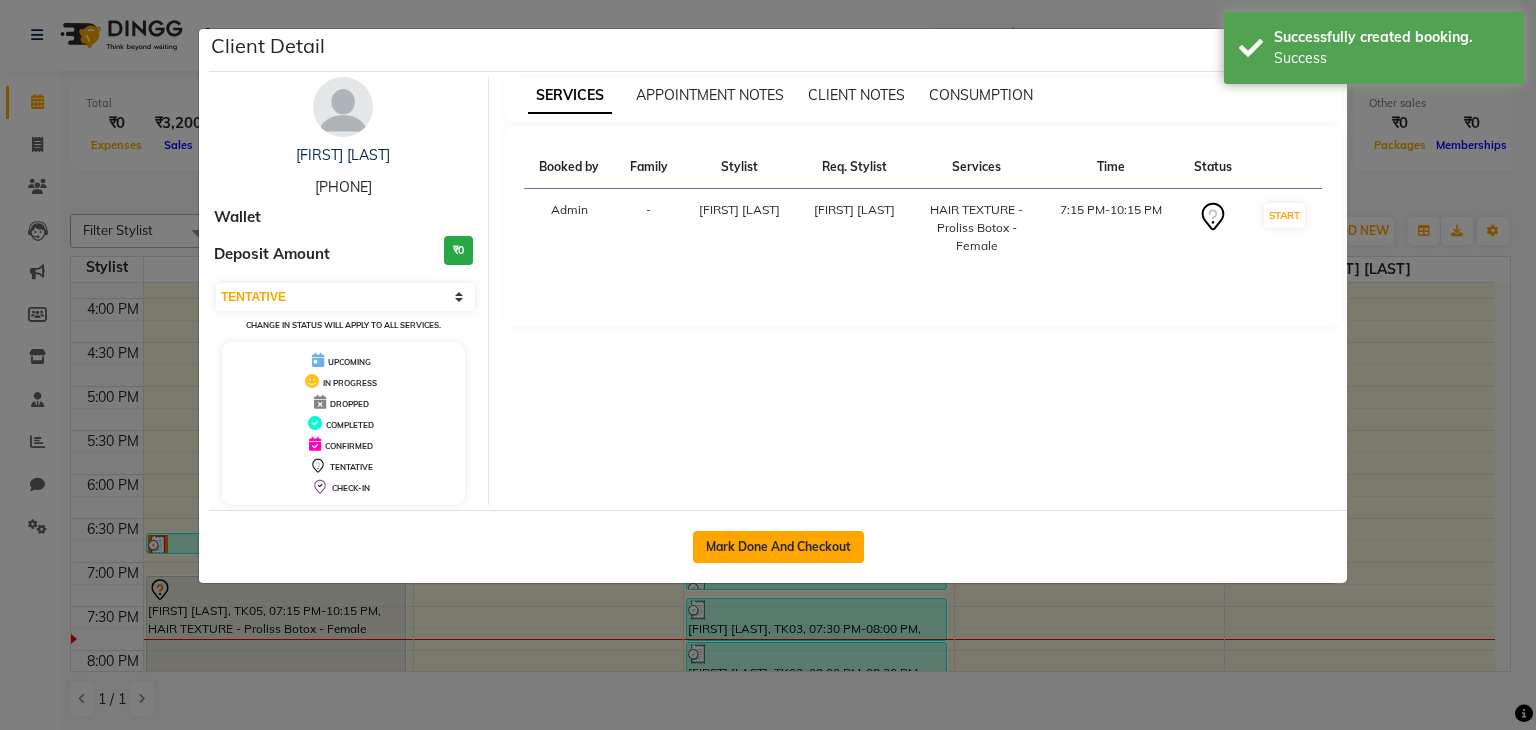 click on "Mark Done And Checkout" 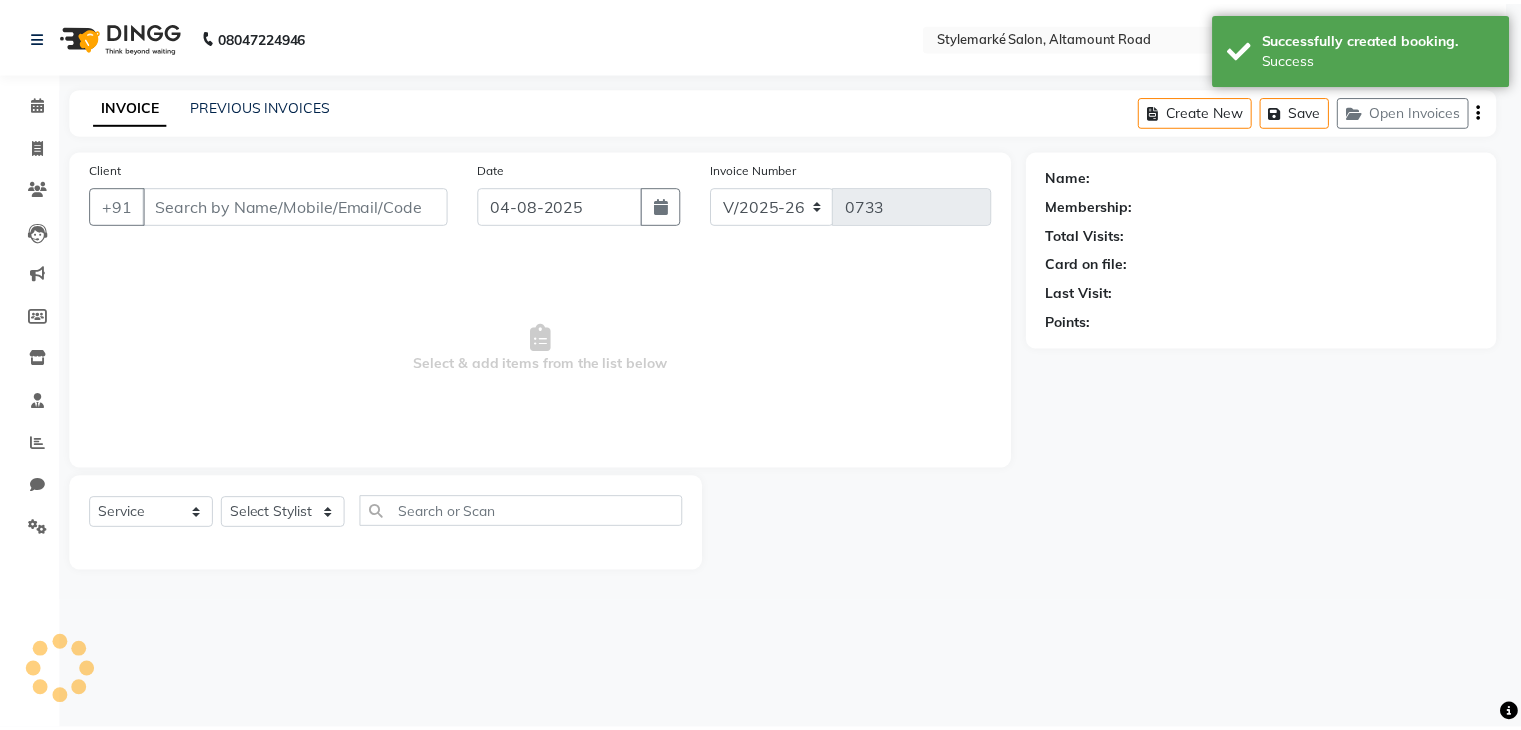 scroll, scrollTop: 0, scrollLeft: 0, axis: both 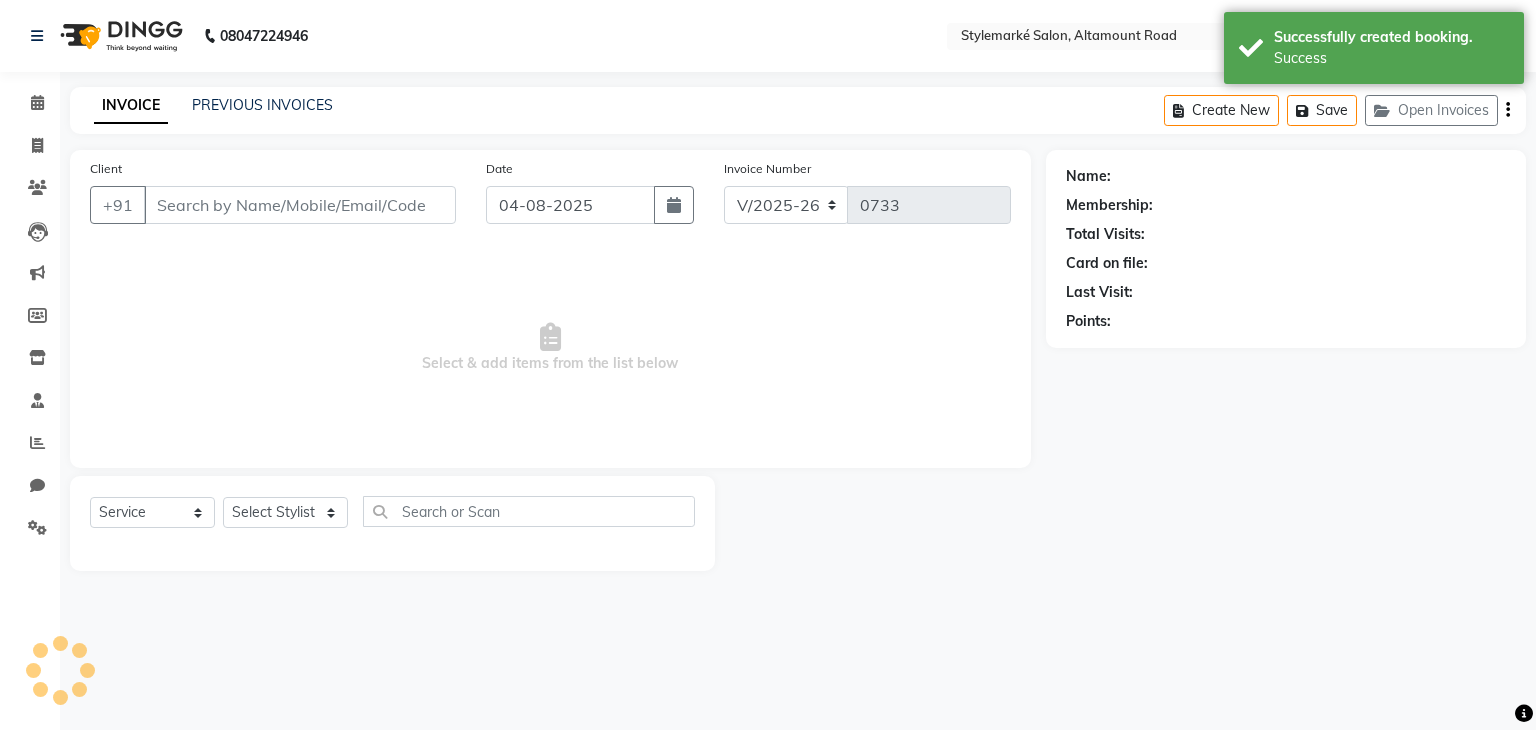 type on "[PHONE]" 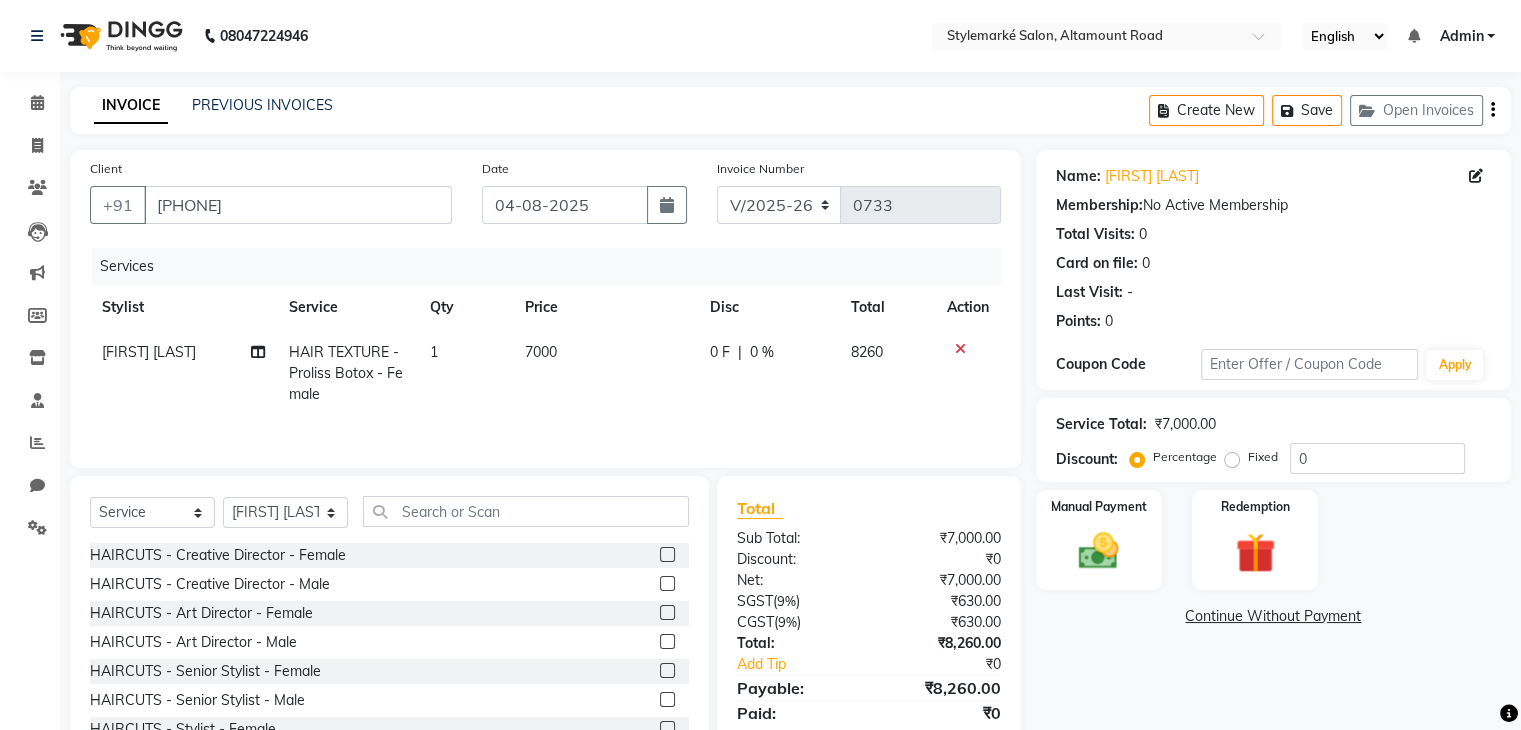 click on "7000" 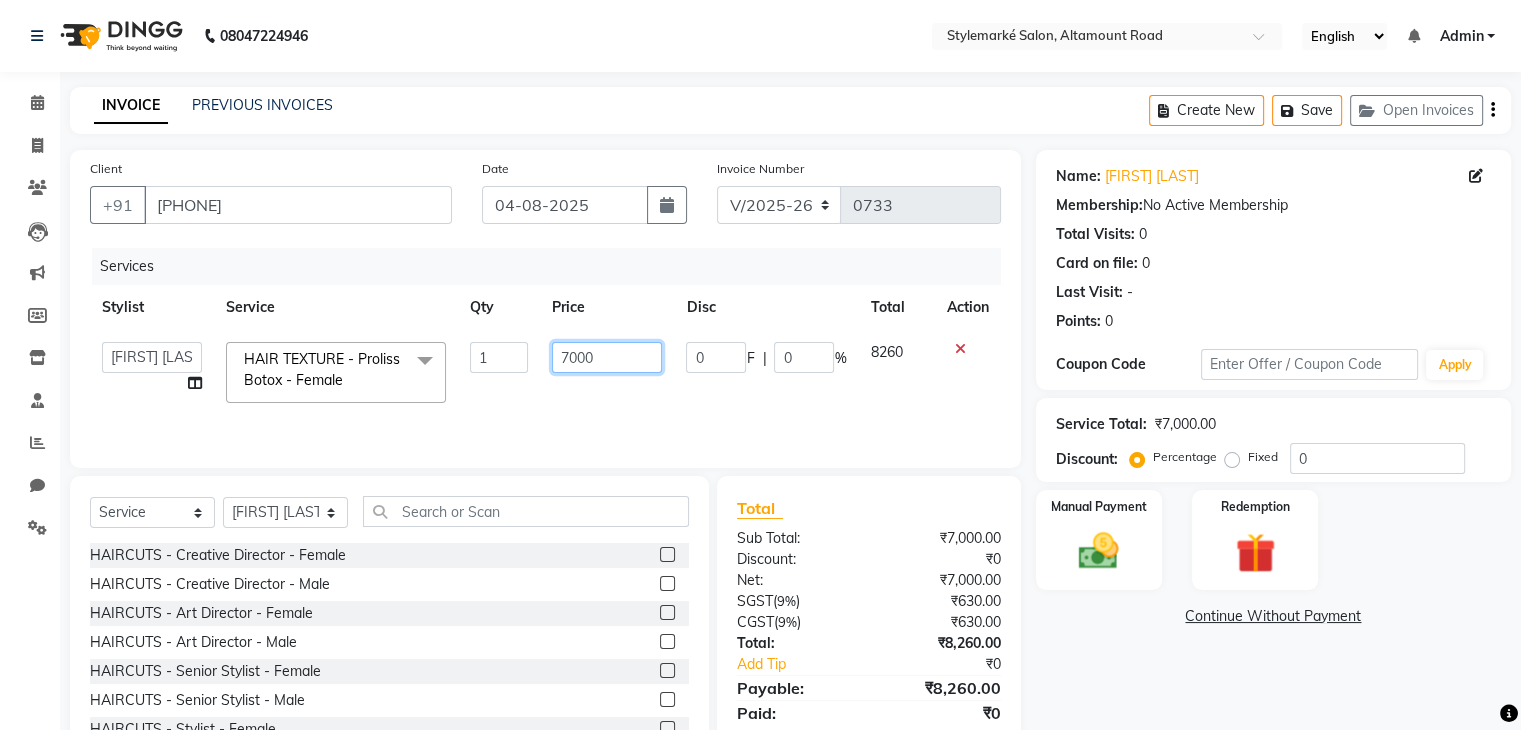 click on "7000" 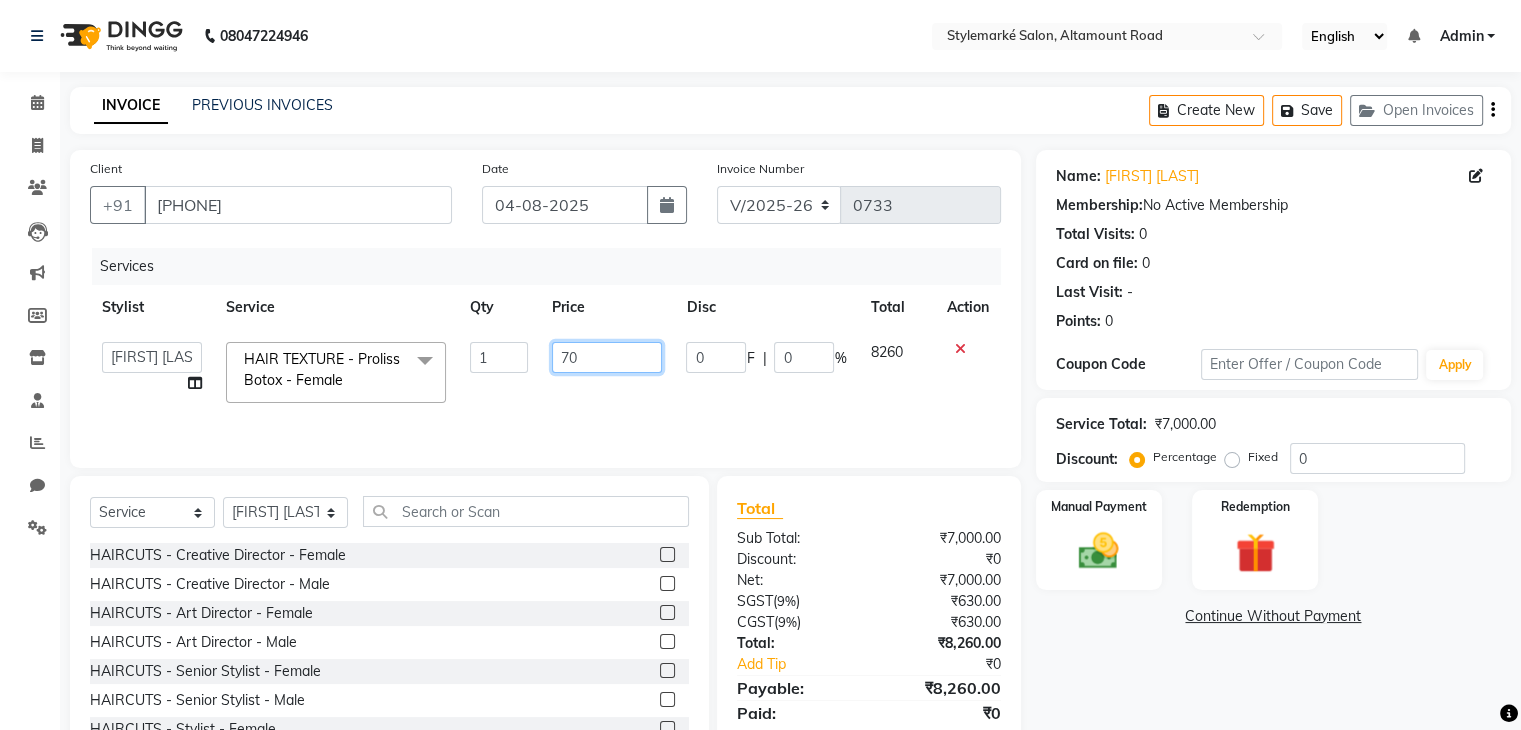type on "7" 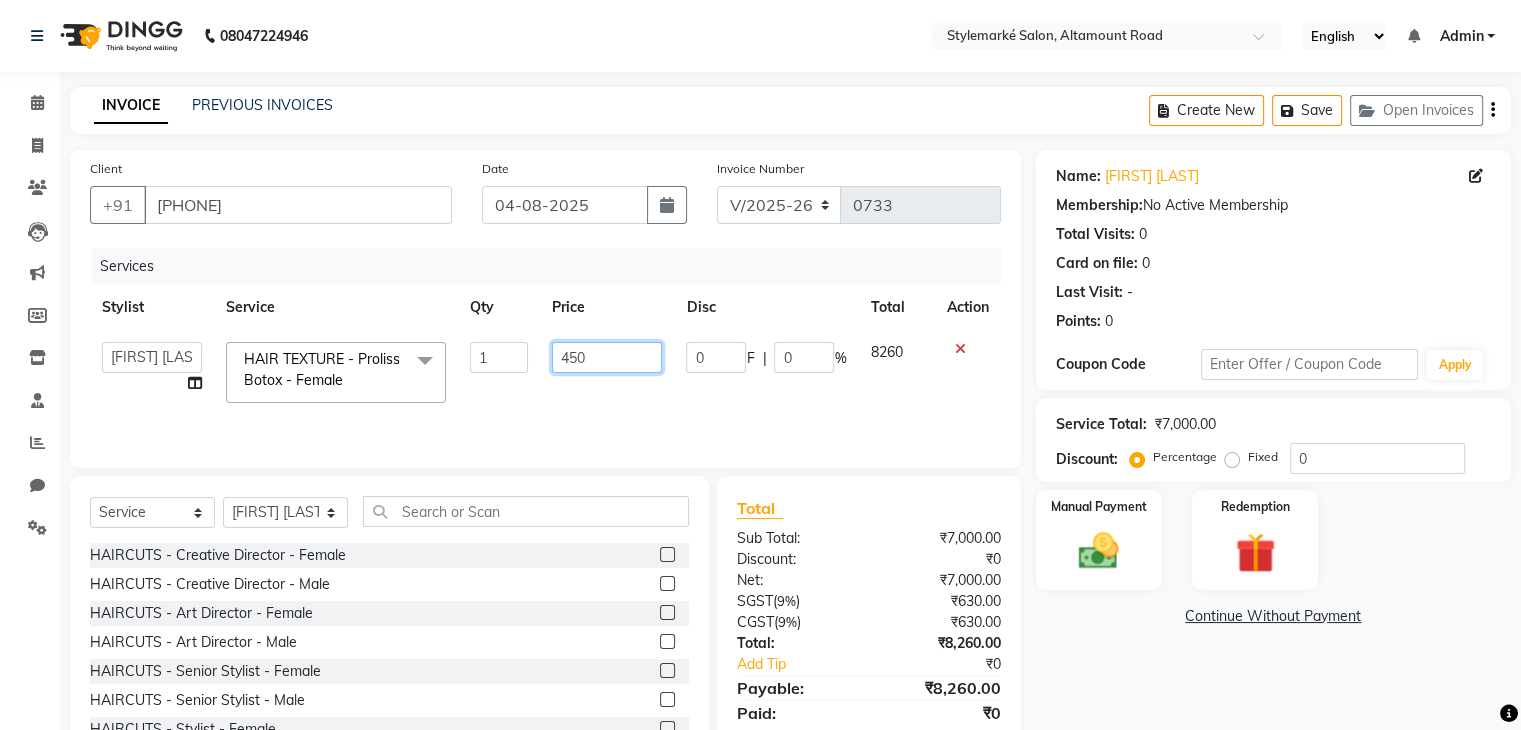type on "4500" 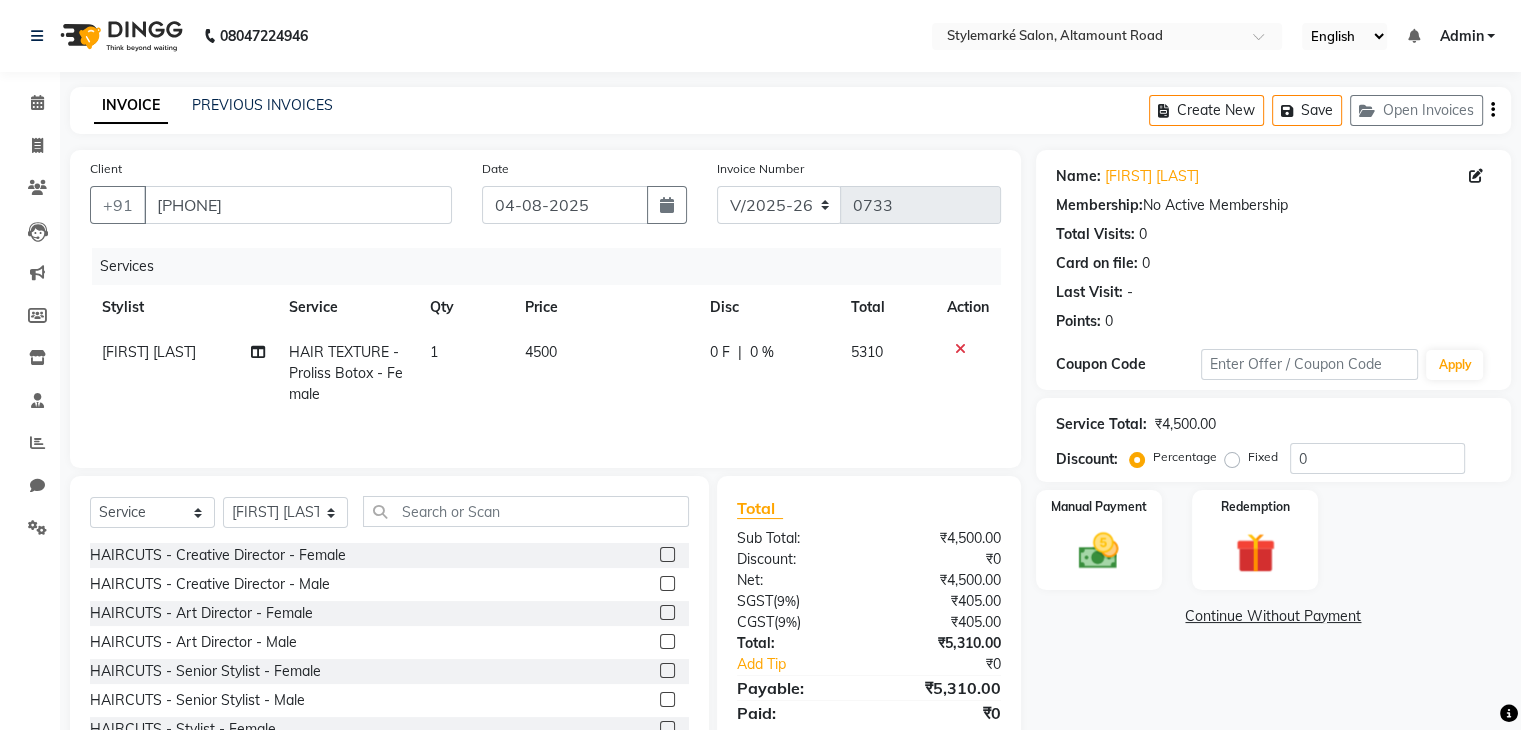 click on "5310" 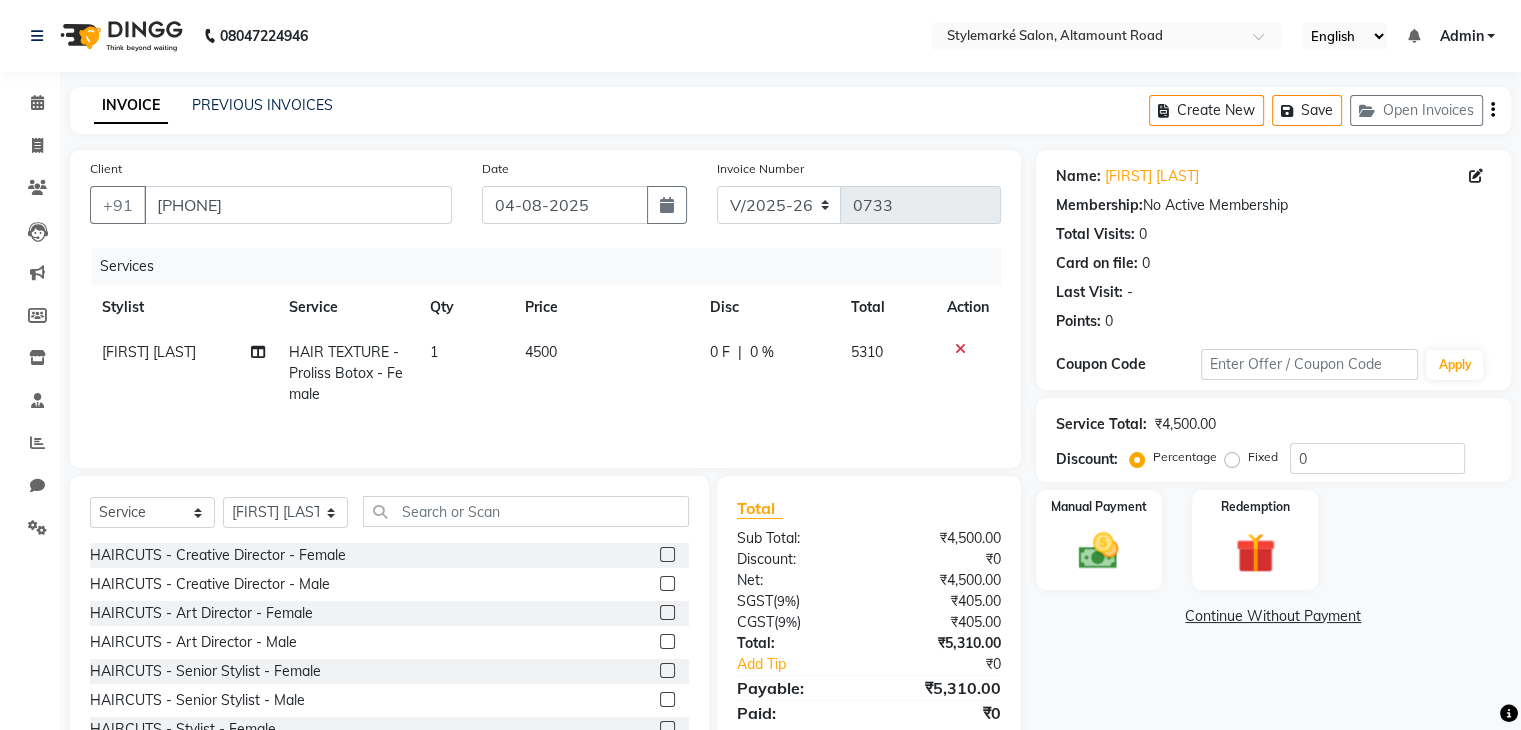 select on "71239" 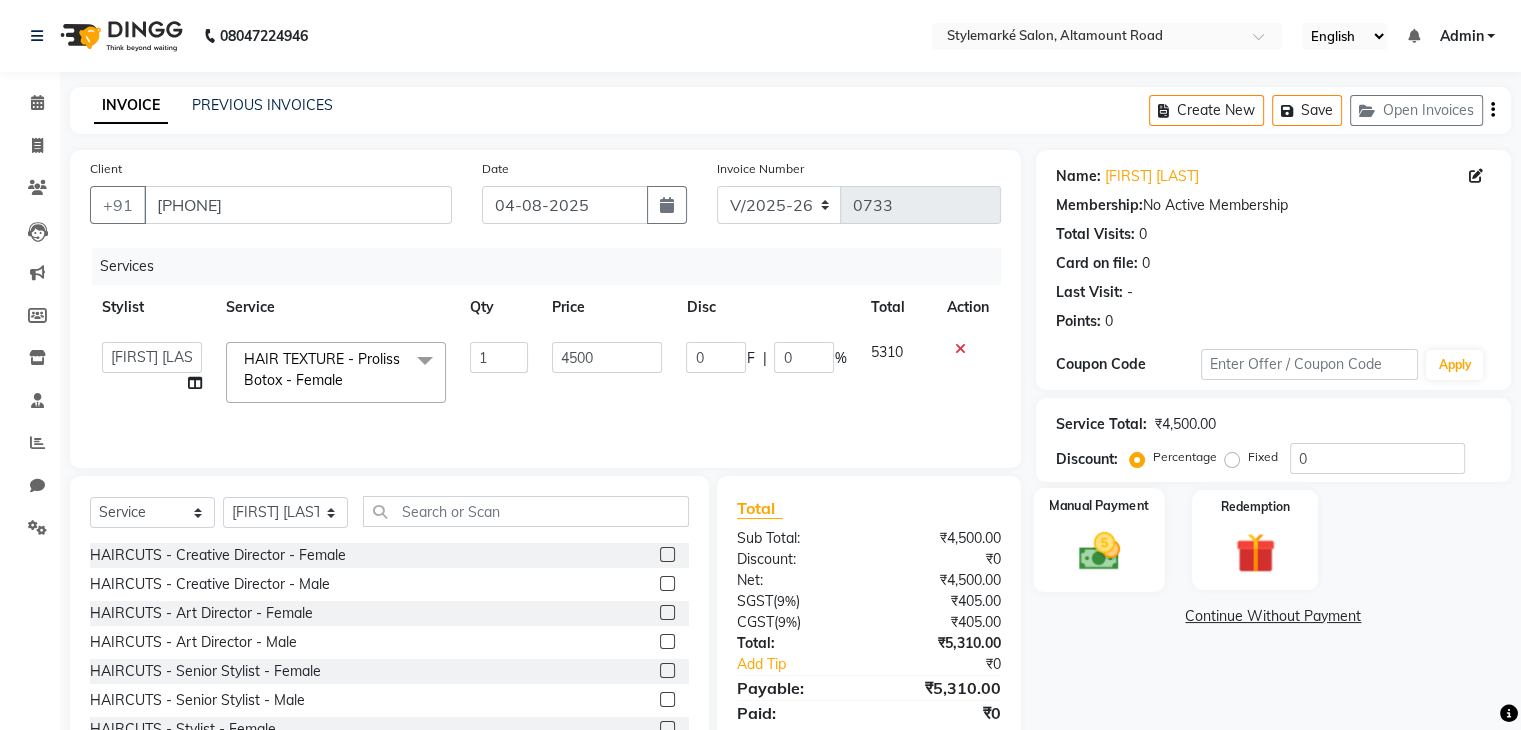 click 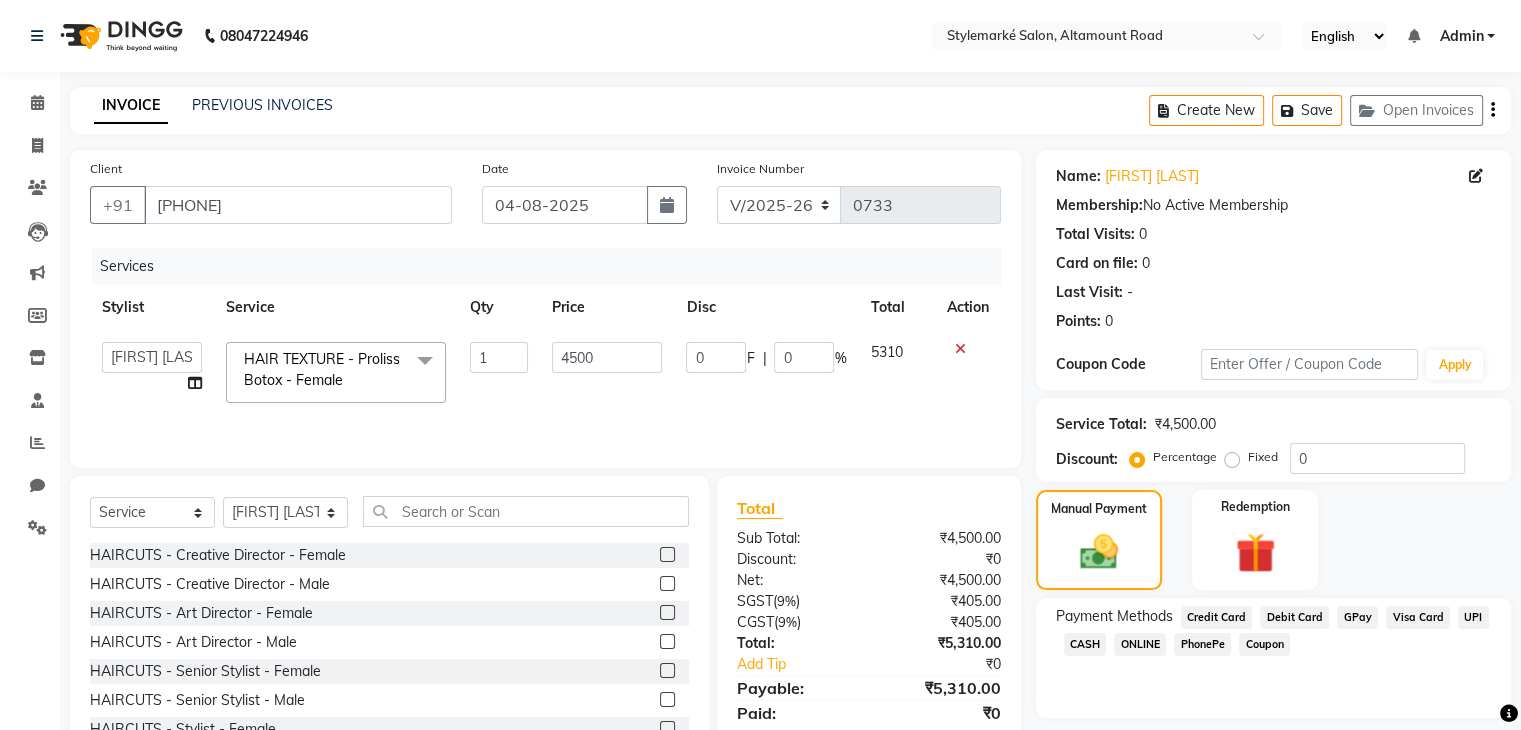 click on "CASH" 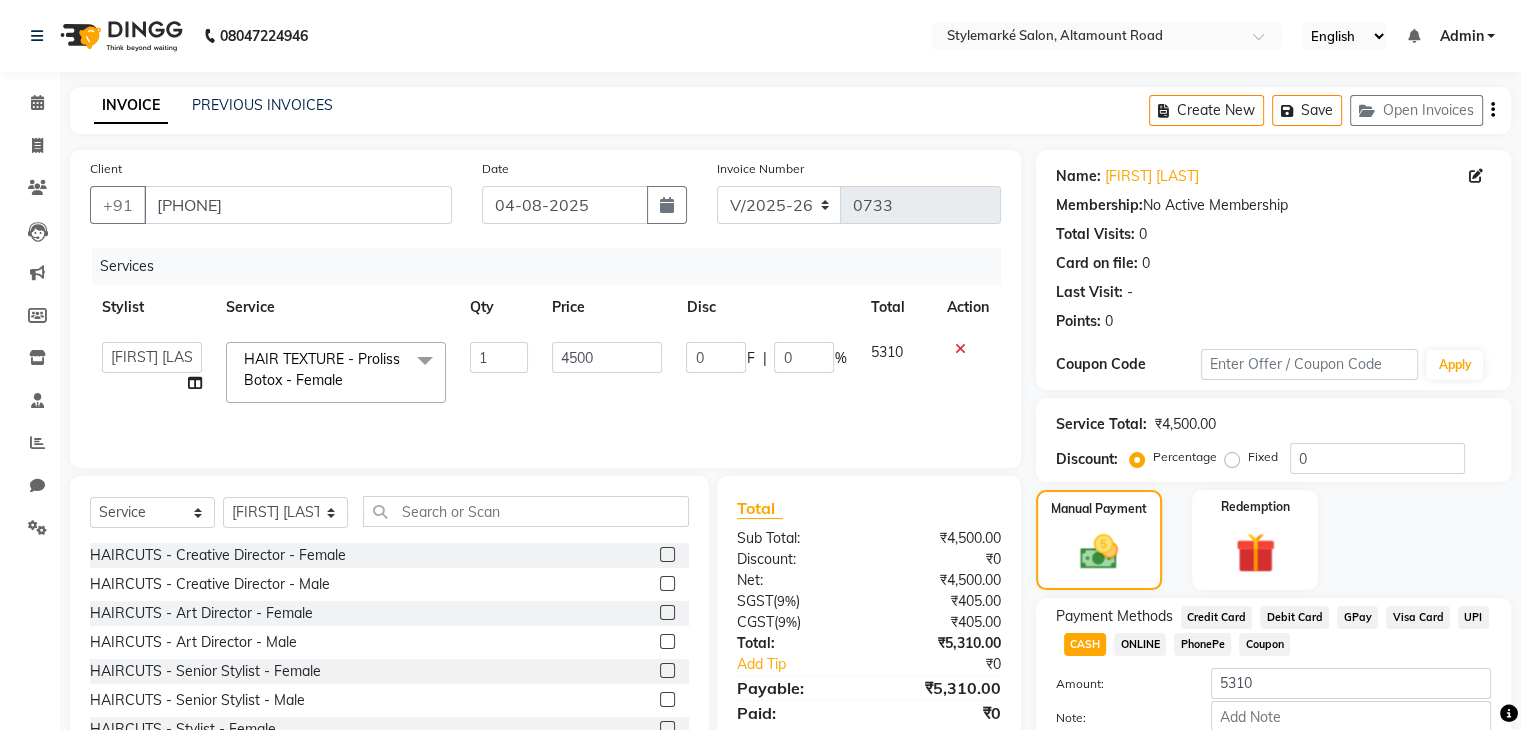 scroll, scrollTop: 117, scrollLeft: 0, axis: vertical 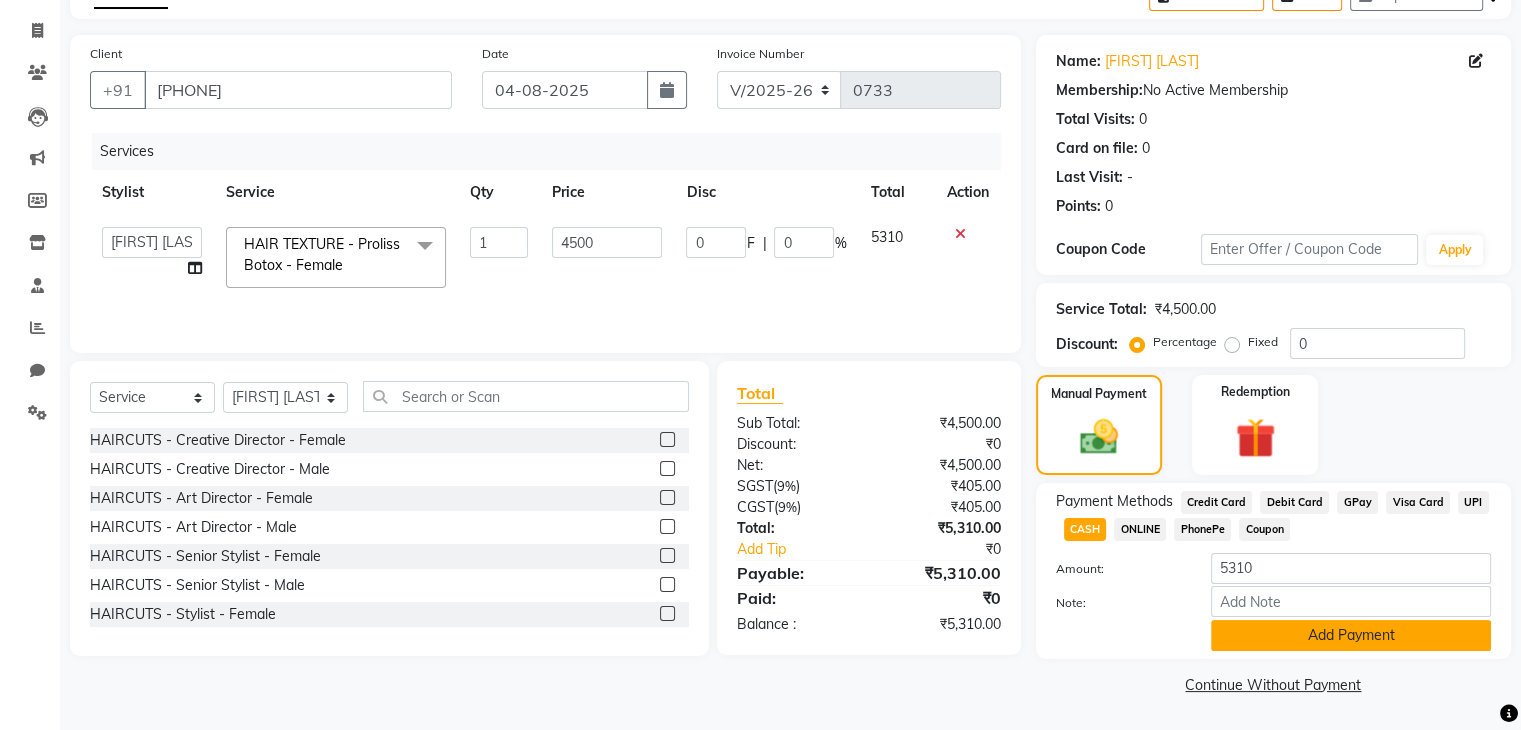 click on "Add Payment" 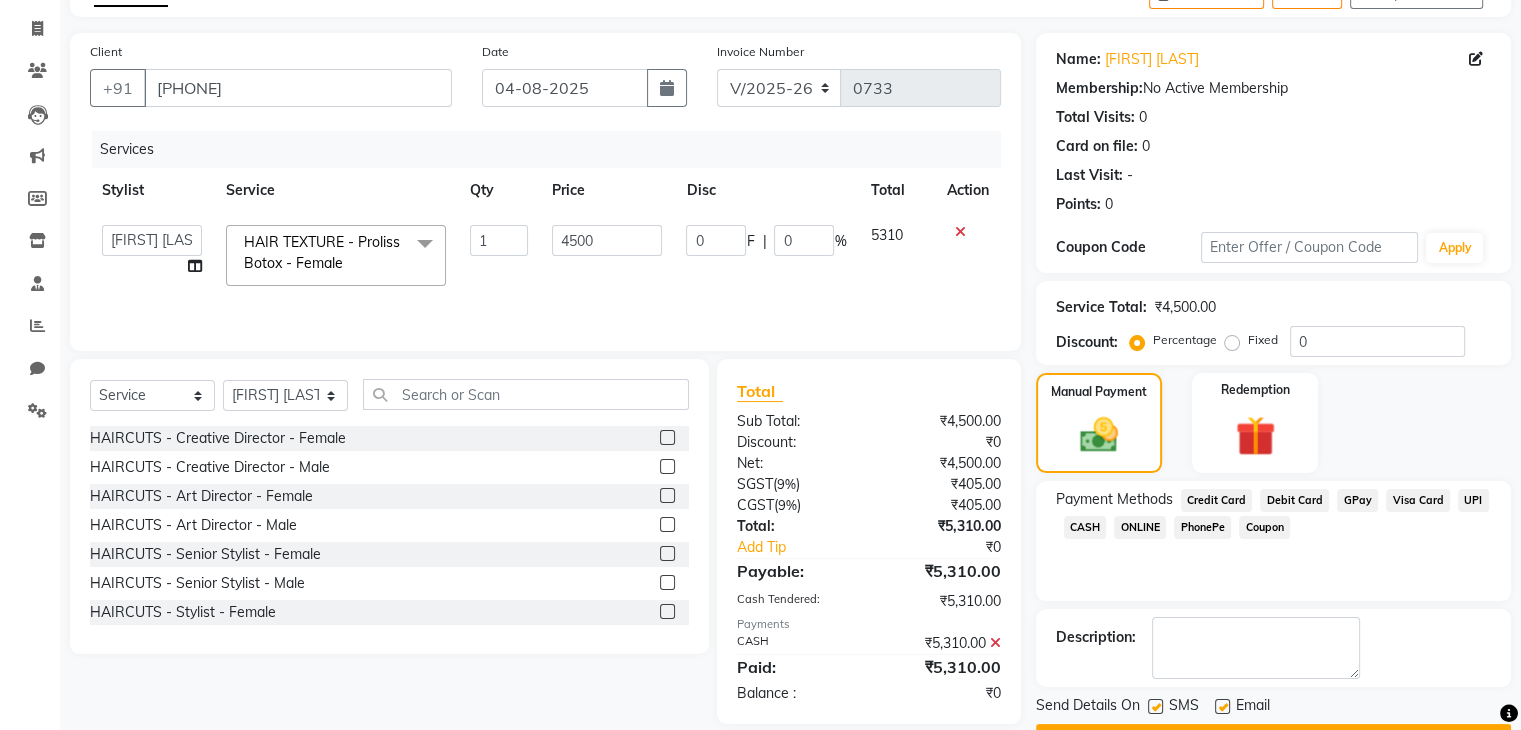 scroll, scrollTop: 171, scrollLeft: 0, axis: vertical 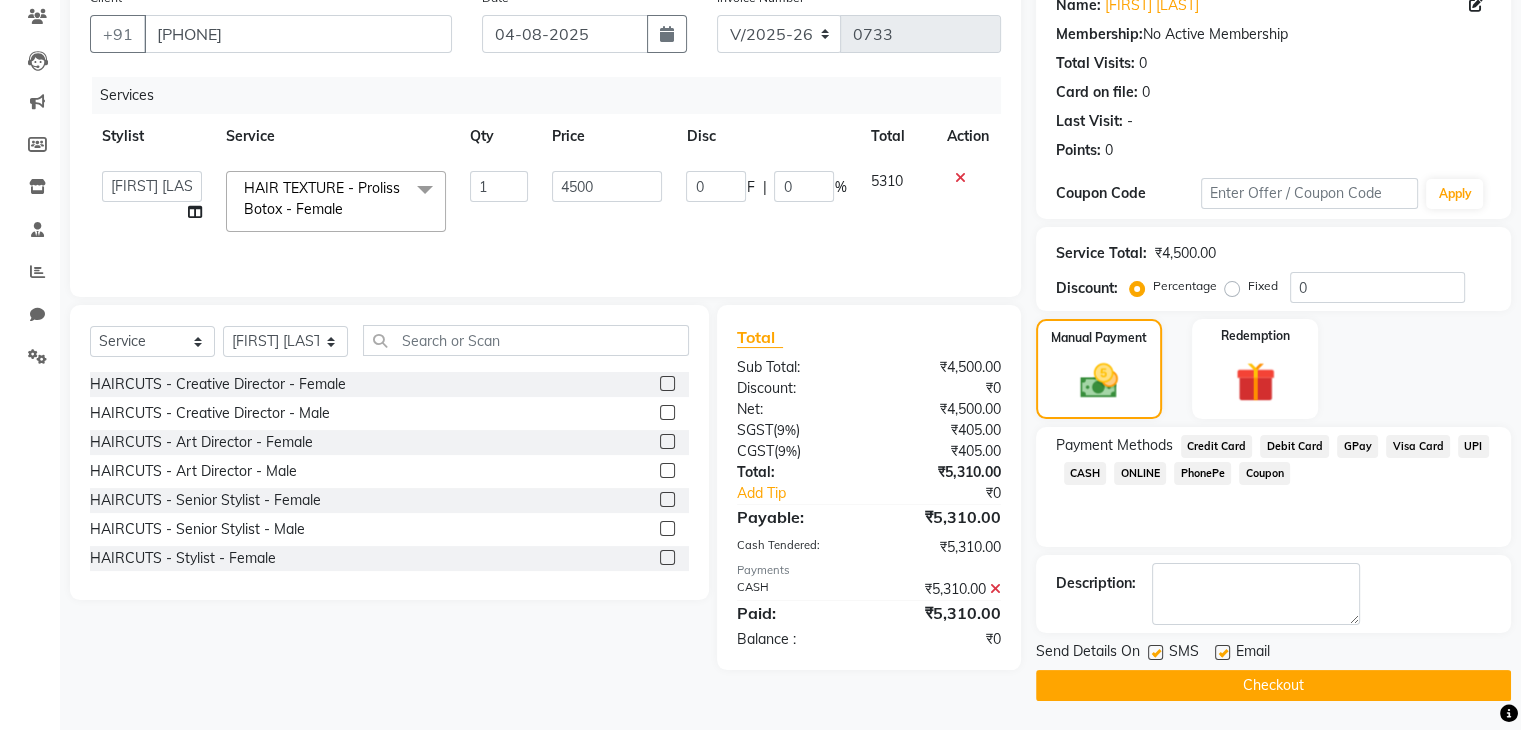 click on "Checkout" 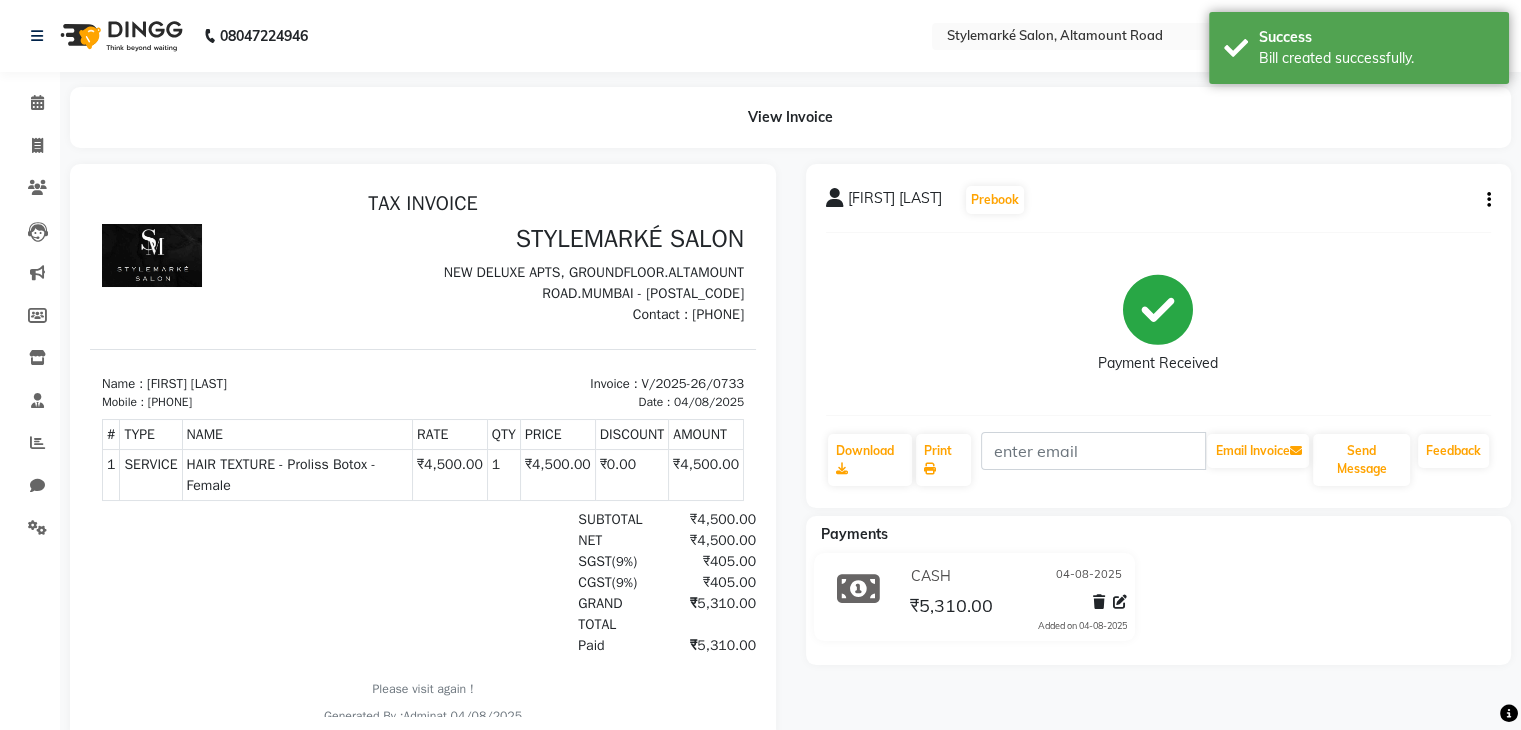 scroll, scrollTop: 0, scrollLeft: 0, axis: both 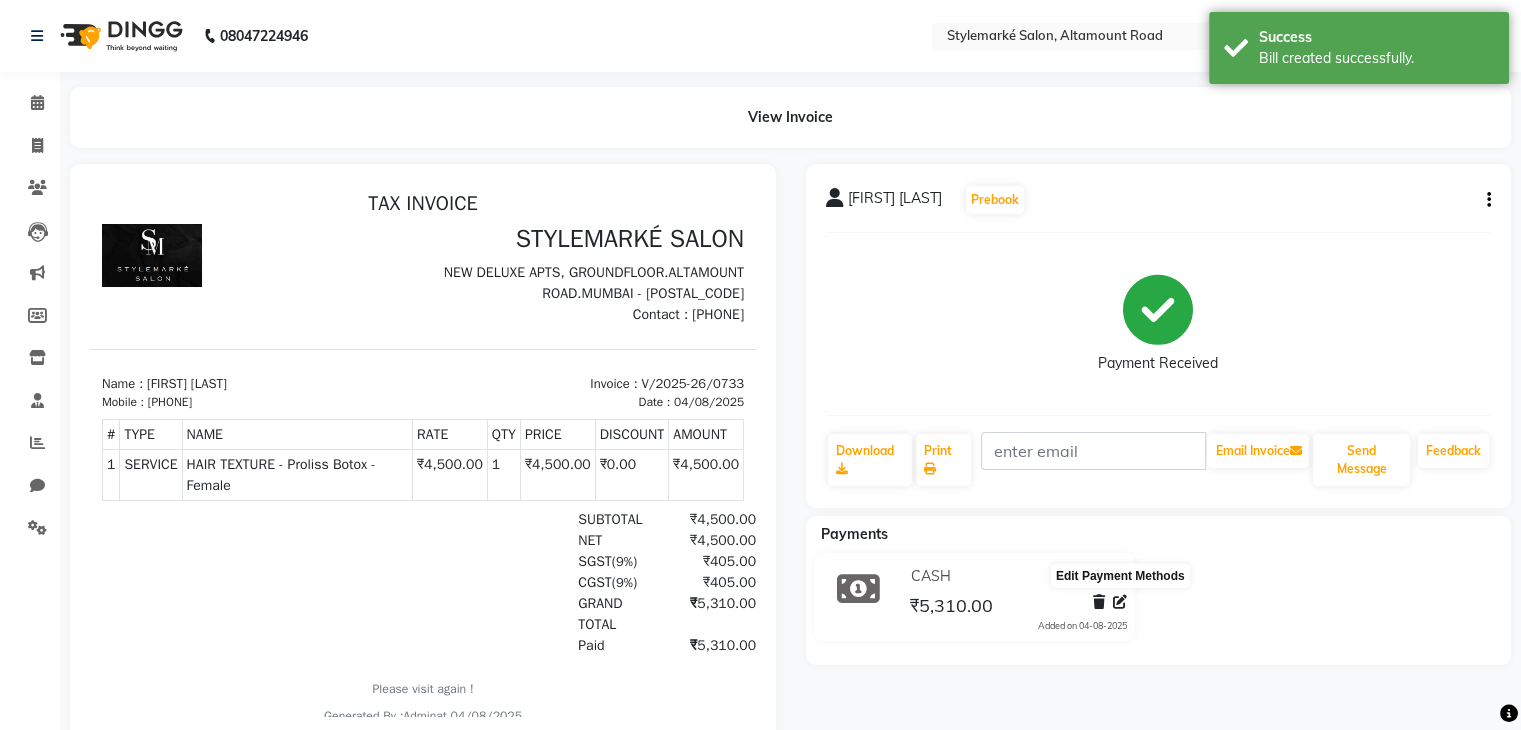 click 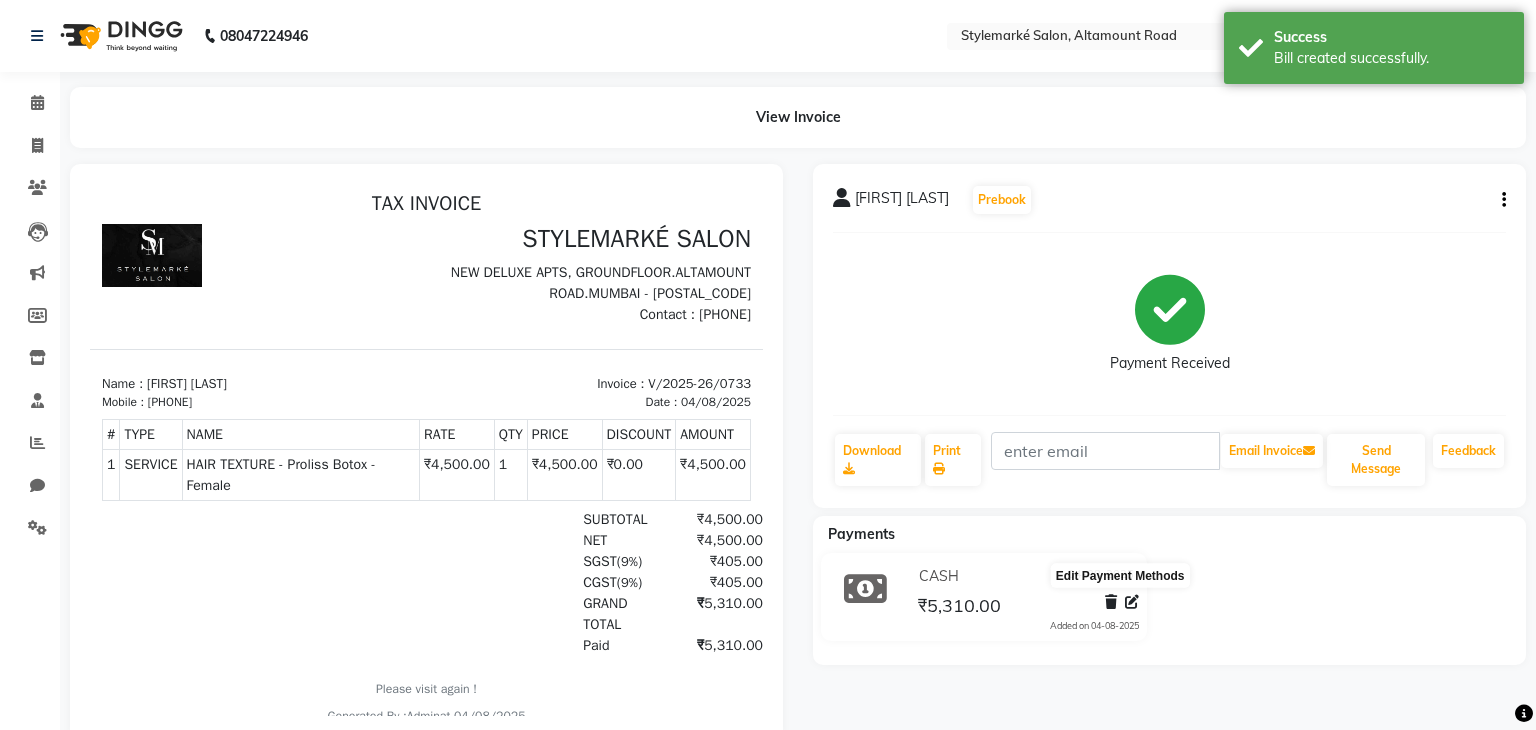 select on "1" 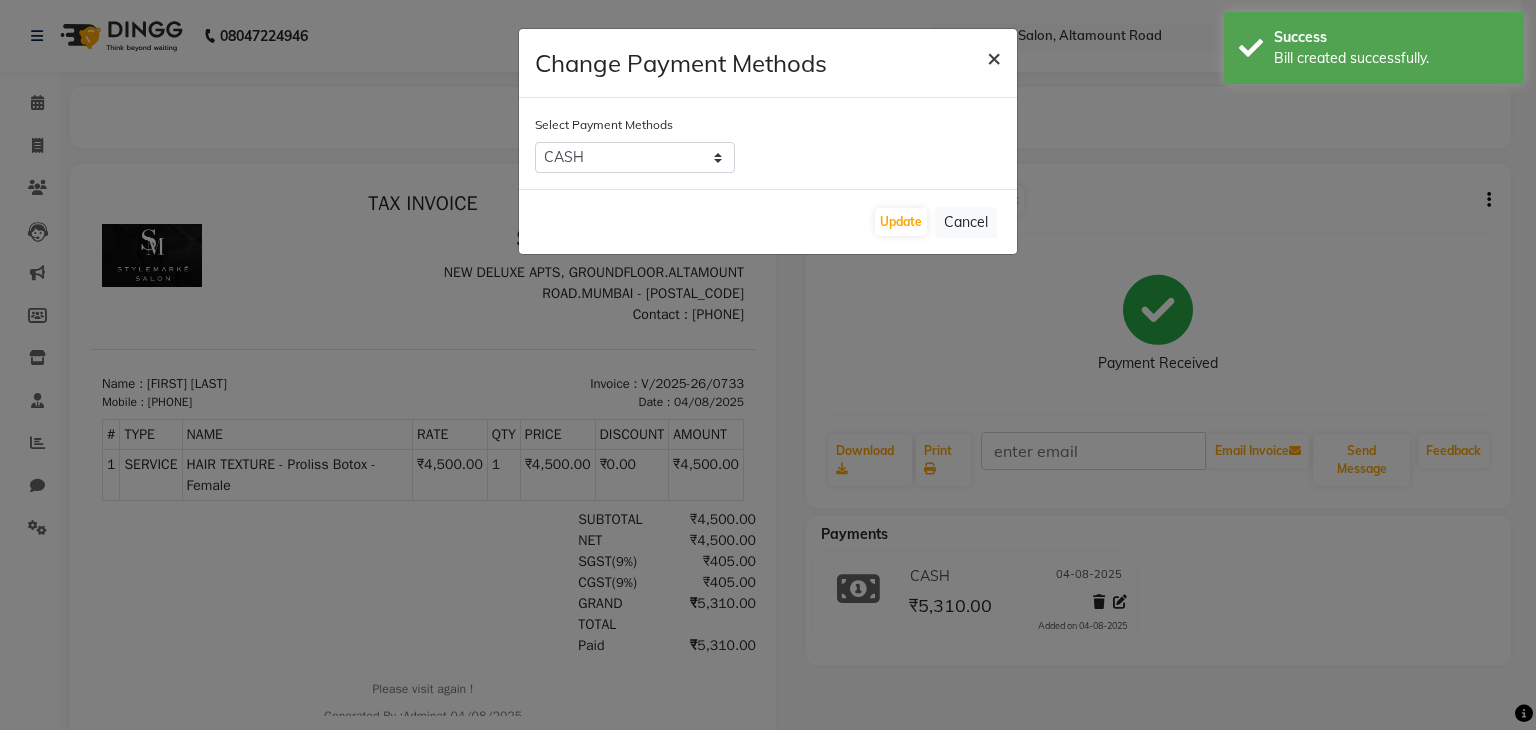 click on "×" 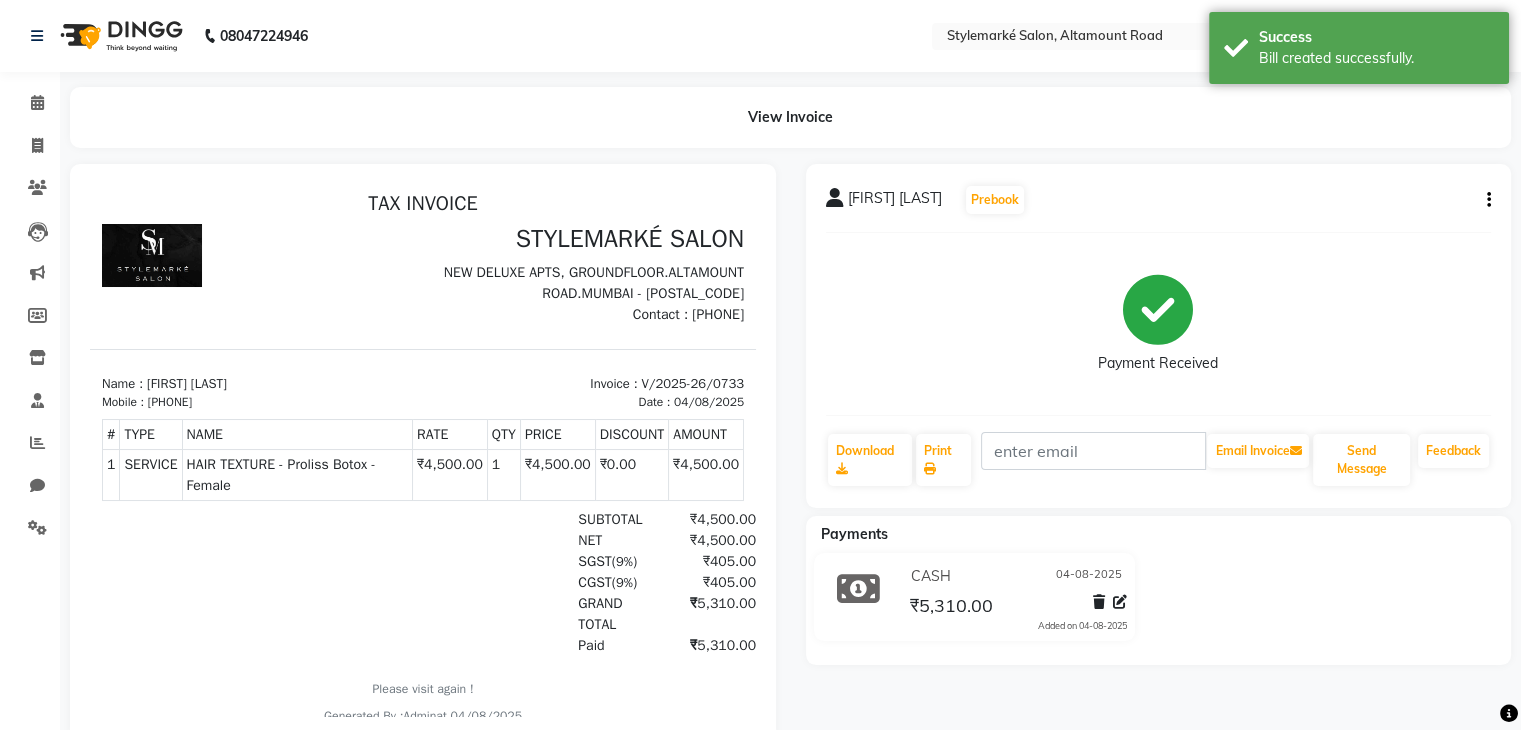 click 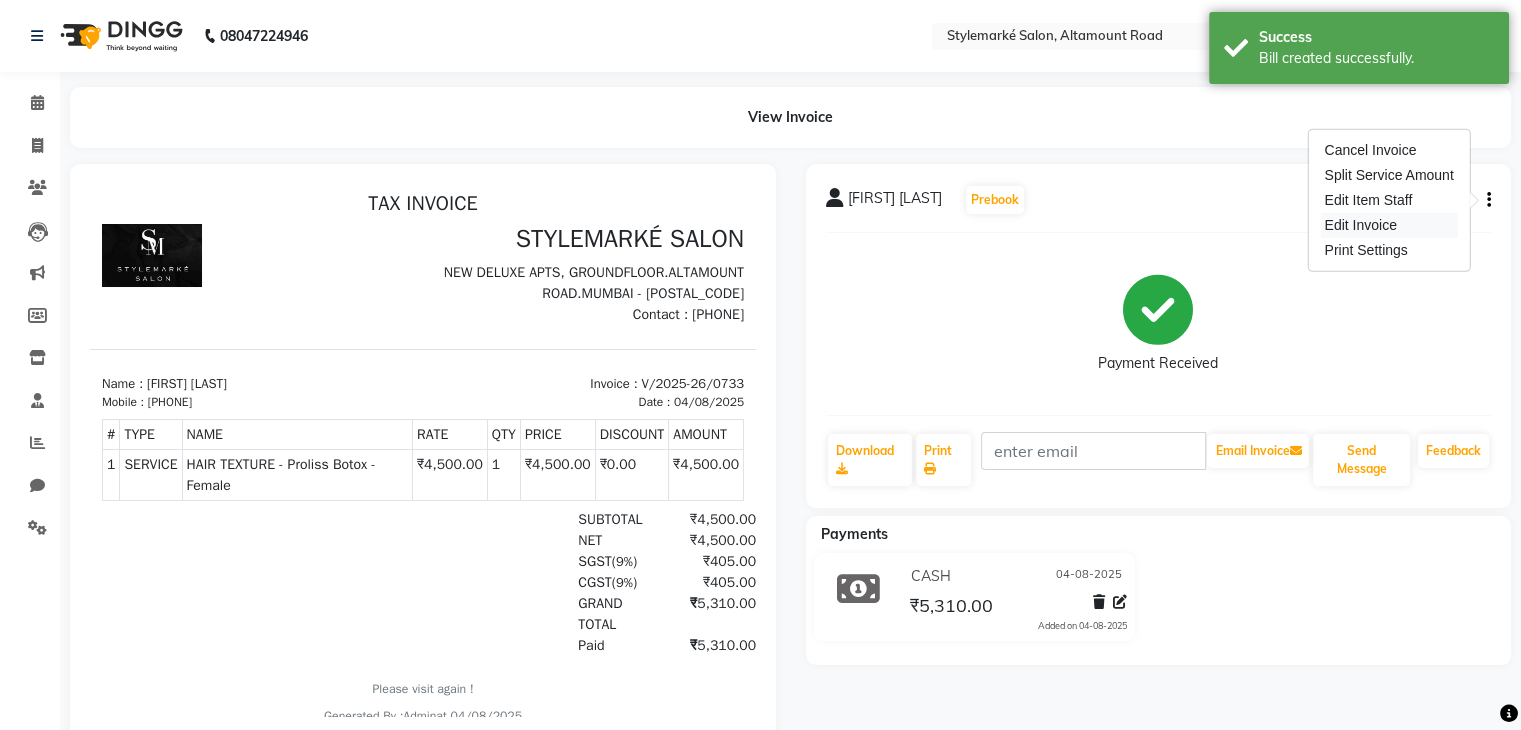 click on "Edit Invoice" at bounding box center (1388, 225) 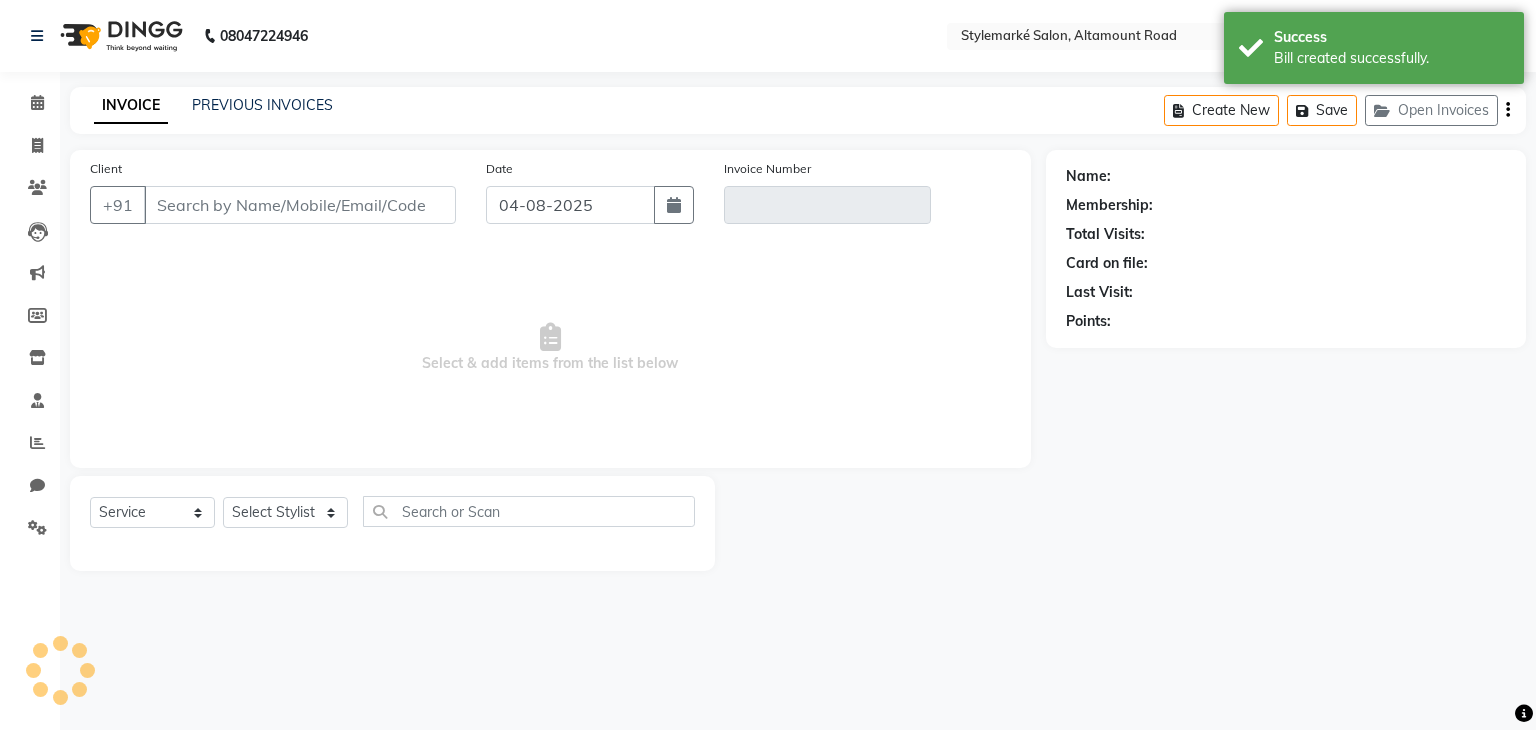 type on "[PHONE]" 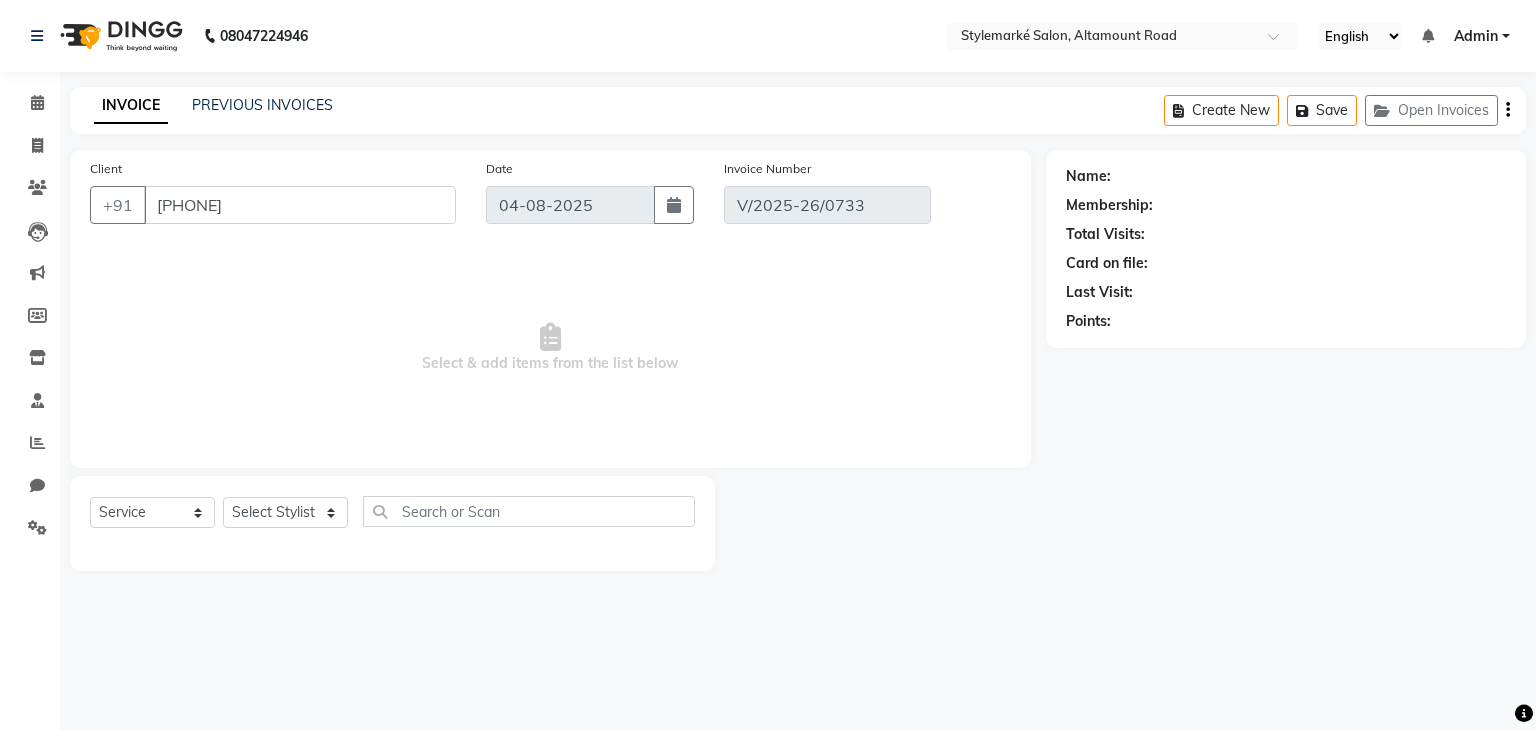 select on "select" 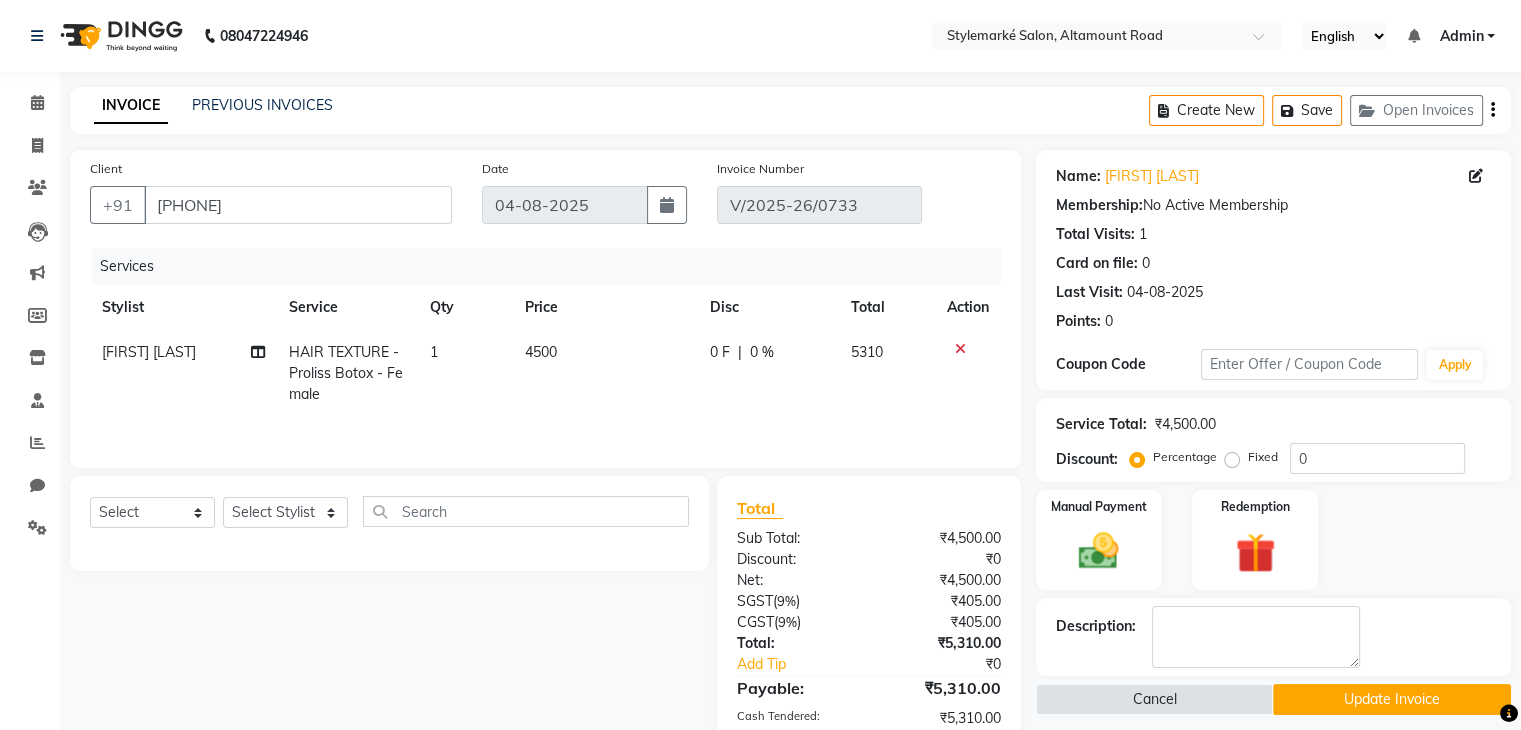 click 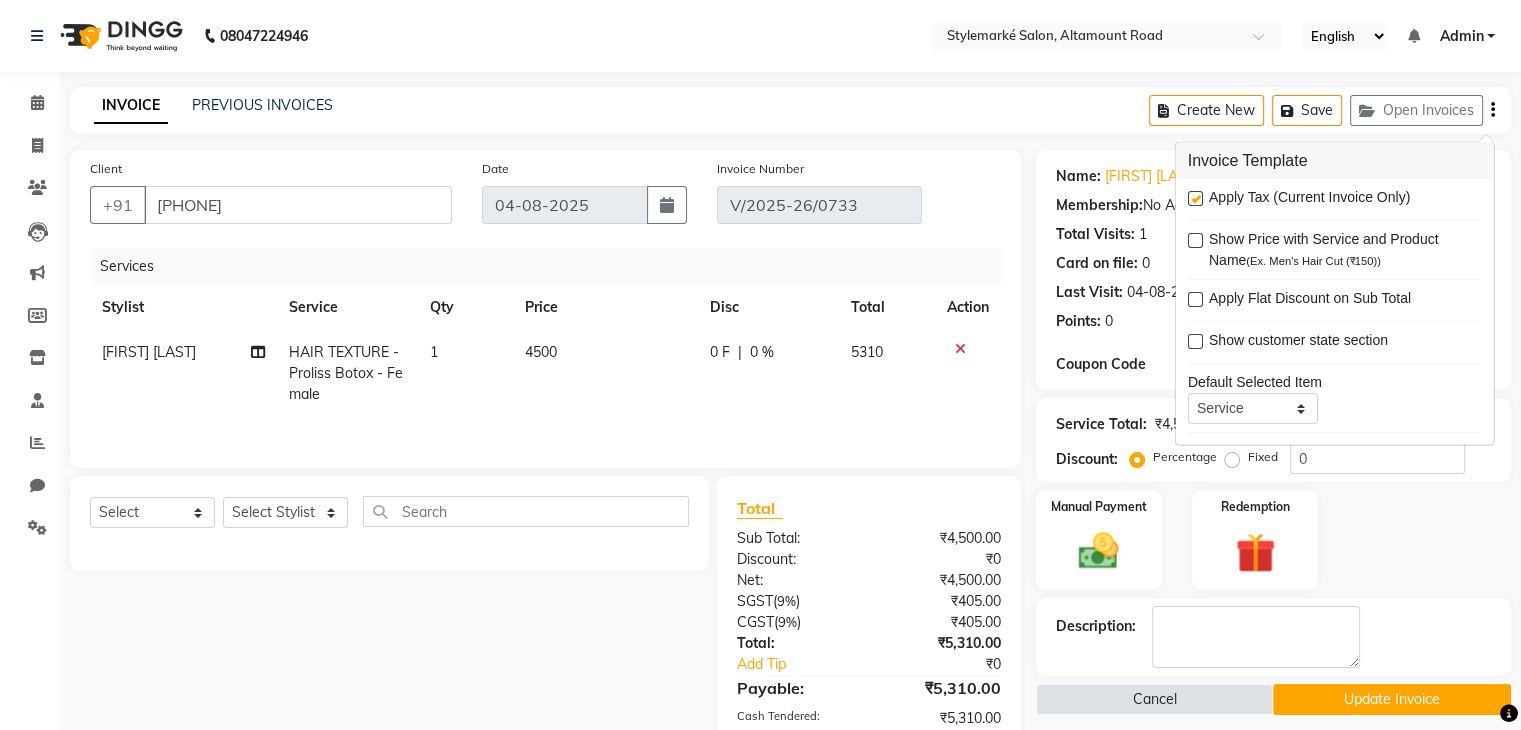 click at bounding box center [1195, 198] 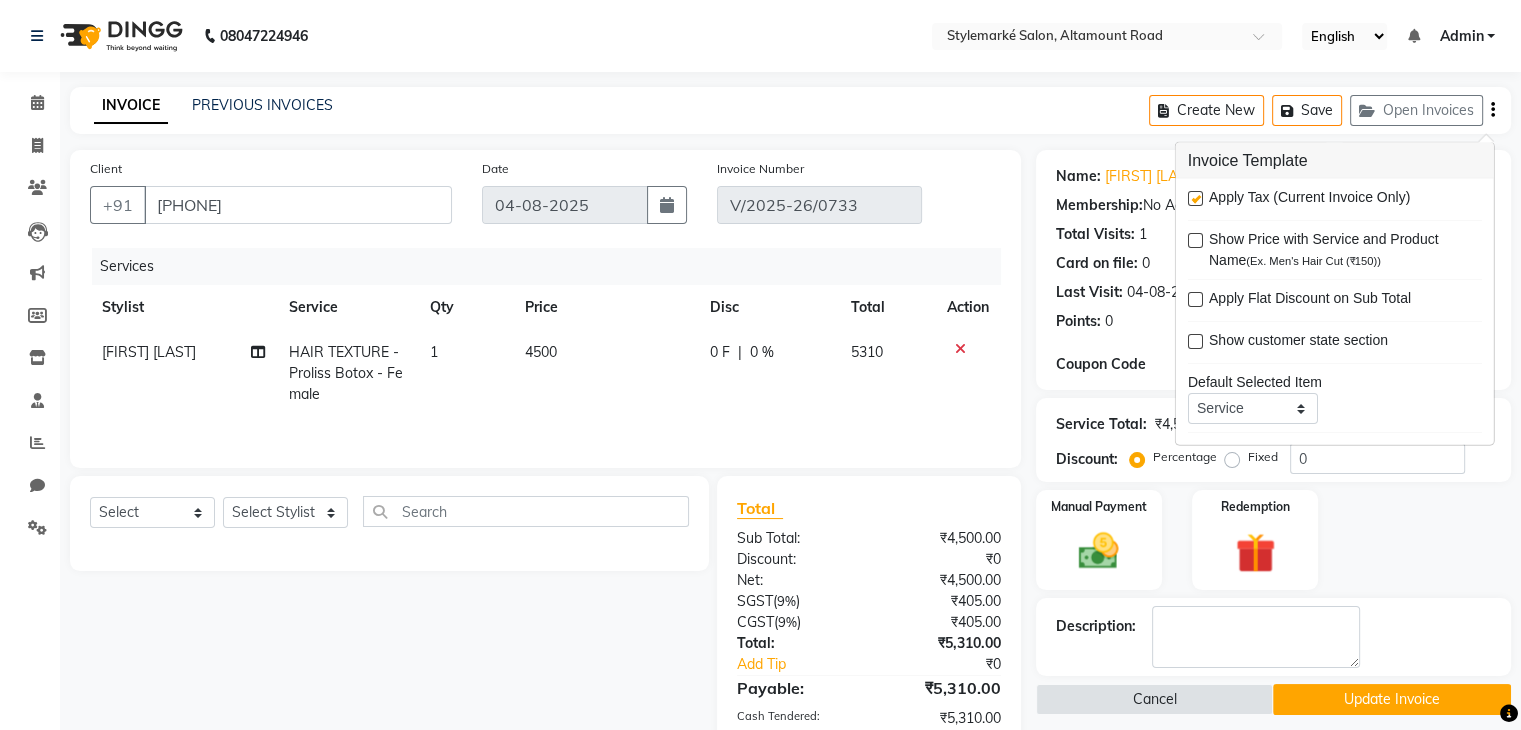 click at bounding box center (1194, 199) 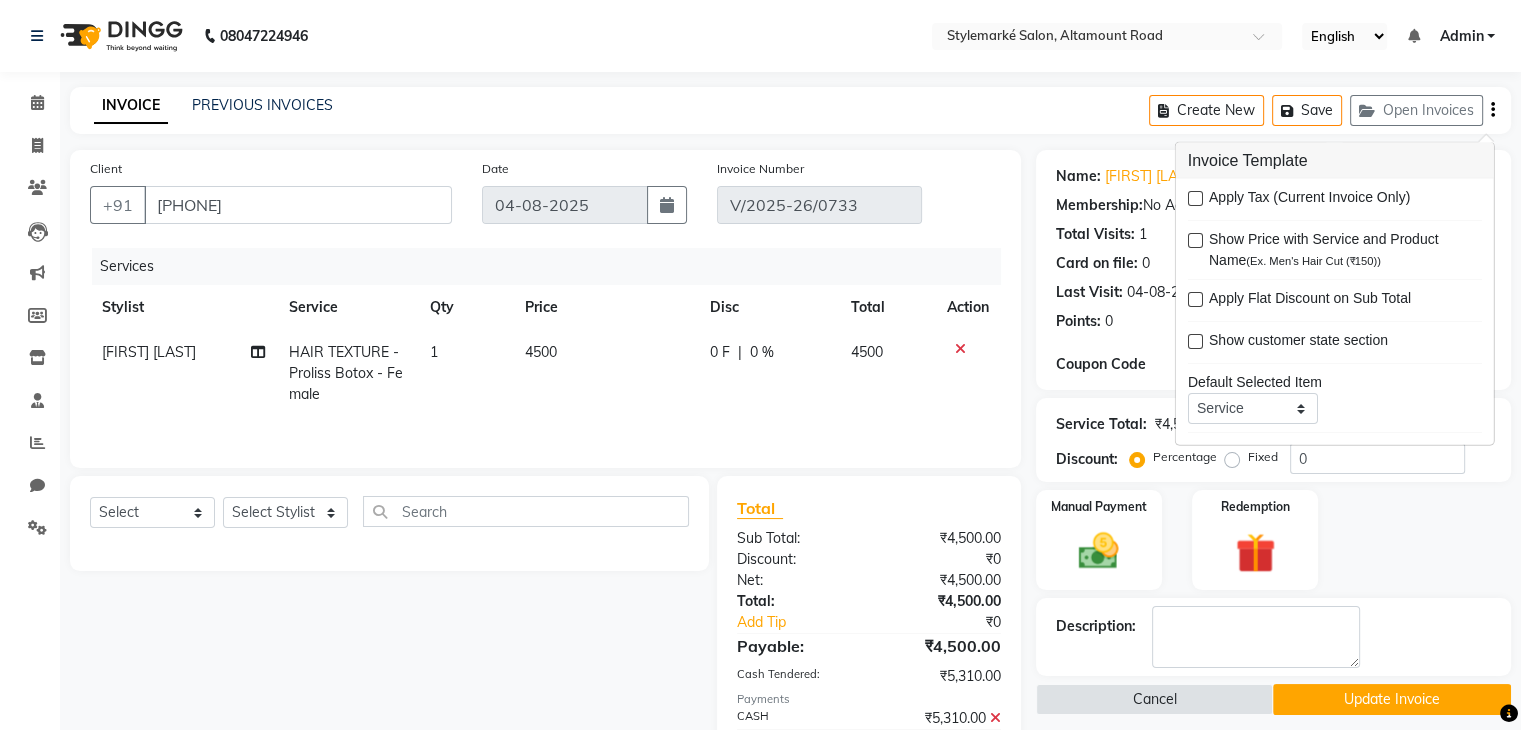 scroll, scrollTop: 96, scrollLeft: 0, axis: vertical 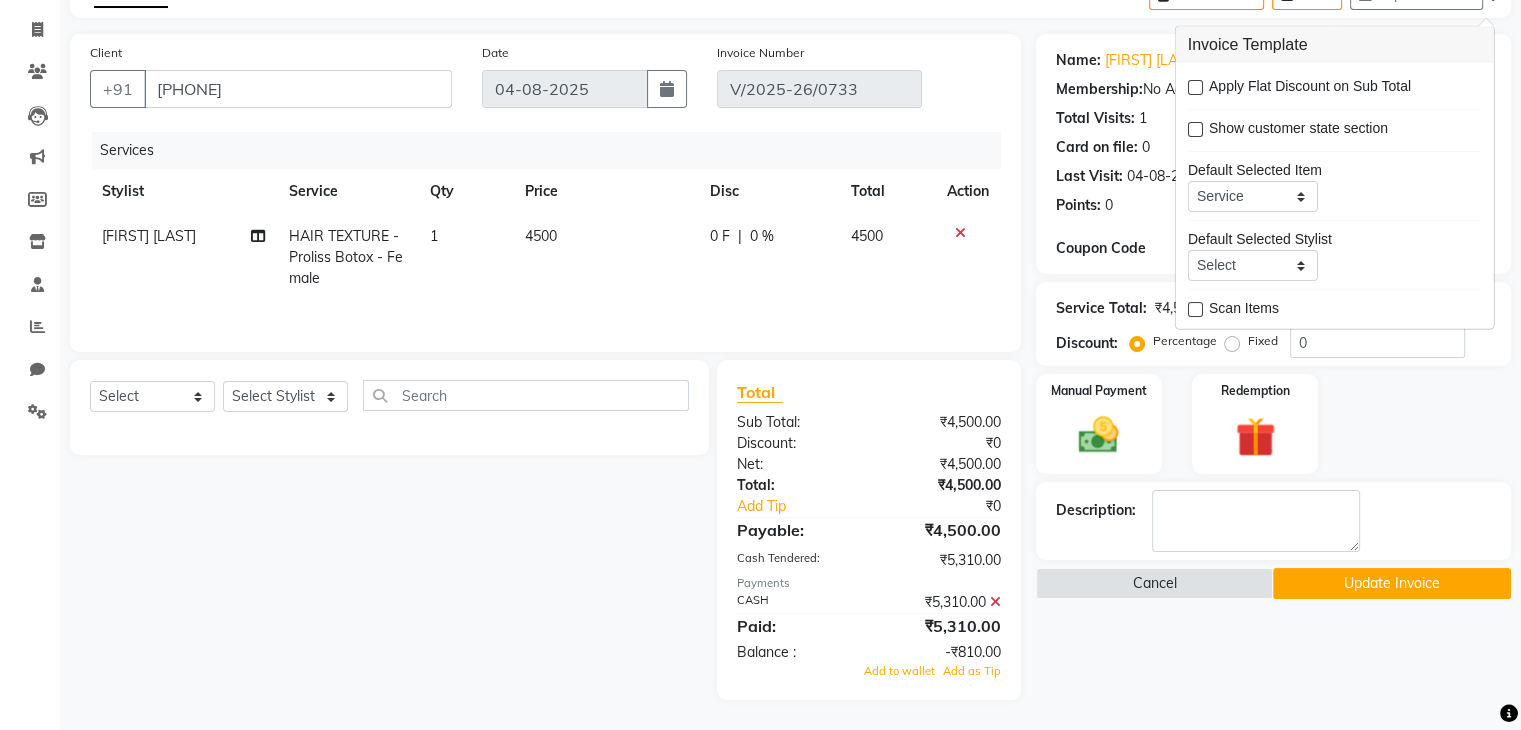 click 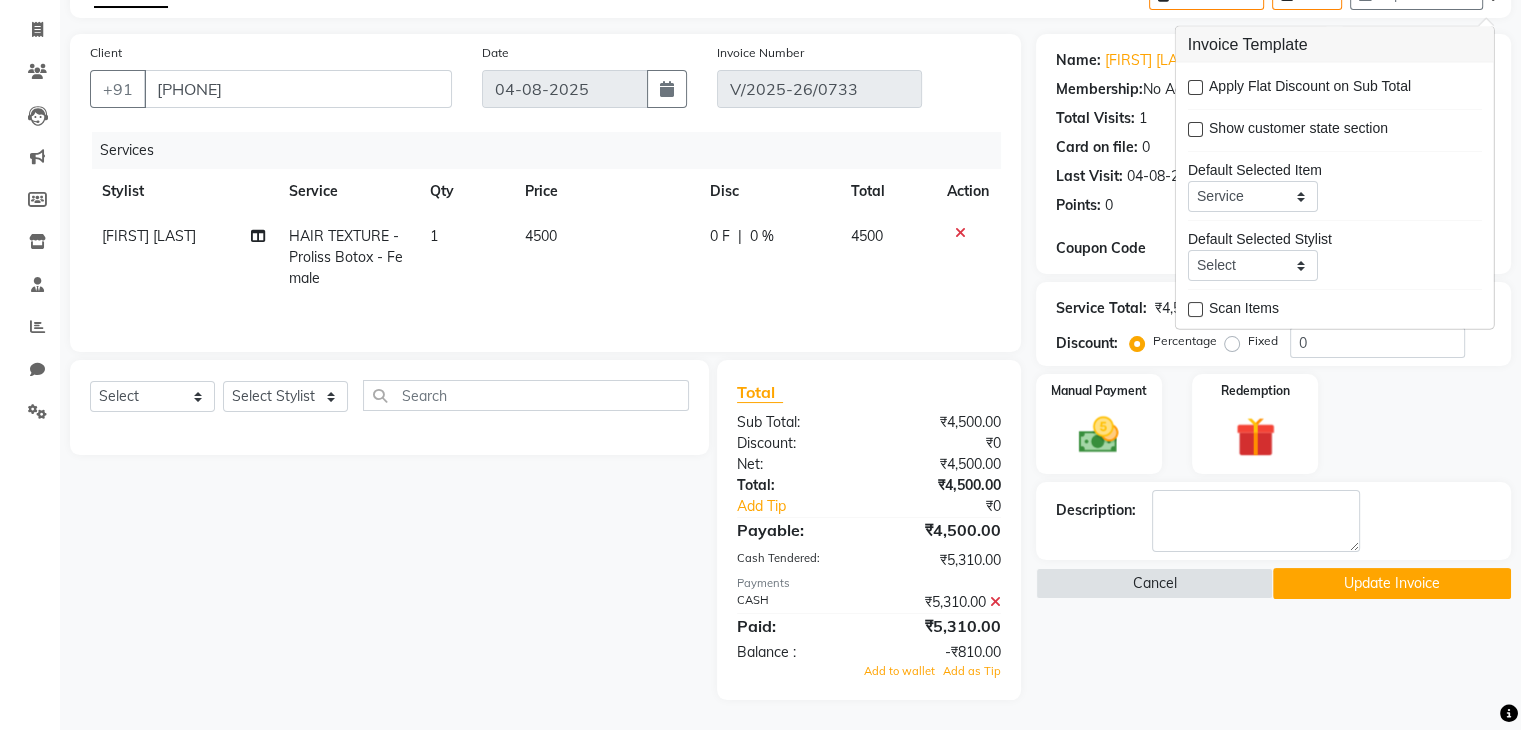 click 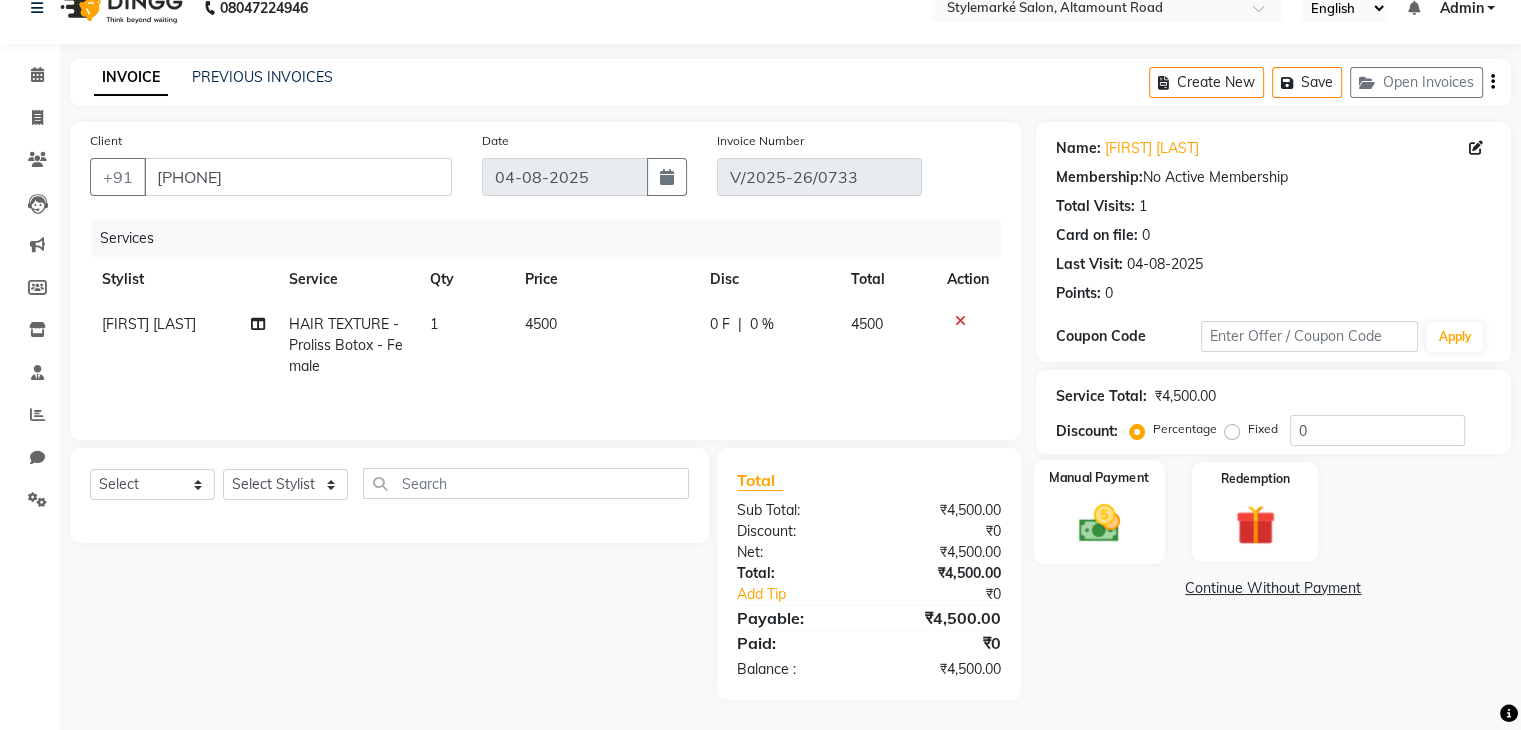 click on "Manual Payment" 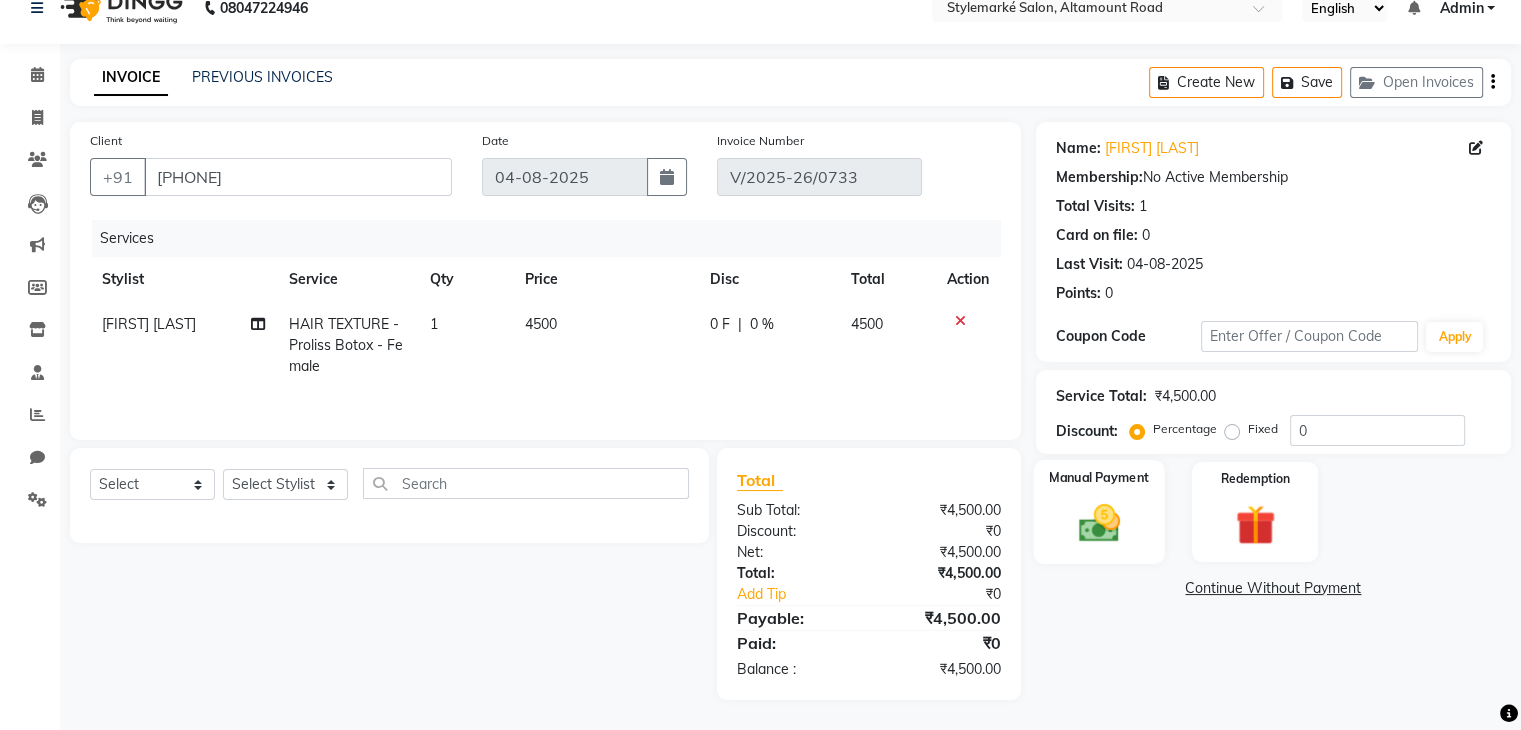 scroll, scrollTop: 58, scrollLeft: 0, axis: vertical 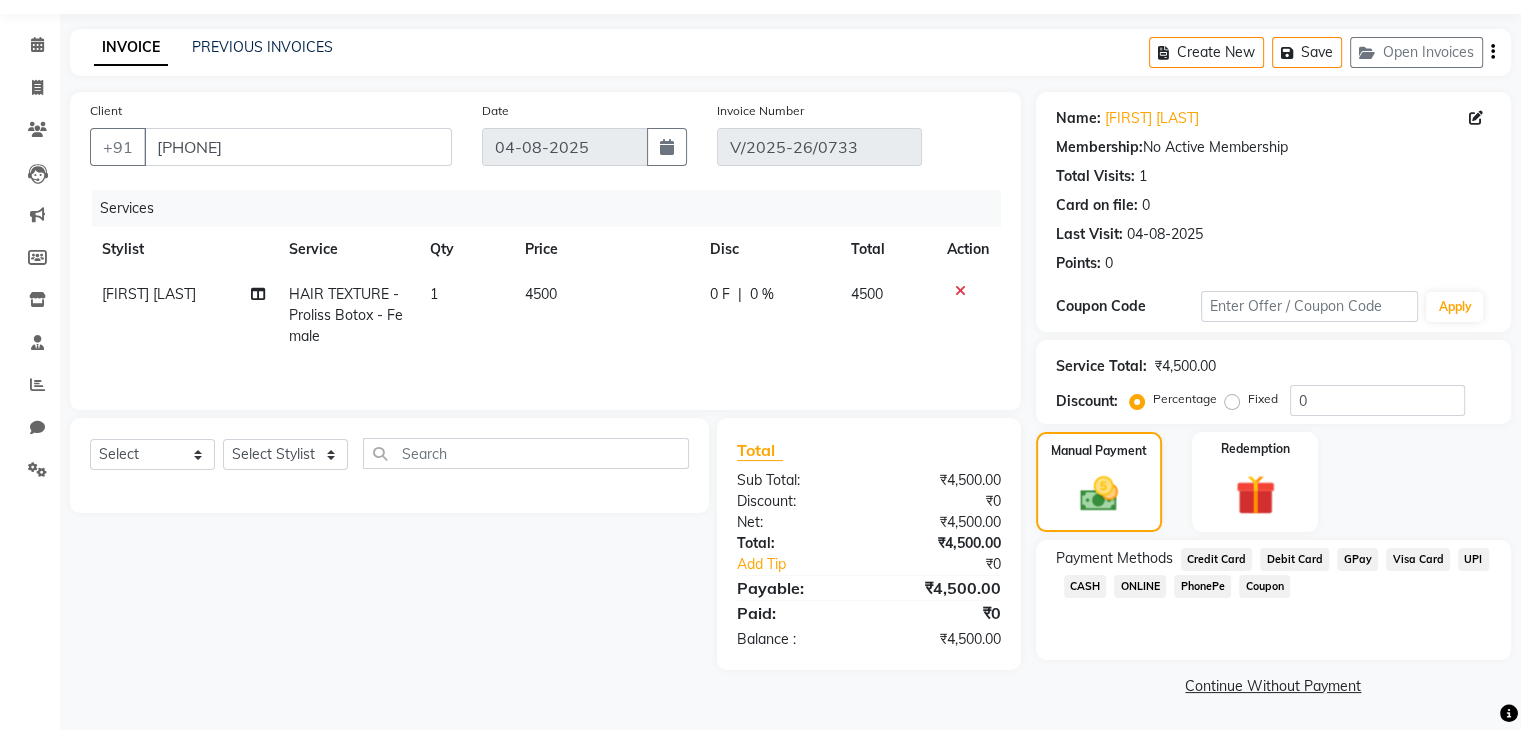 click on "CASH" 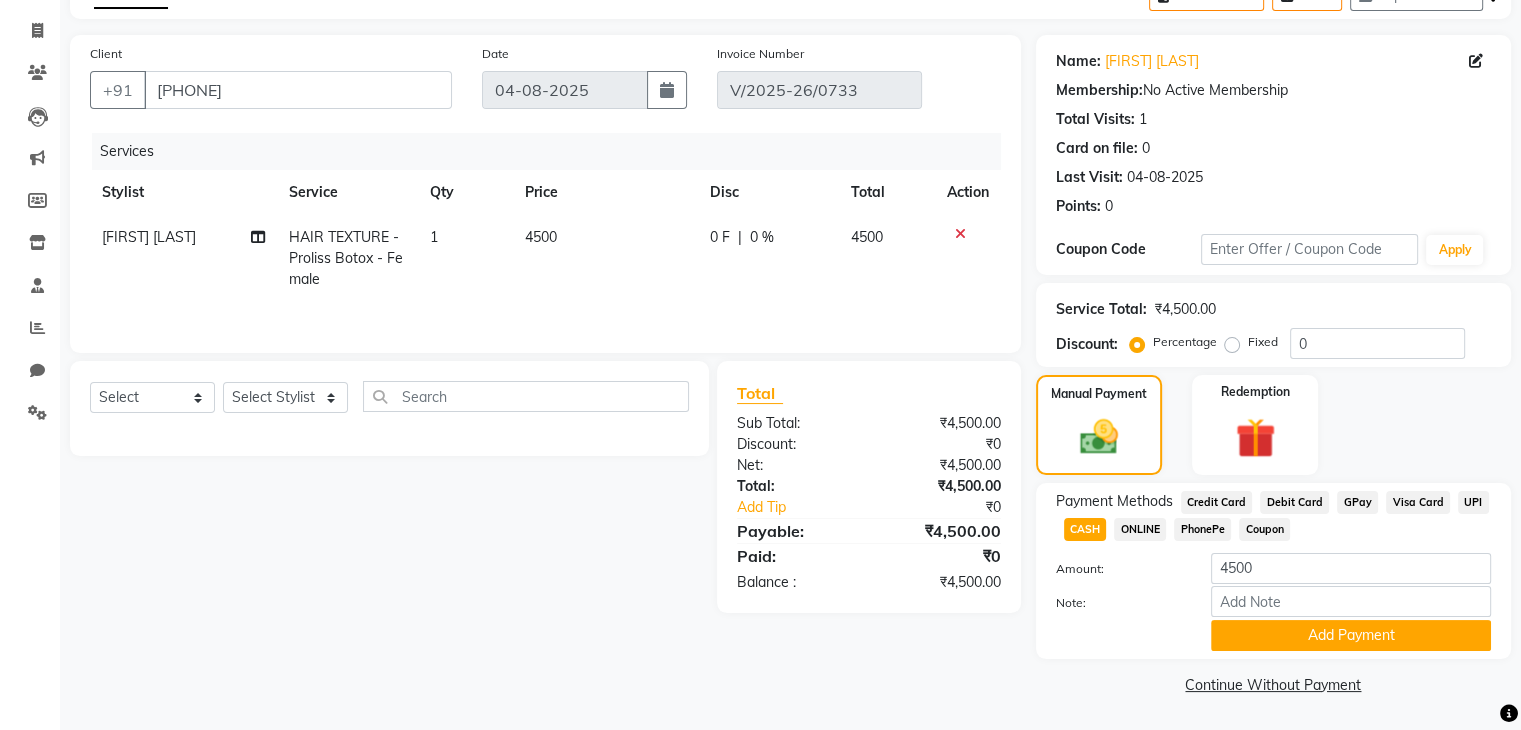 scroll, scrollTop: 117, scrollLeft: 0, axis: vertical 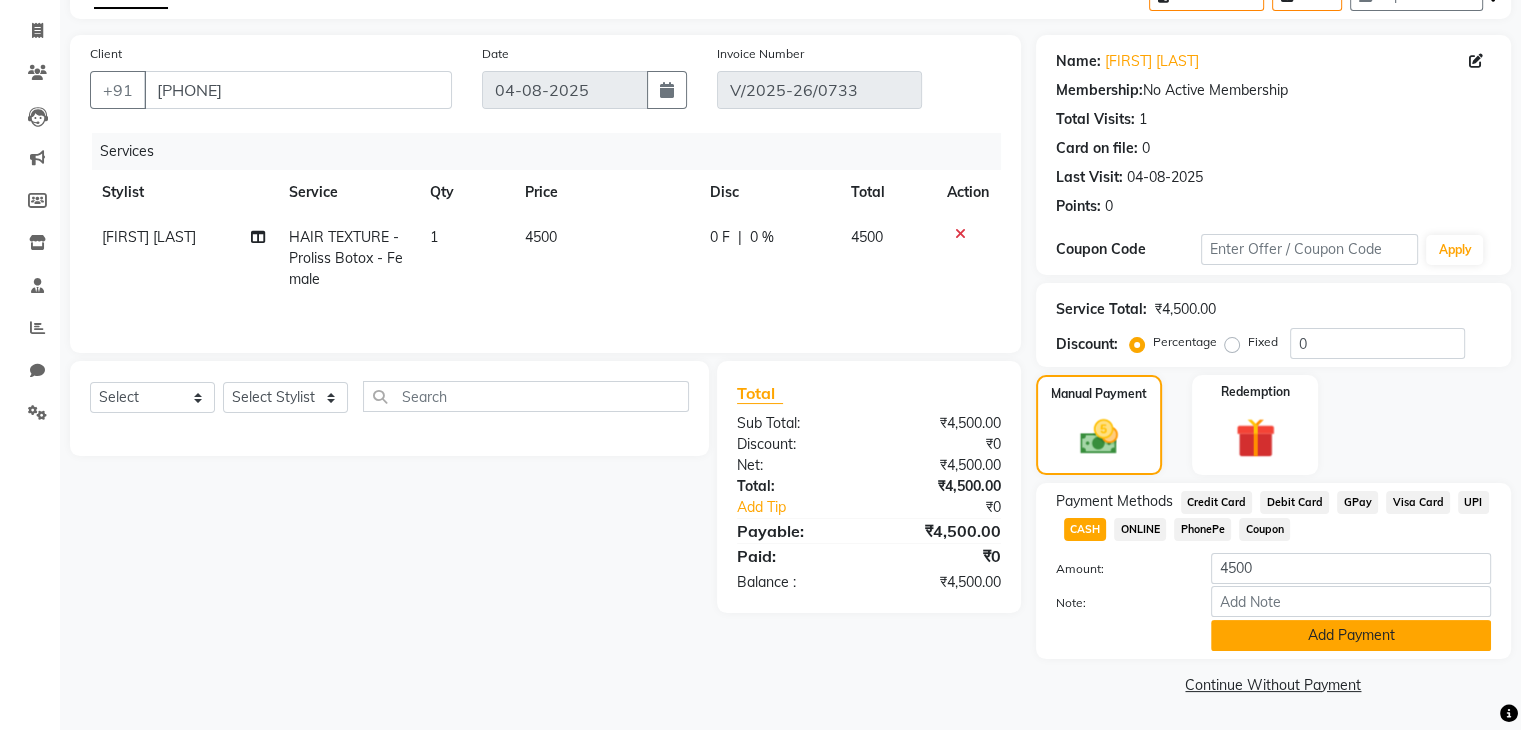 click on "Add Payment" 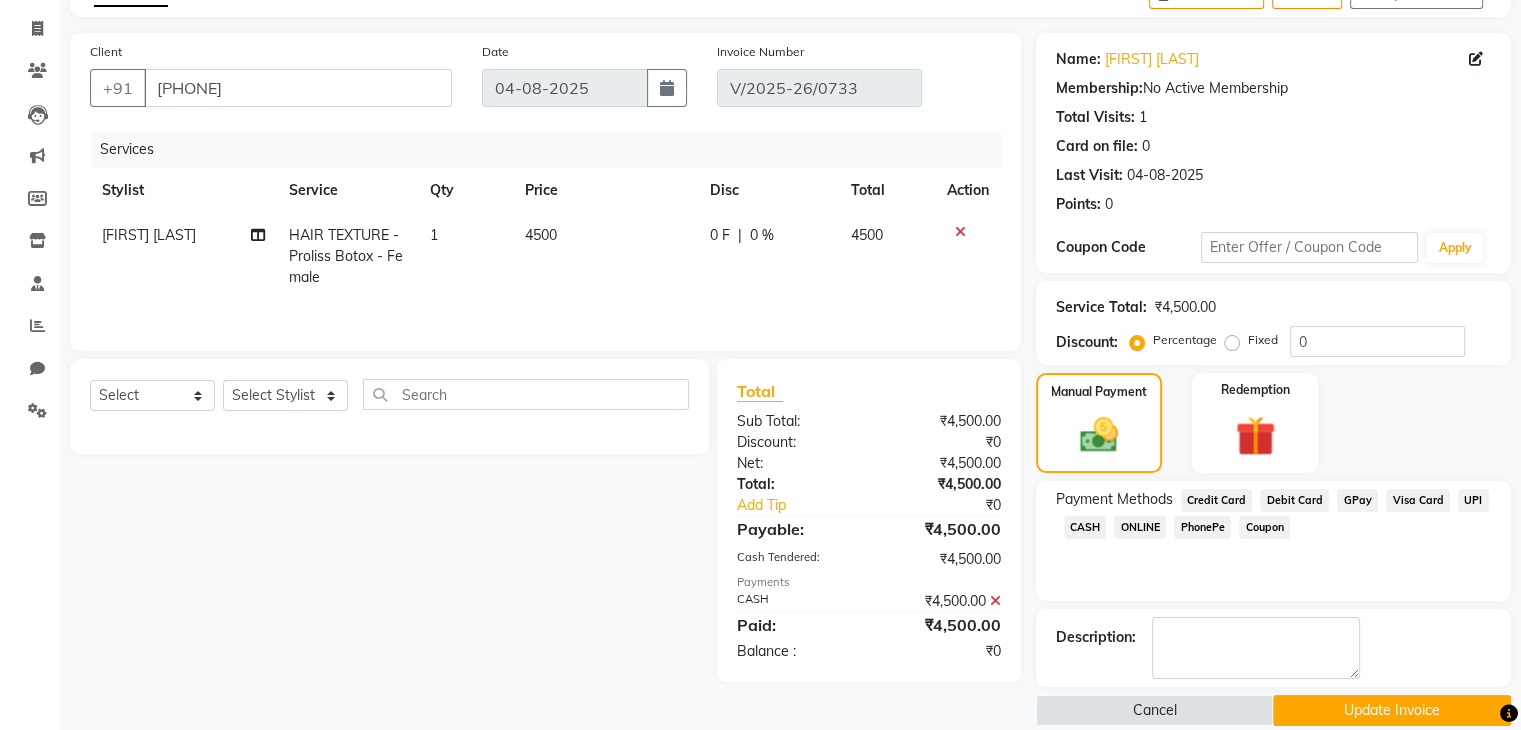 scroll, scrollTop: 141, scrollLeft: 0, axis: vertical 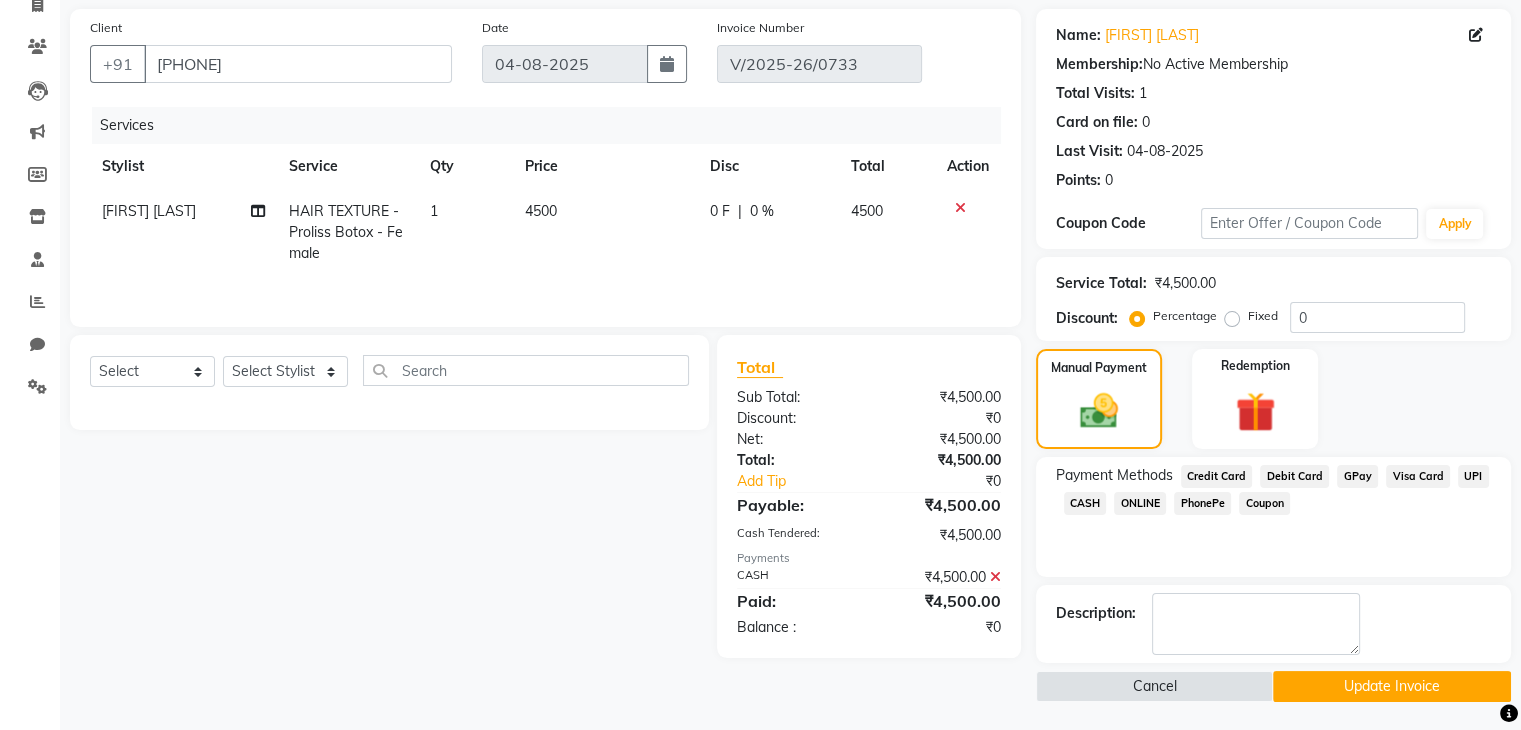 click on "Update Invoice" 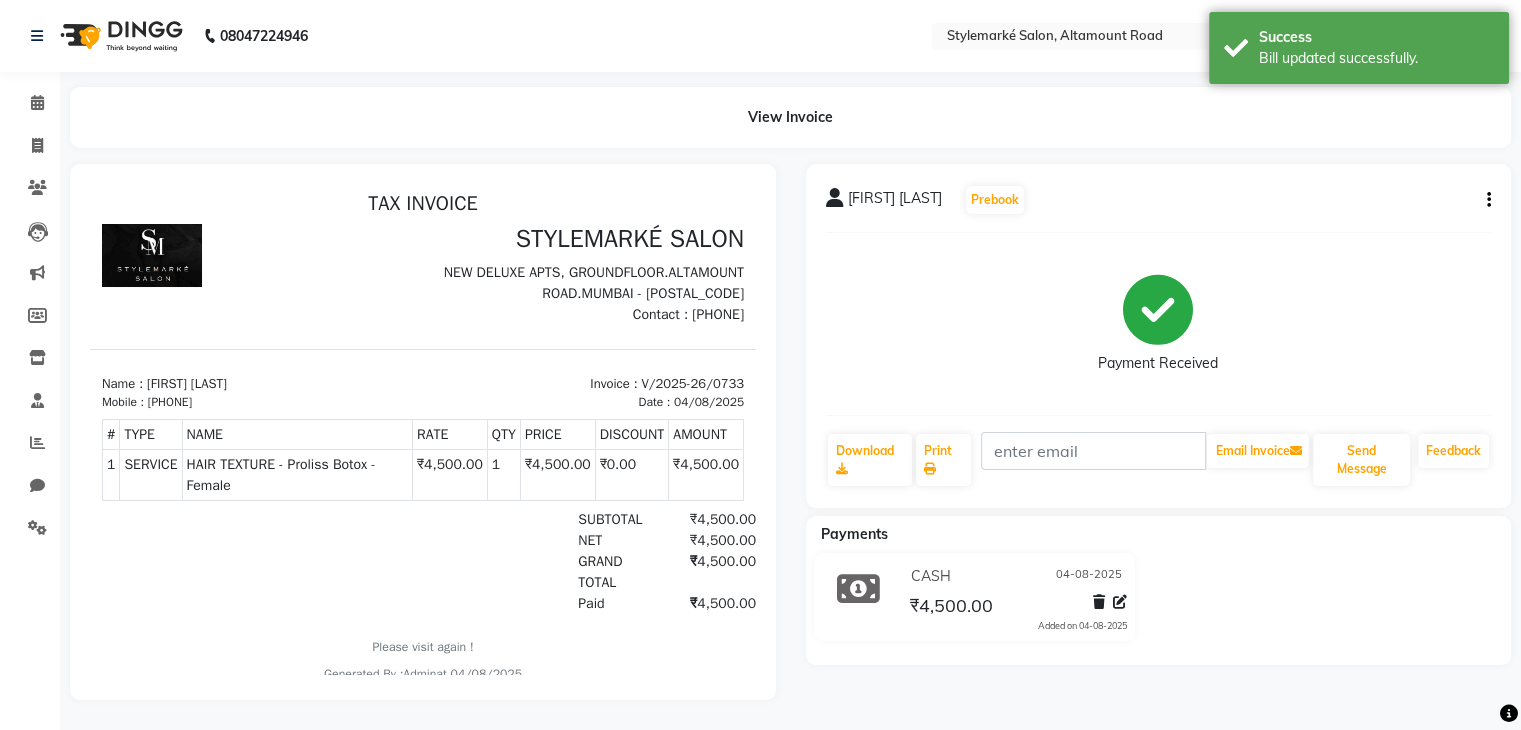 scroll, scrollTop: 0, scrollLeft: 0, axis: both 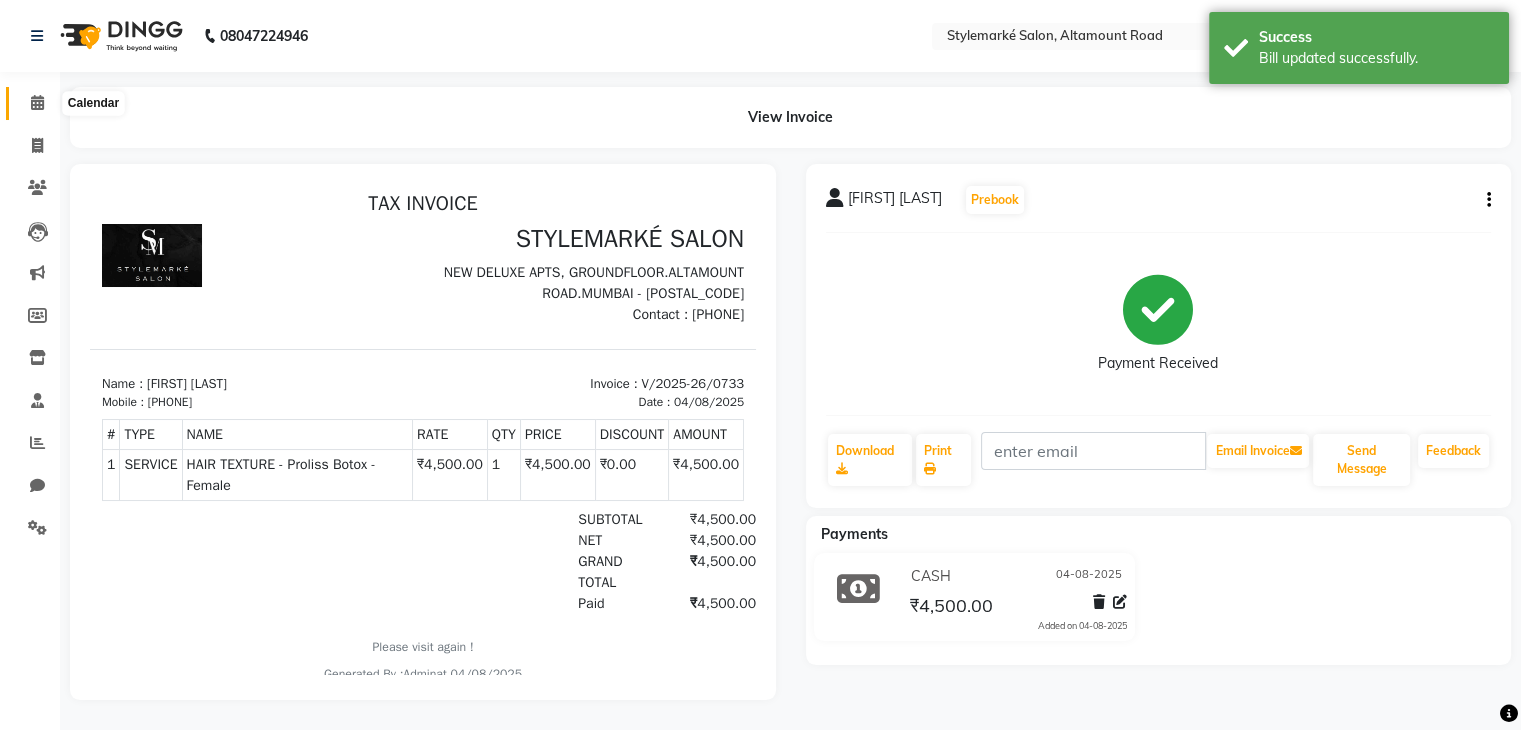 click 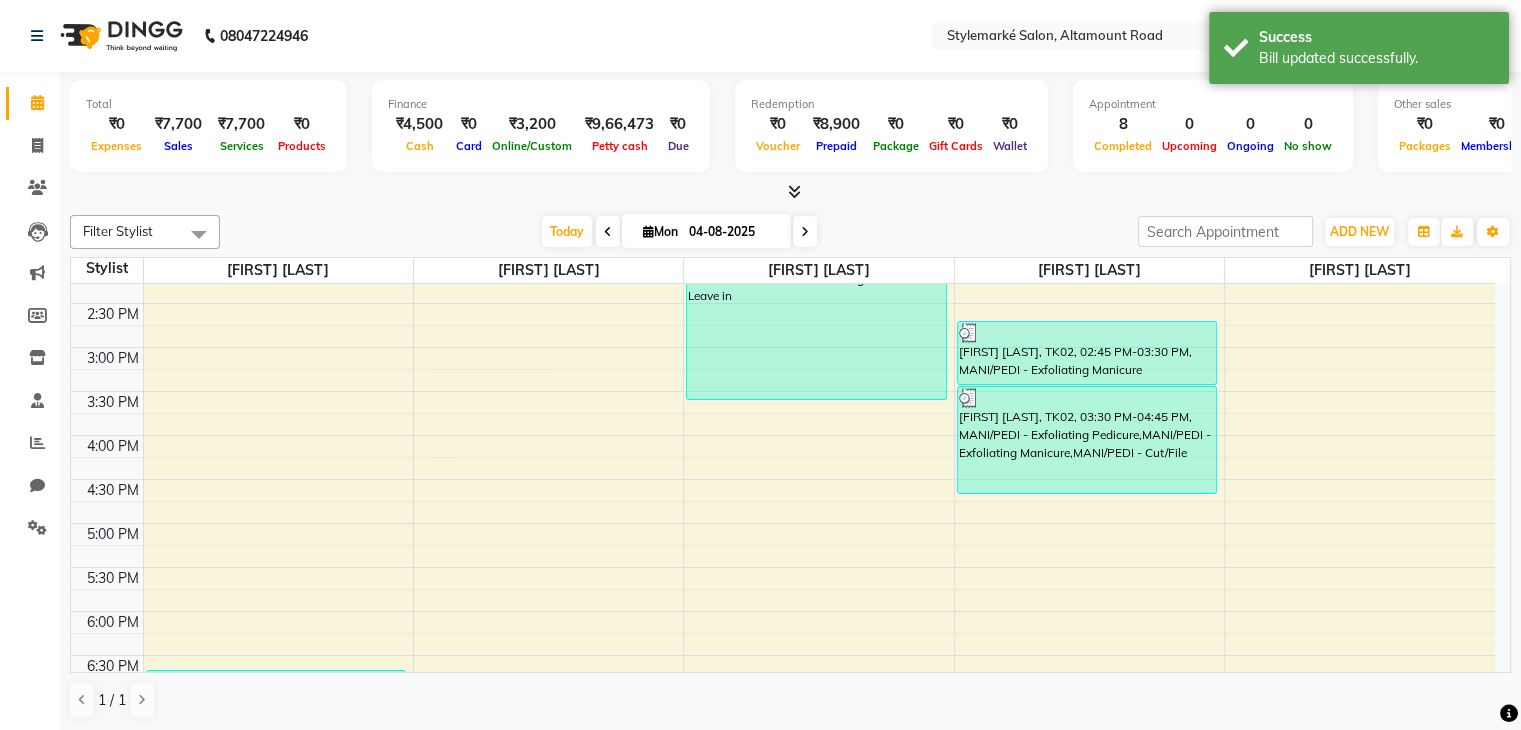 scroll, scrollTop: 500, scrollLeft: 0, axis: vertical 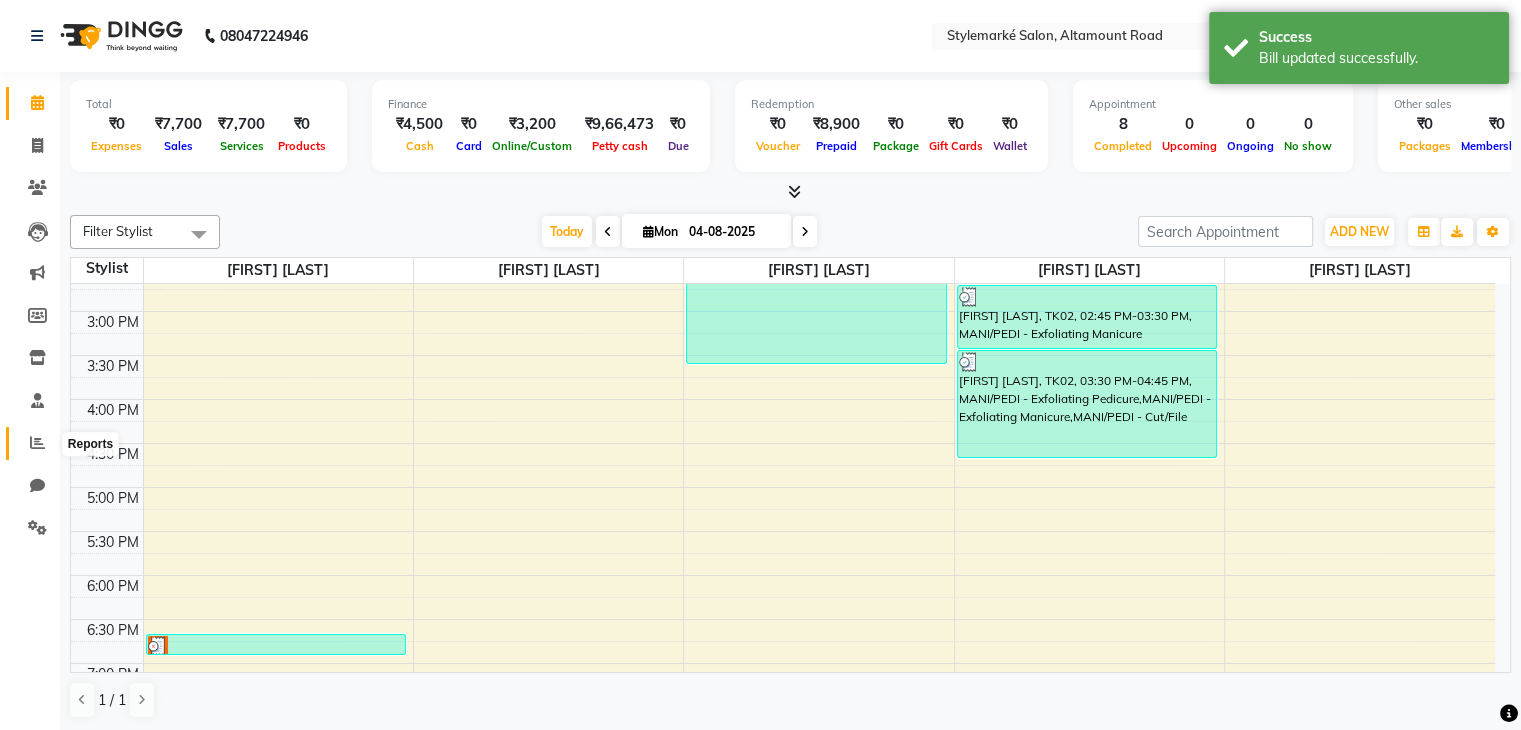 click 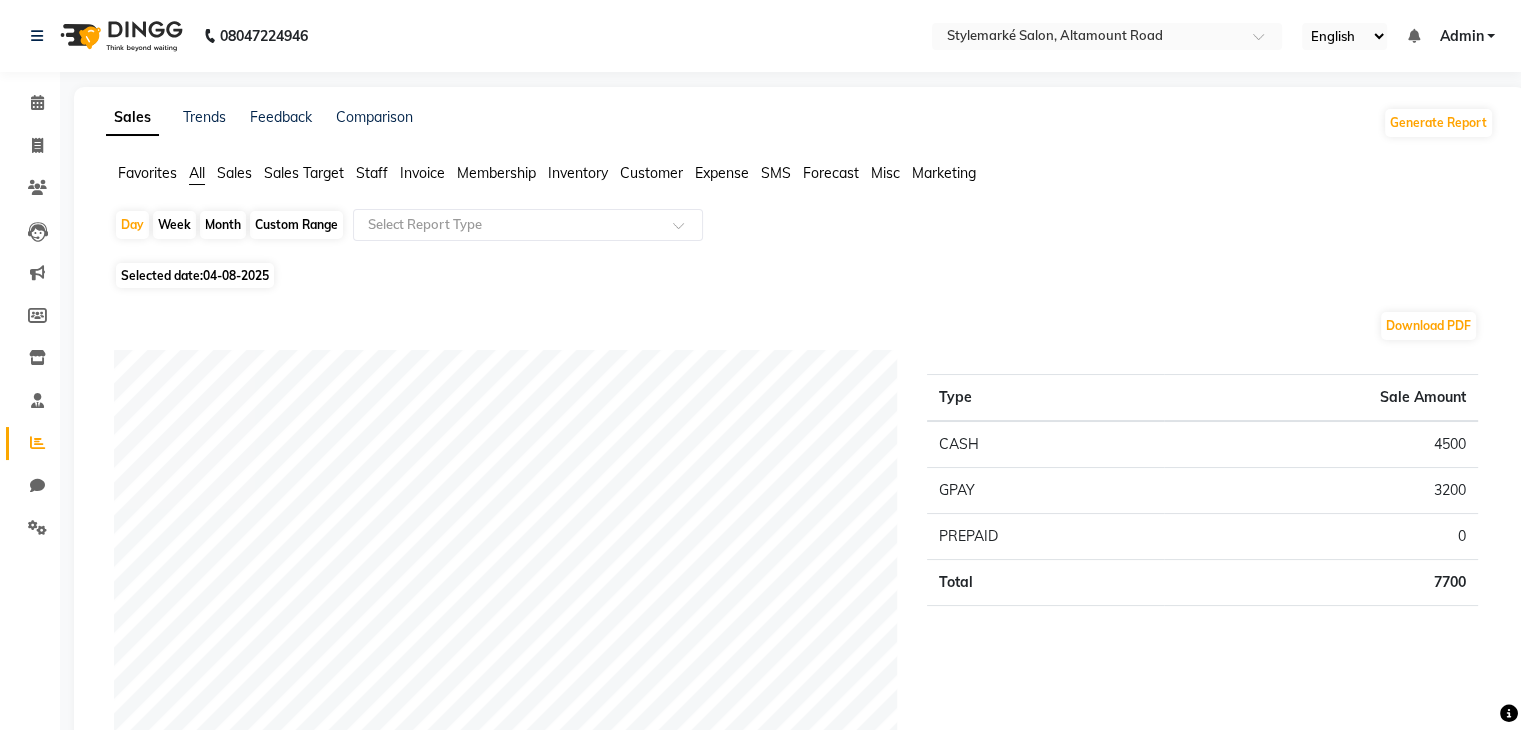 click on "Sales" 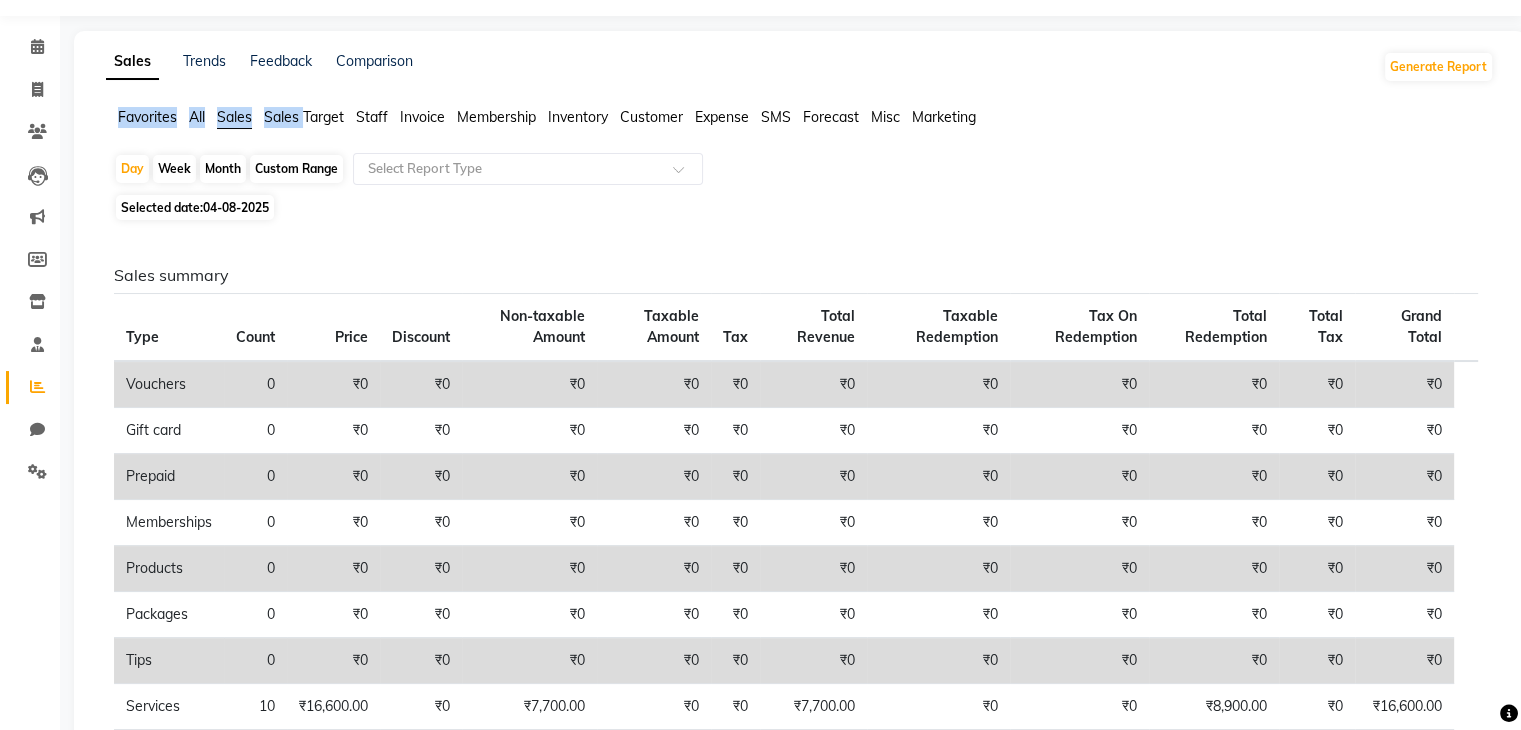 scroll, scrollTop: 0, scrollLeft: 0, axis: both 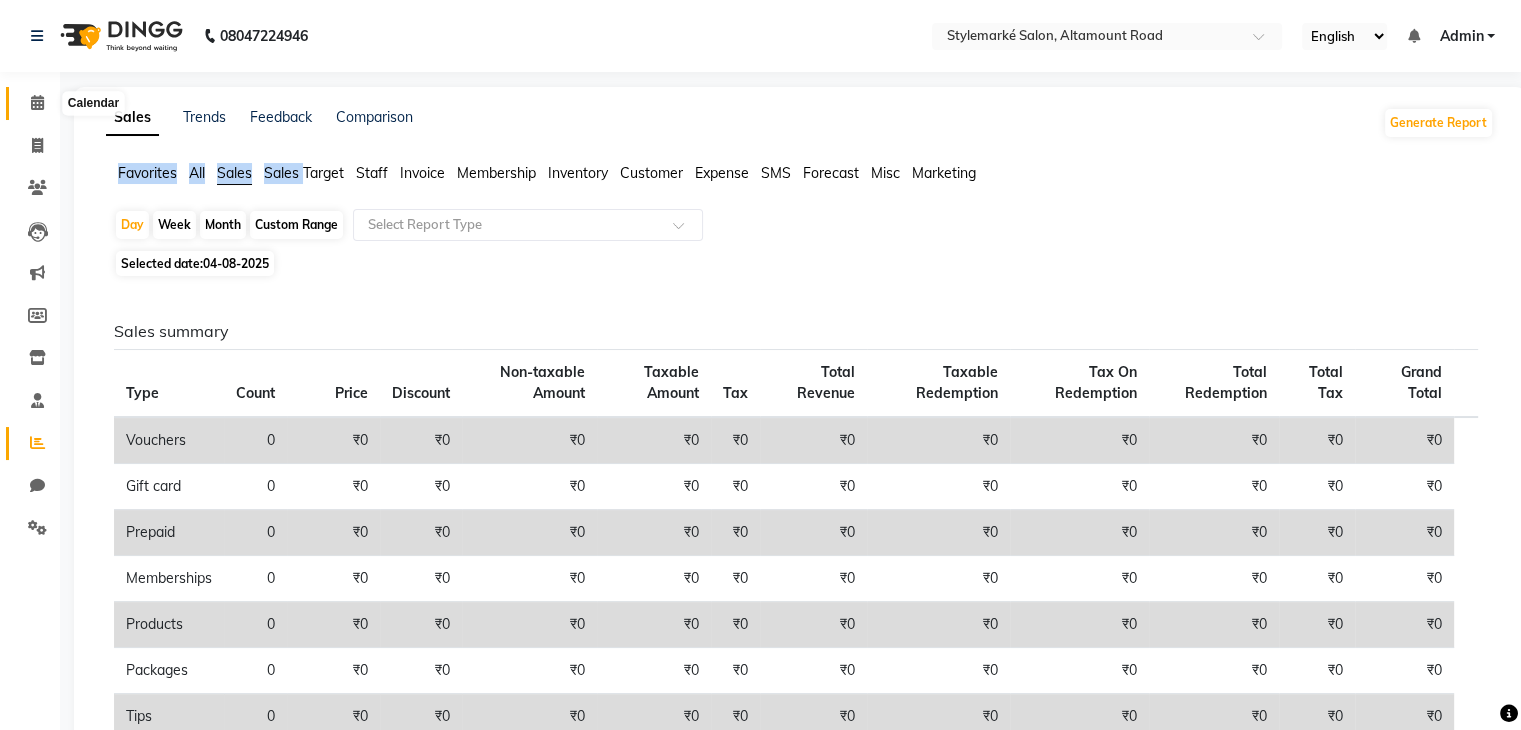 click 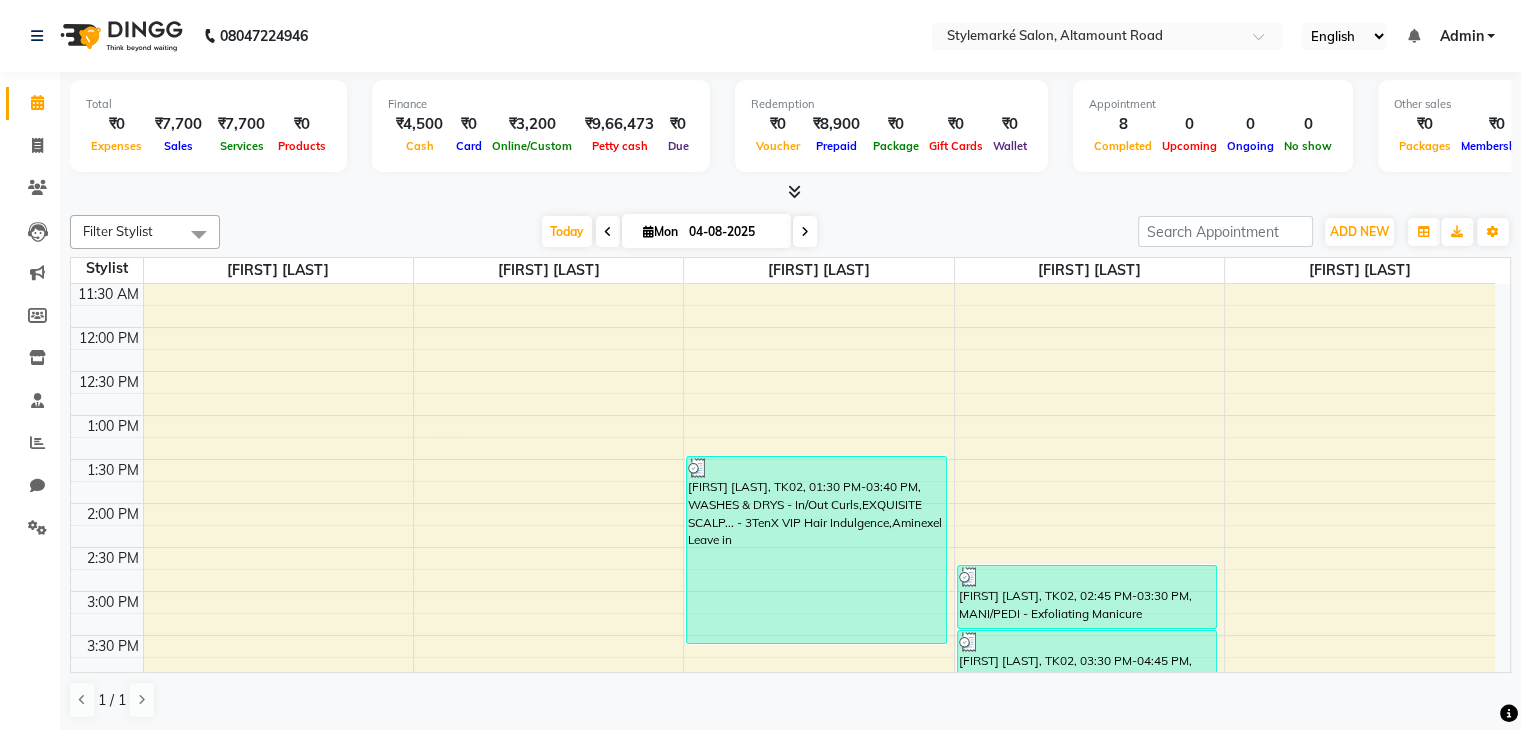 scroll, scrollTop: 219, scrollLeft: 0, axis: vertical 